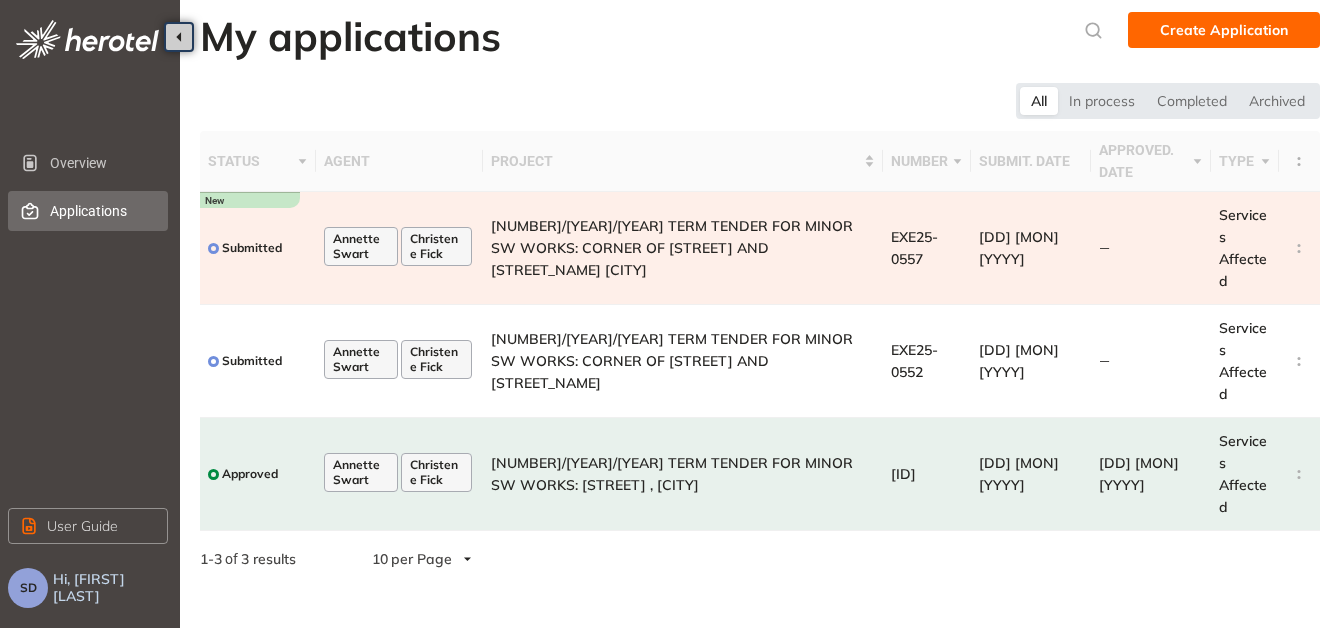 scroll, scrollTop: 0, scrollLeft: 0, axis: both 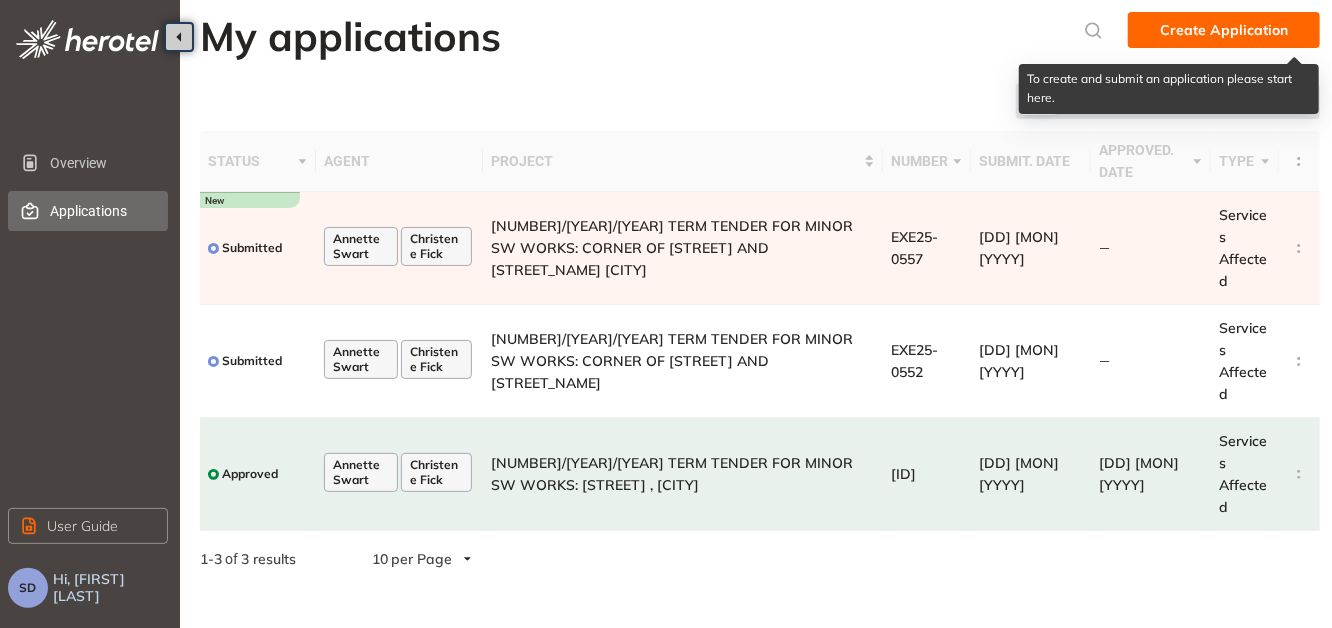 click on "Create Application" at bounding box center (1224, 30) 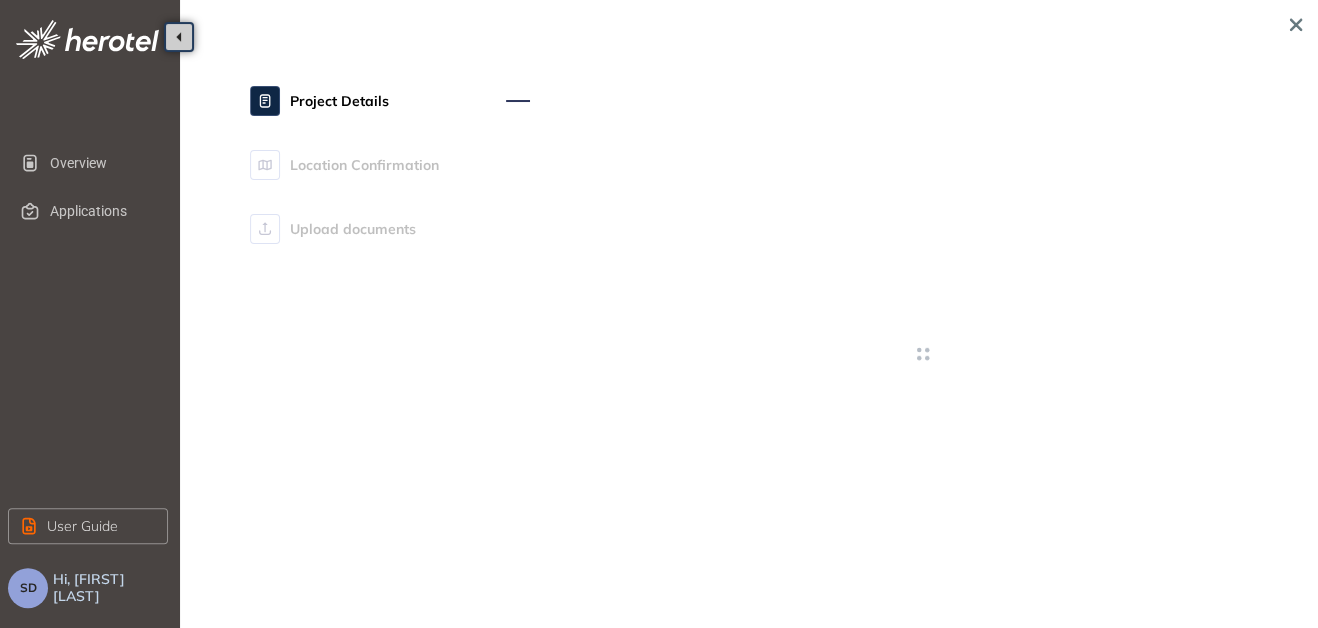 type on "**********" 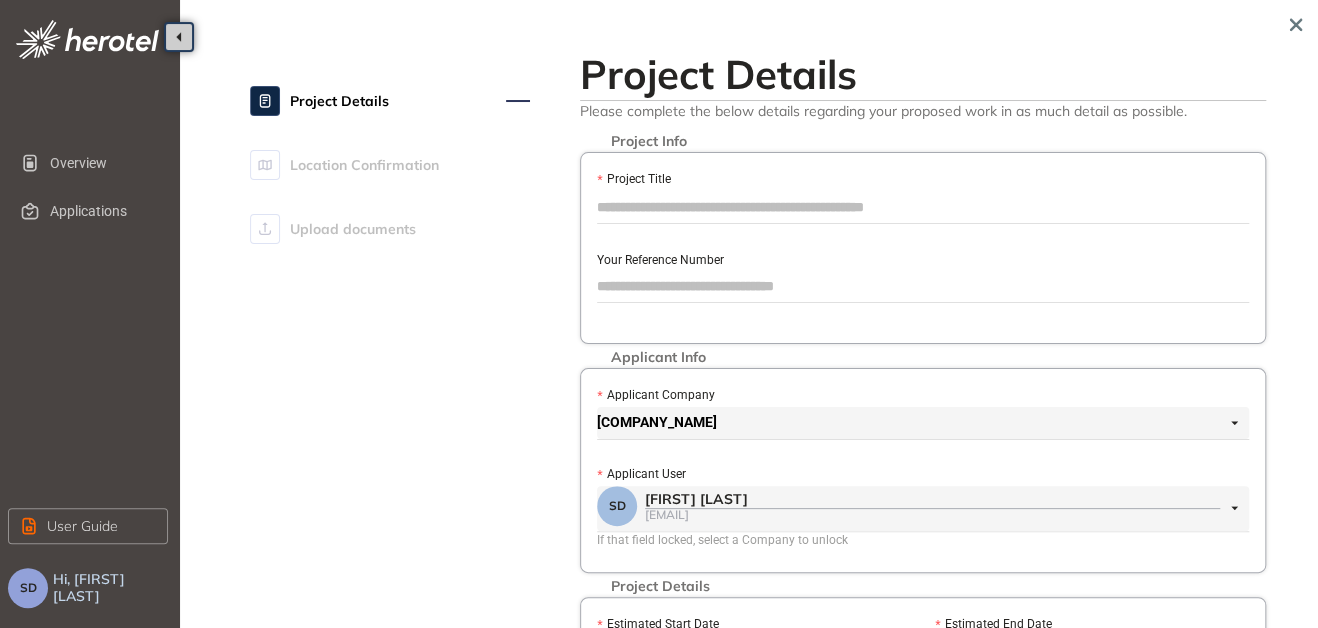 click on "Project Title" at bounding box center [923, 207] 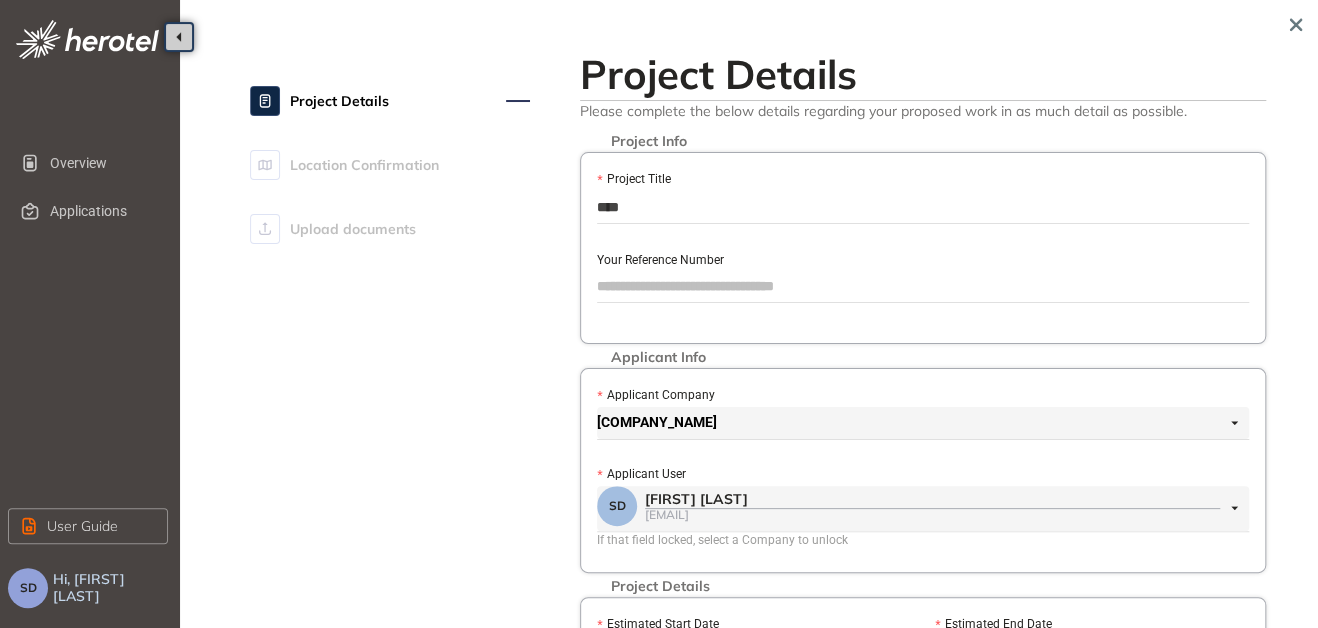 type on "**********" 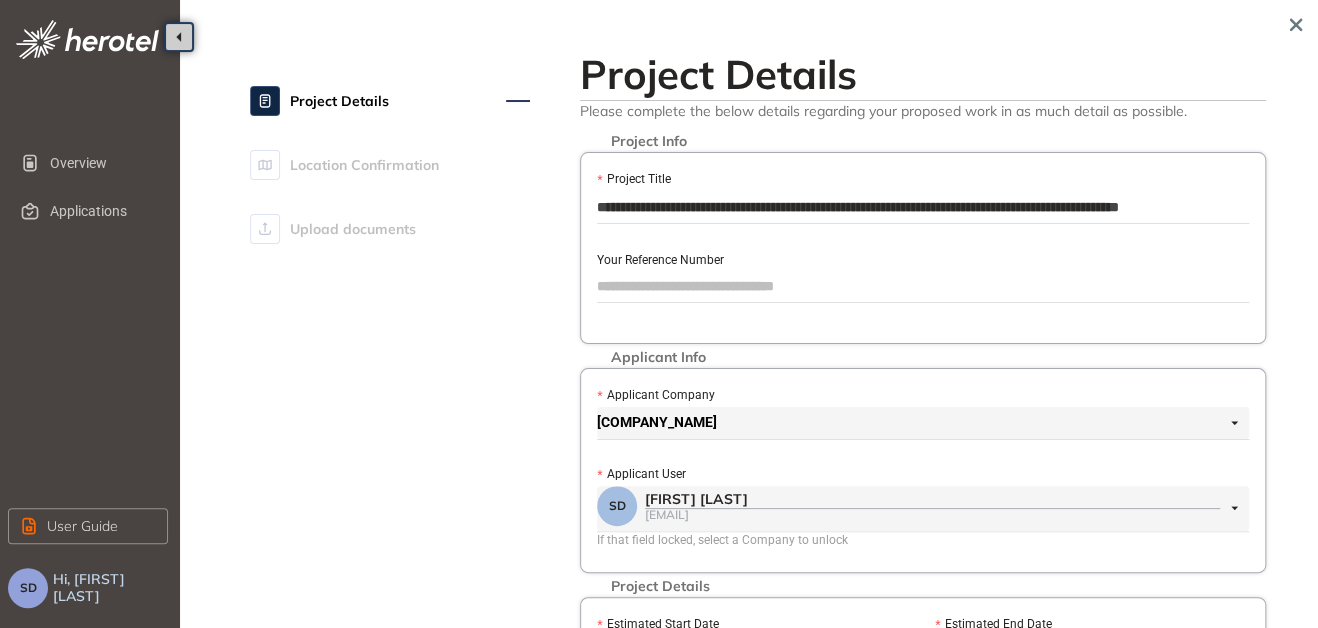 type on "********" 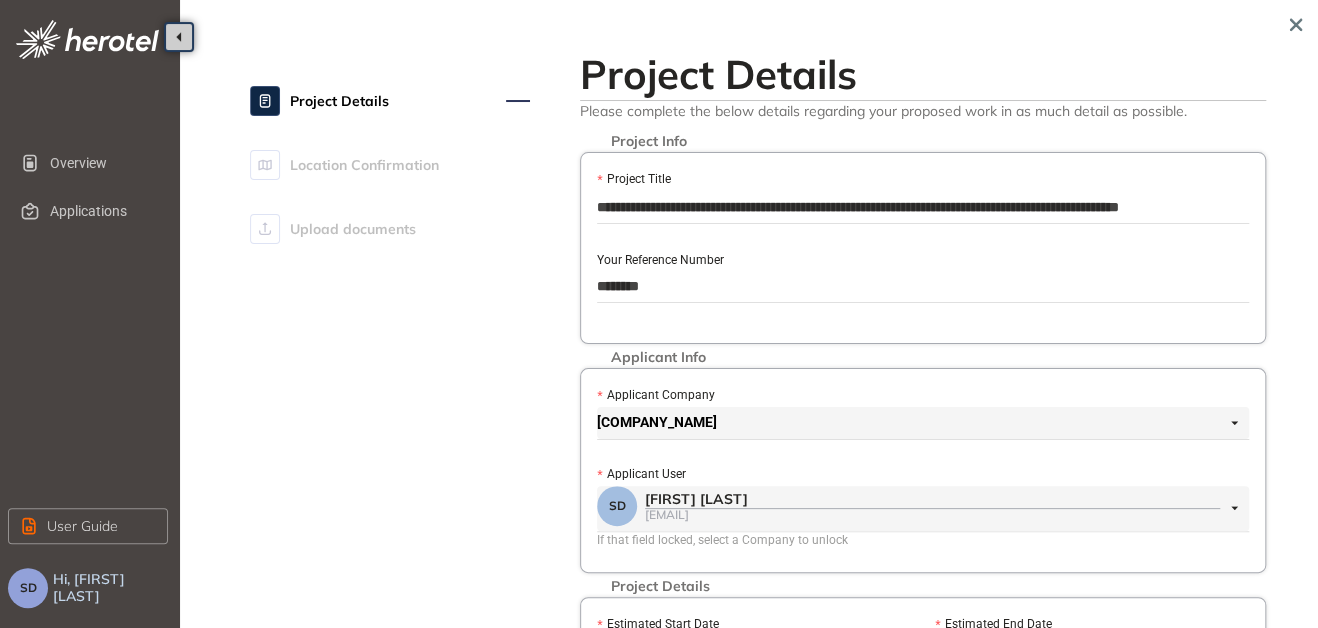 type on "*********" 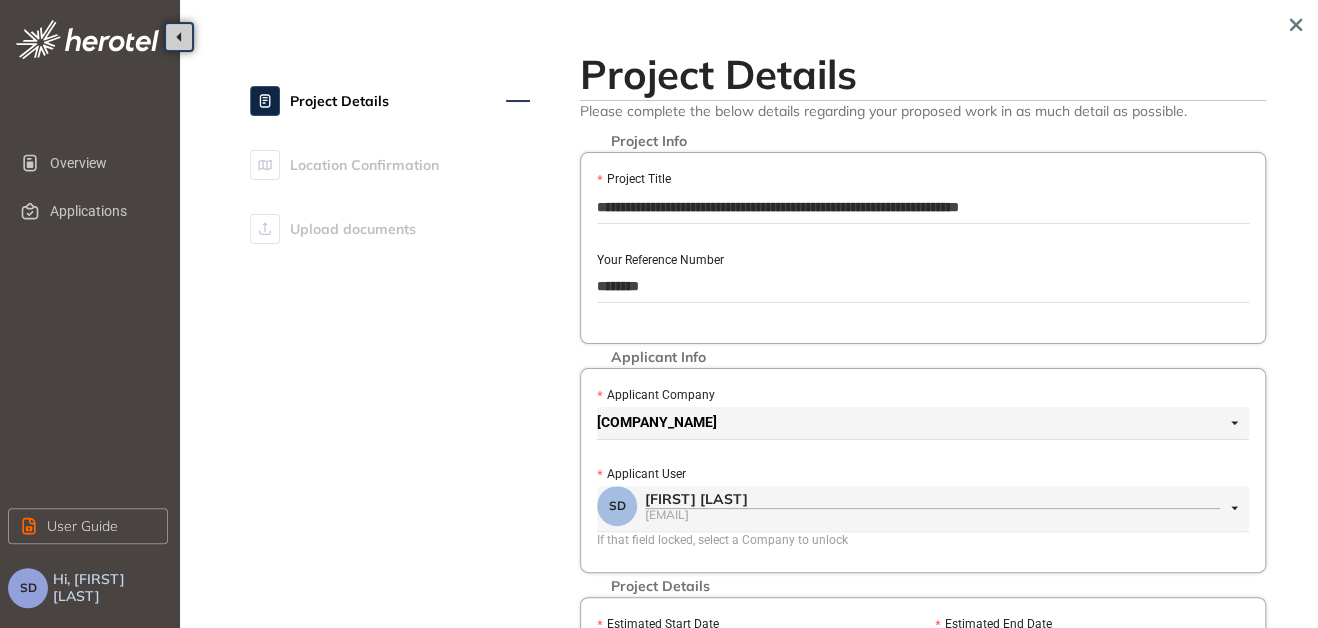 scroll, scrollTop: 0, scrollLeft: 0, axis: both 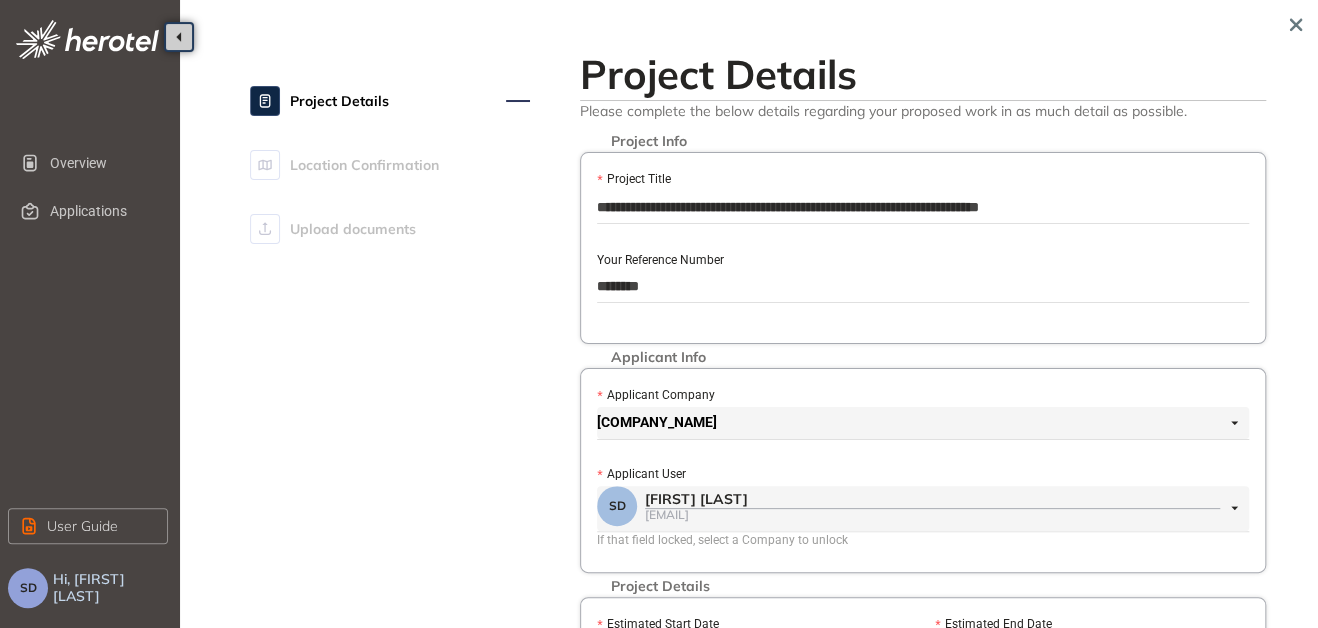 drag, startPoint x: 1225, startPoint y: 201, endPoint x: 988, endPoint y: 211, distance: 237.21088 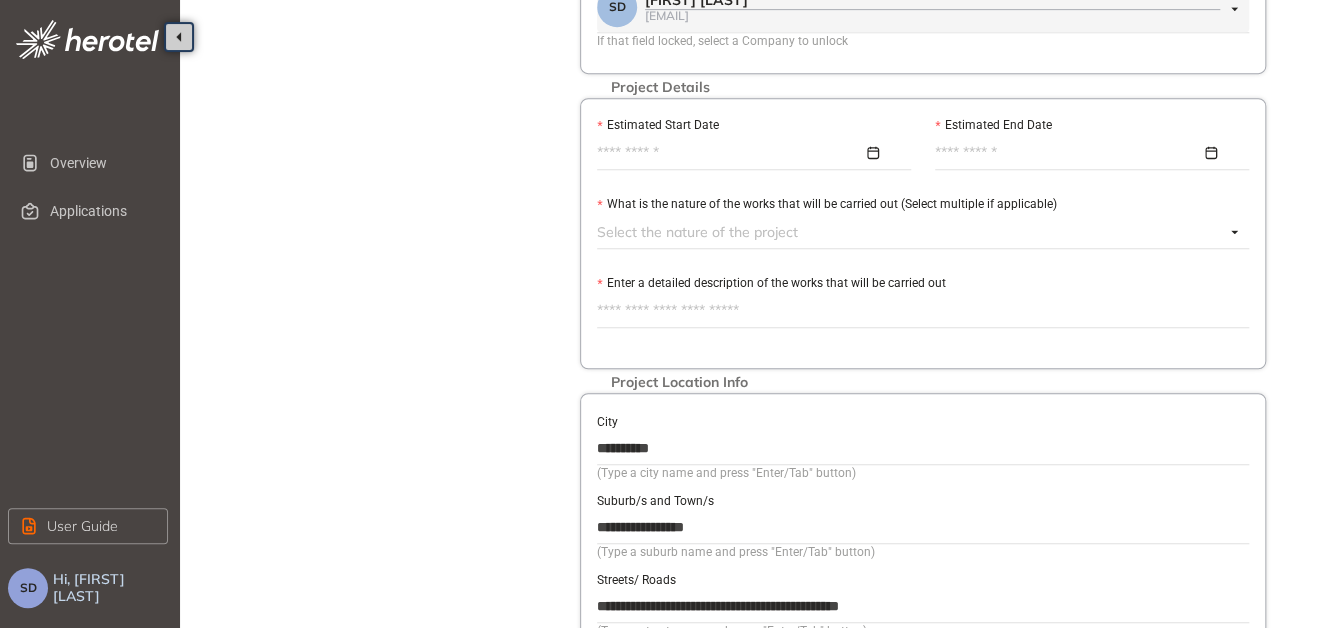 scroll, scrollTop: 500, scrollLeft: 0, axis: vertical 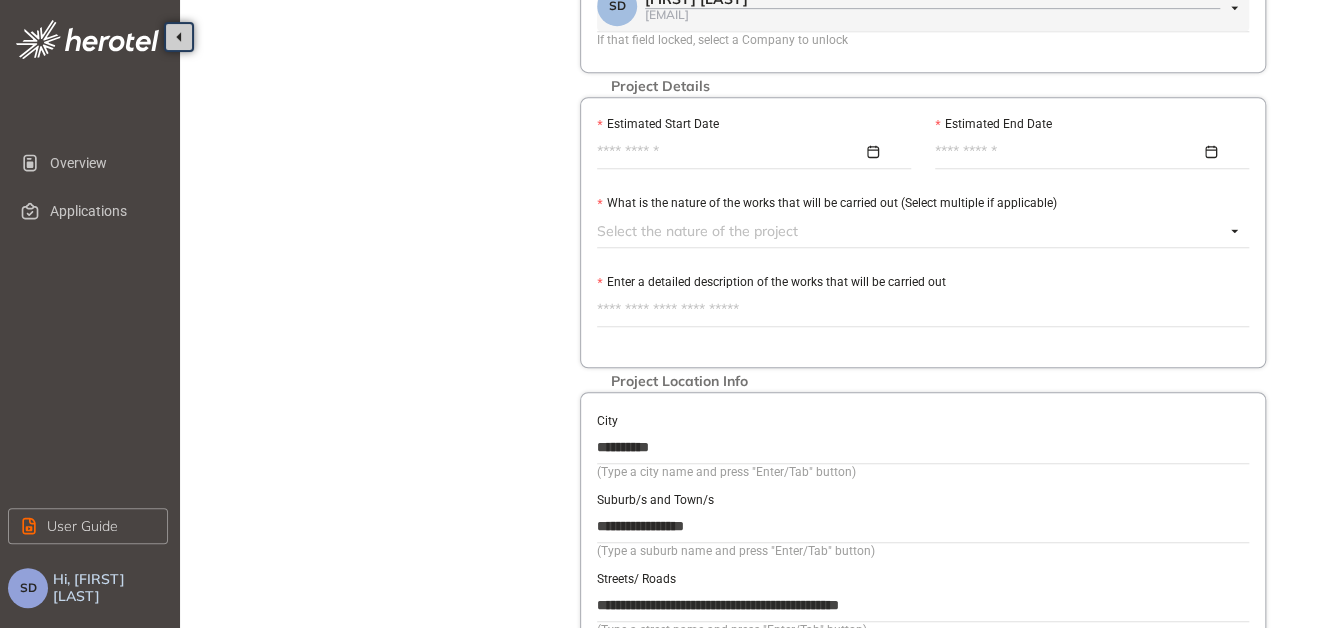 type on "**********" 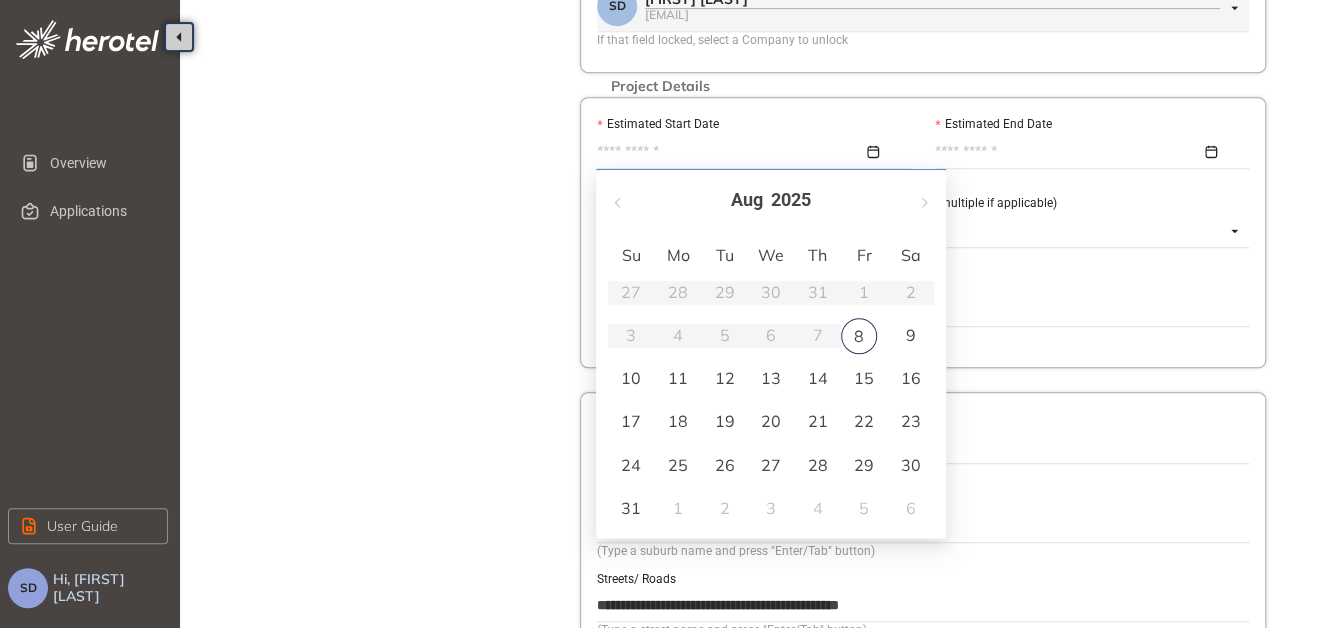 type on "**********" 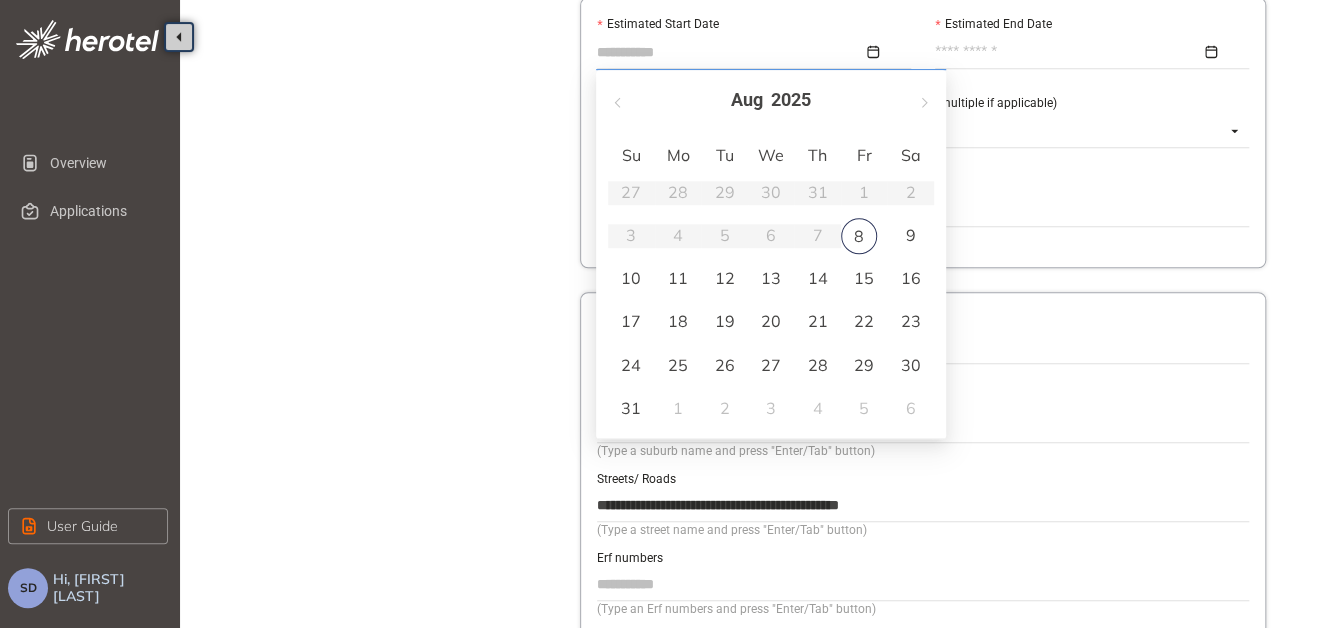 type on "**********" 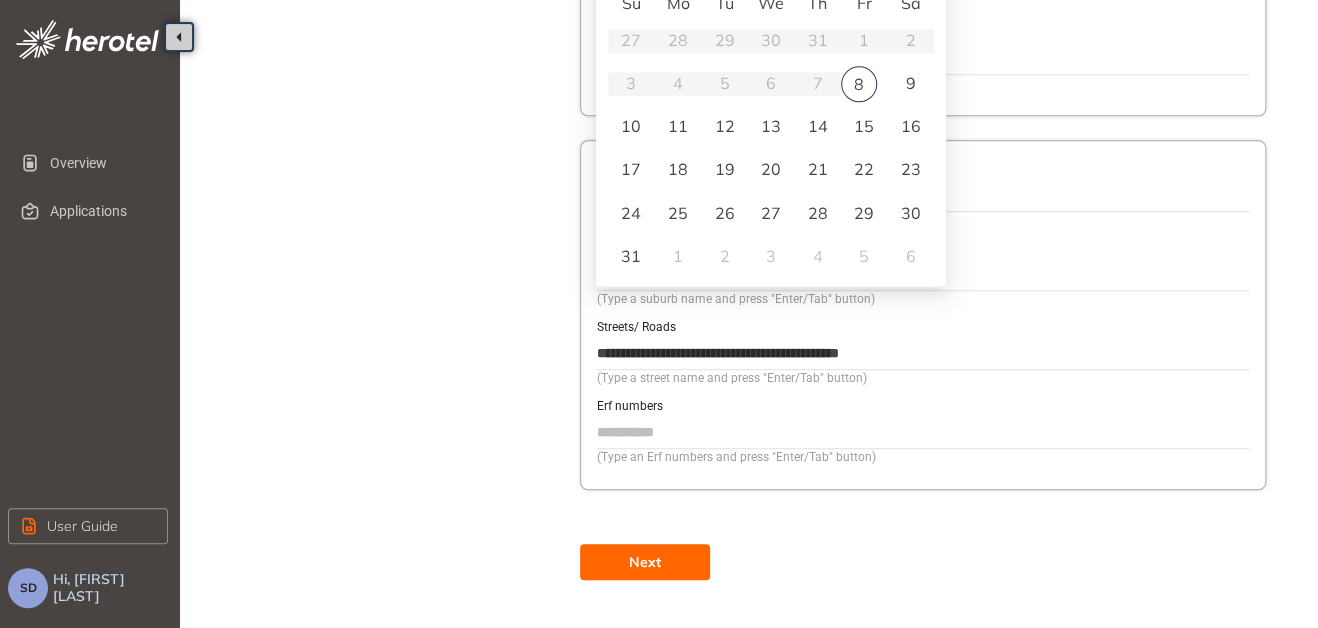 type on "**********" 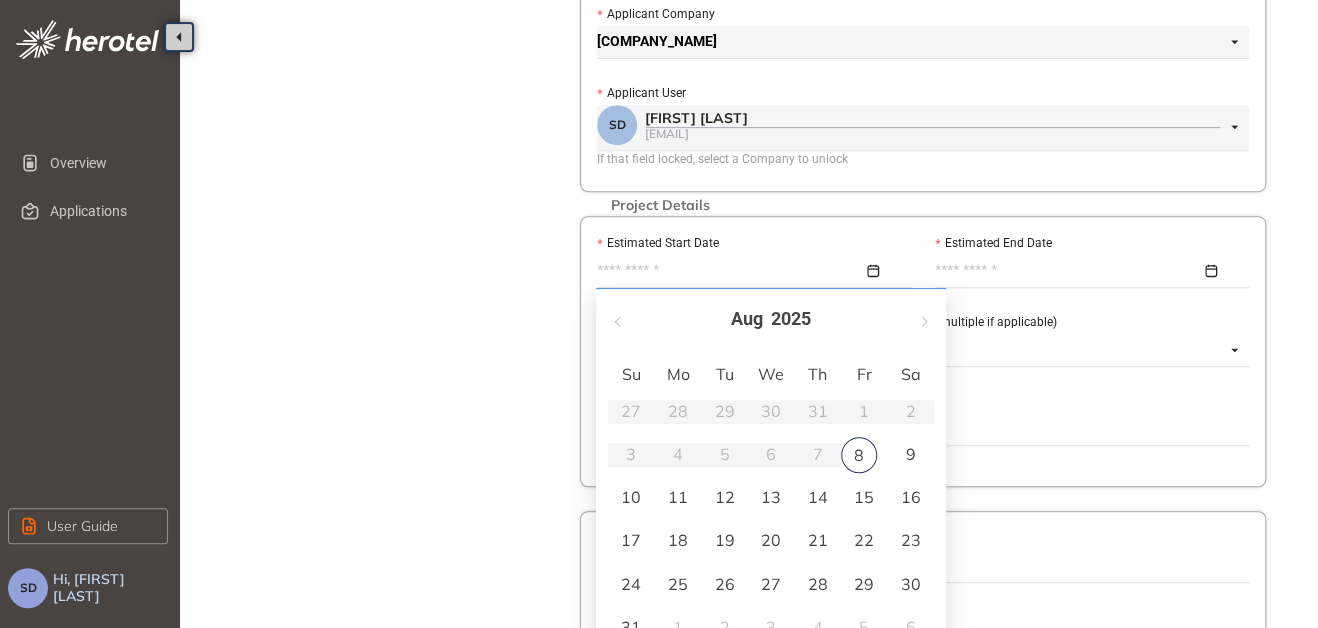 scroll, scrollTop: 352, scrollLeft: 0, axis: vertical 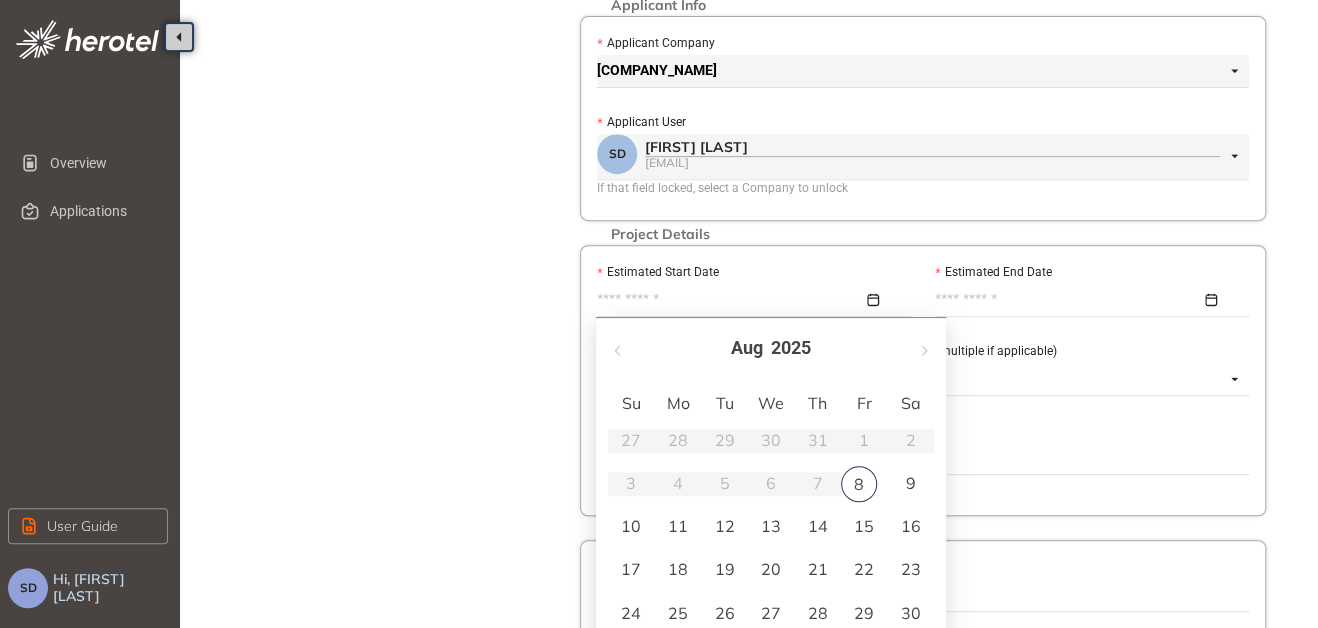 drag, startPoint x: 866, startPoint y: 295, endPoint x: 883, endPoint y: 302, distance: 18.384777 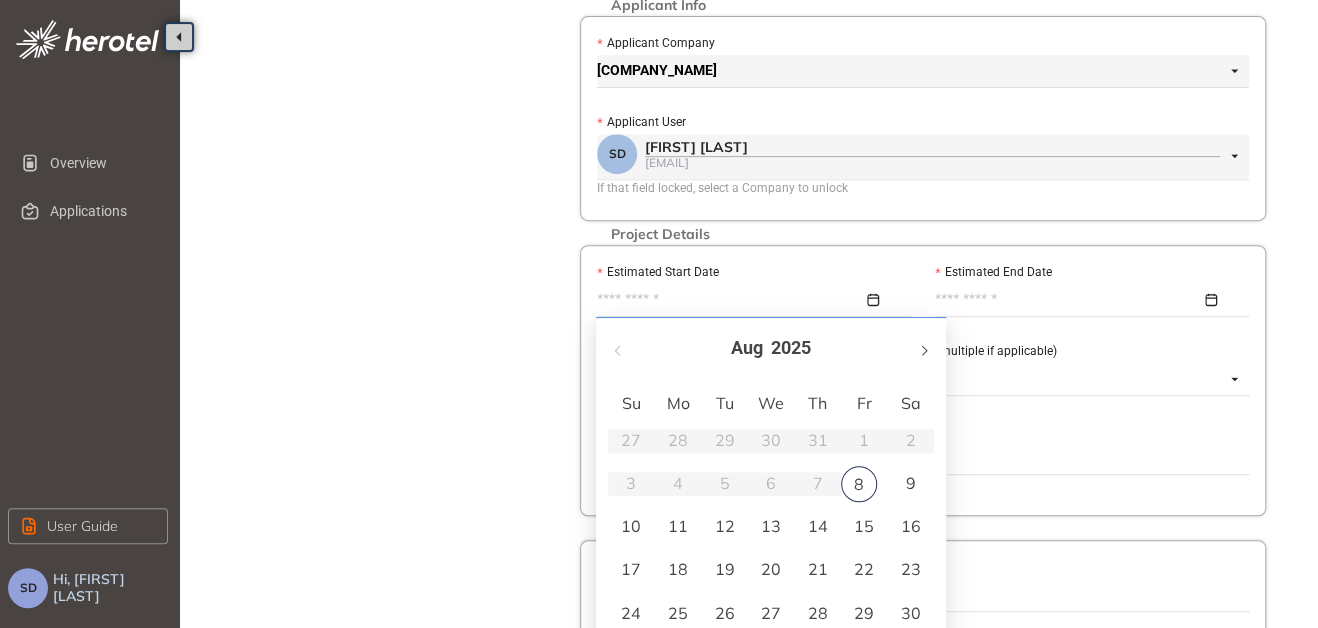 click at bounding box center (923, 348) 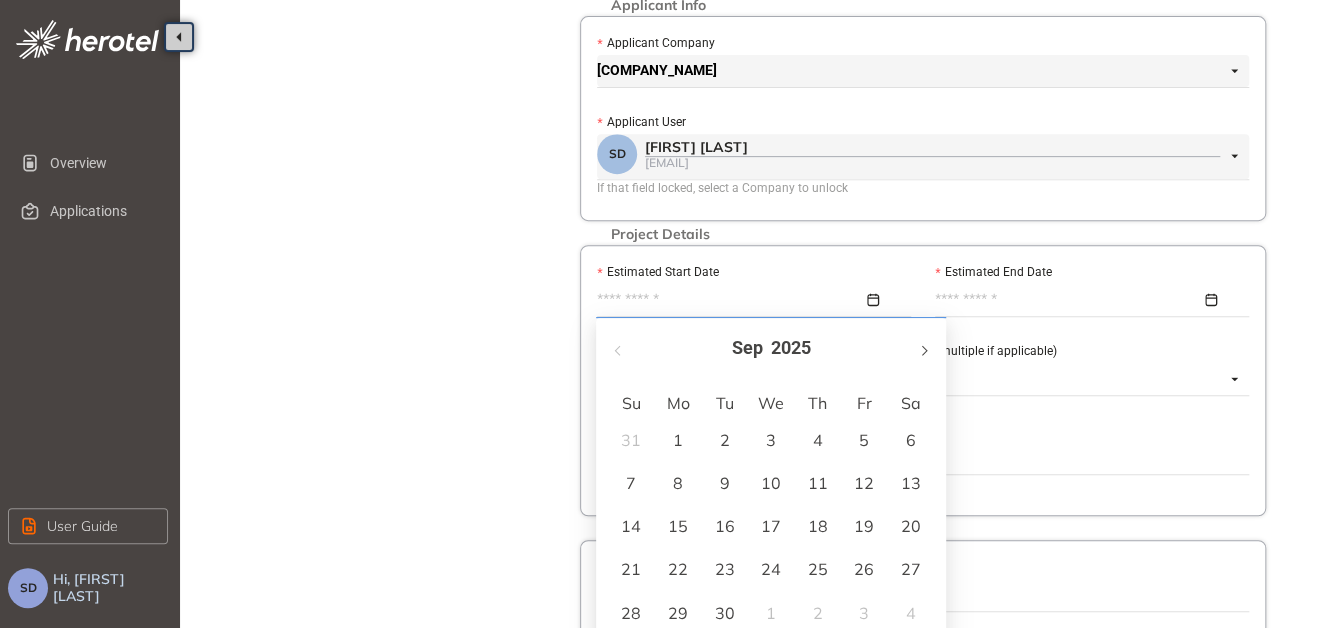 click at bounding box center (923, 348) 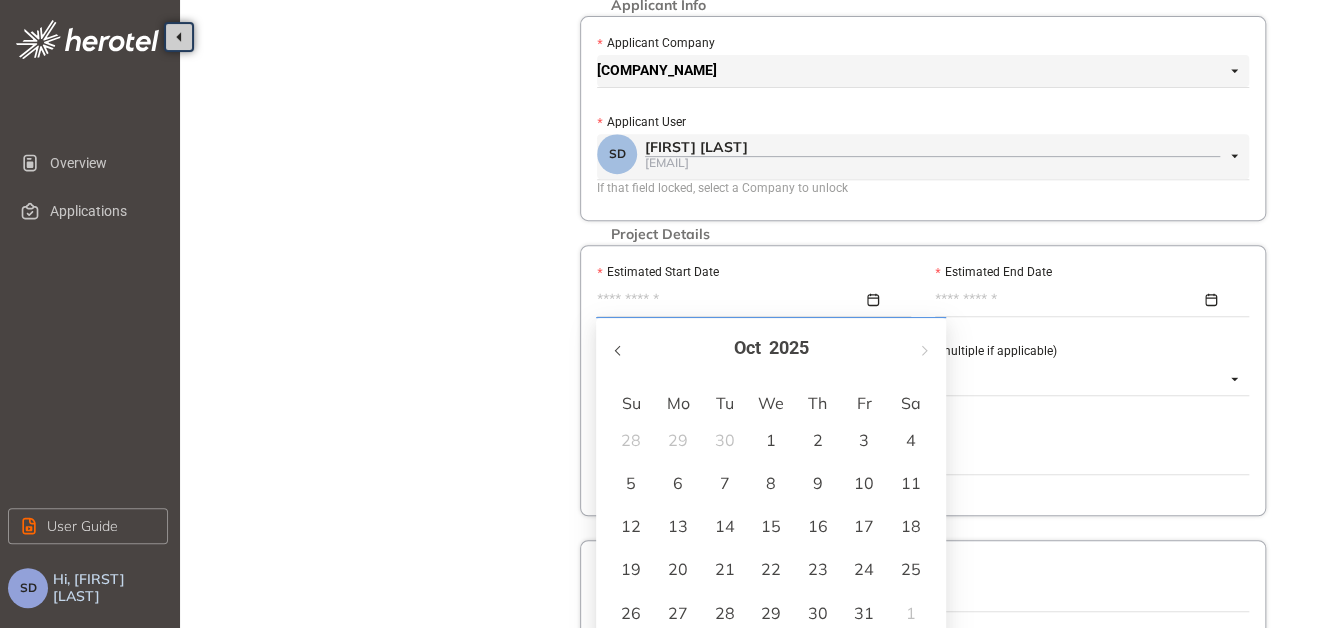 click at bounding box center (619, 348) 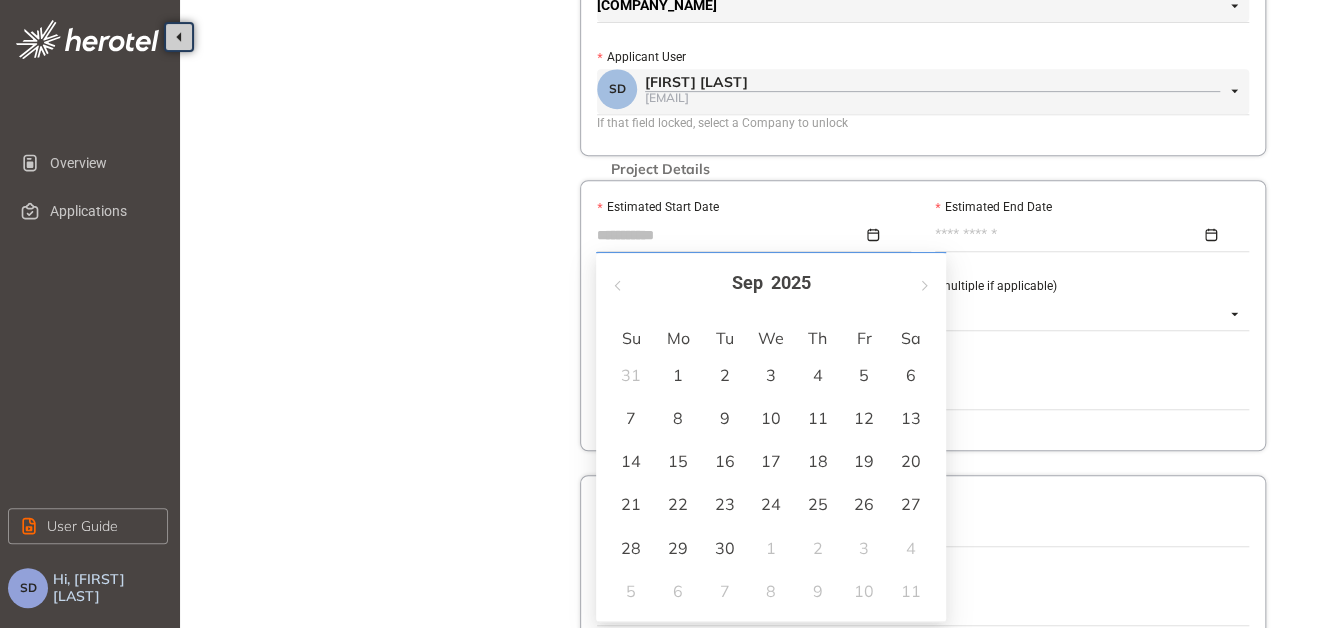 scroll, scrollTop: 452, scrollLeft: 0, axis: vertical 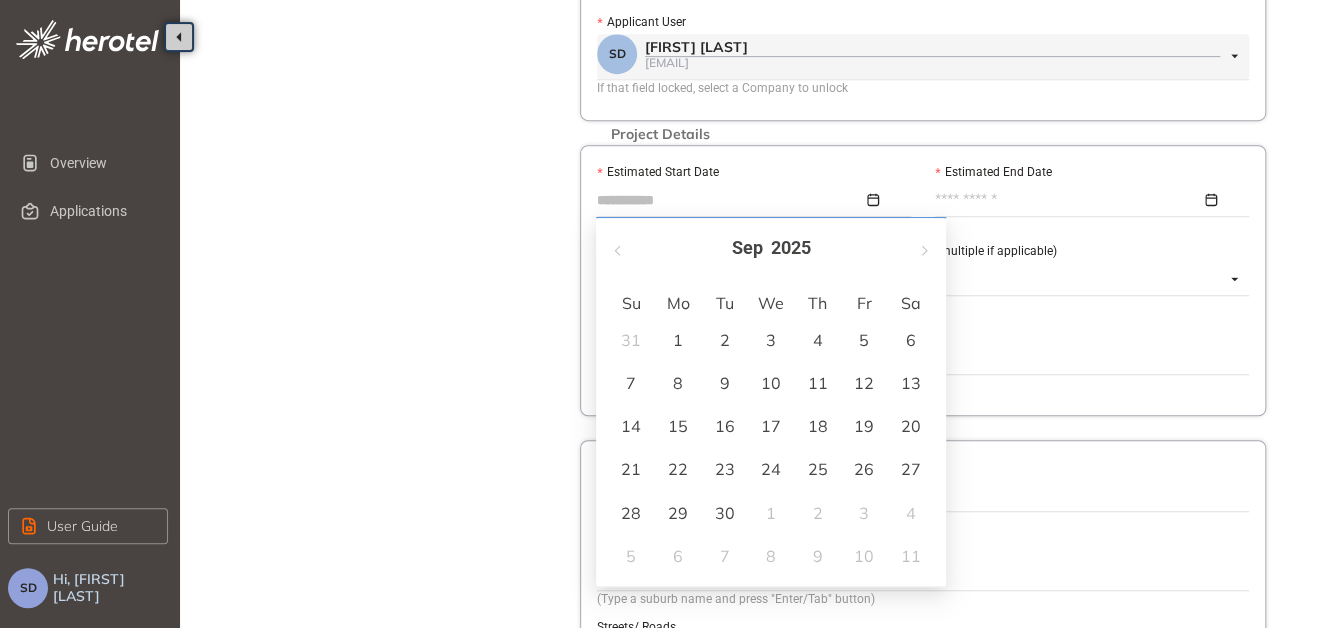 type on "**********" 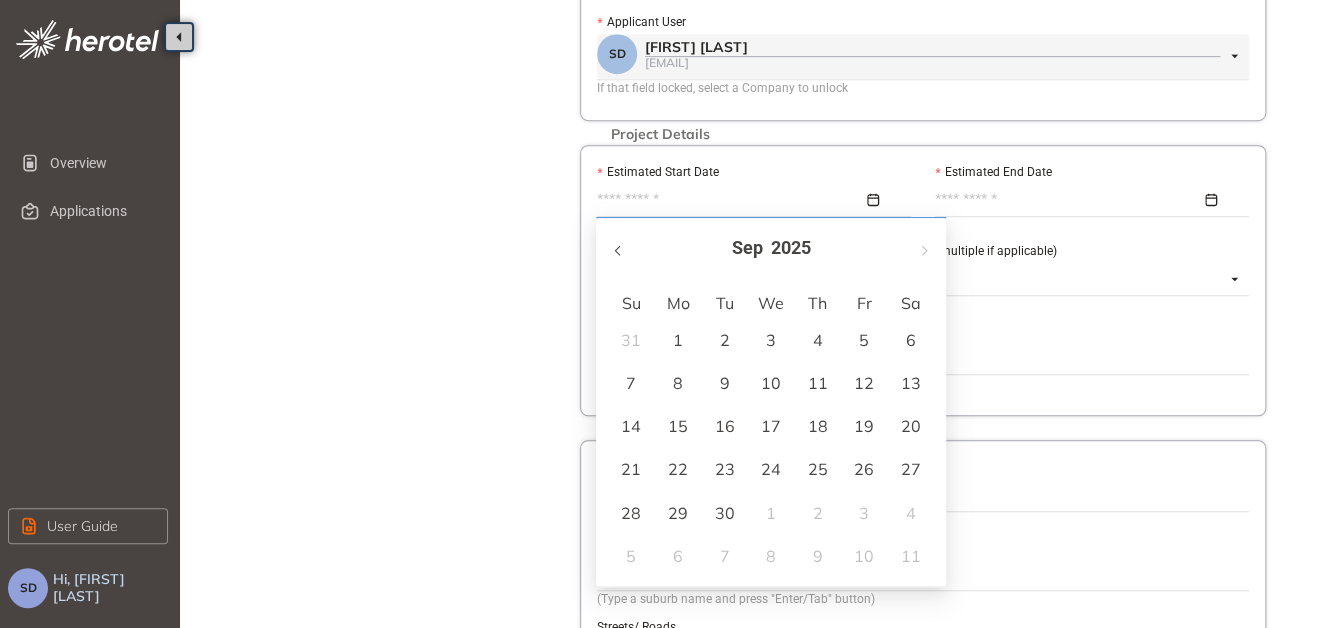 click at bounding box center (619, 250) 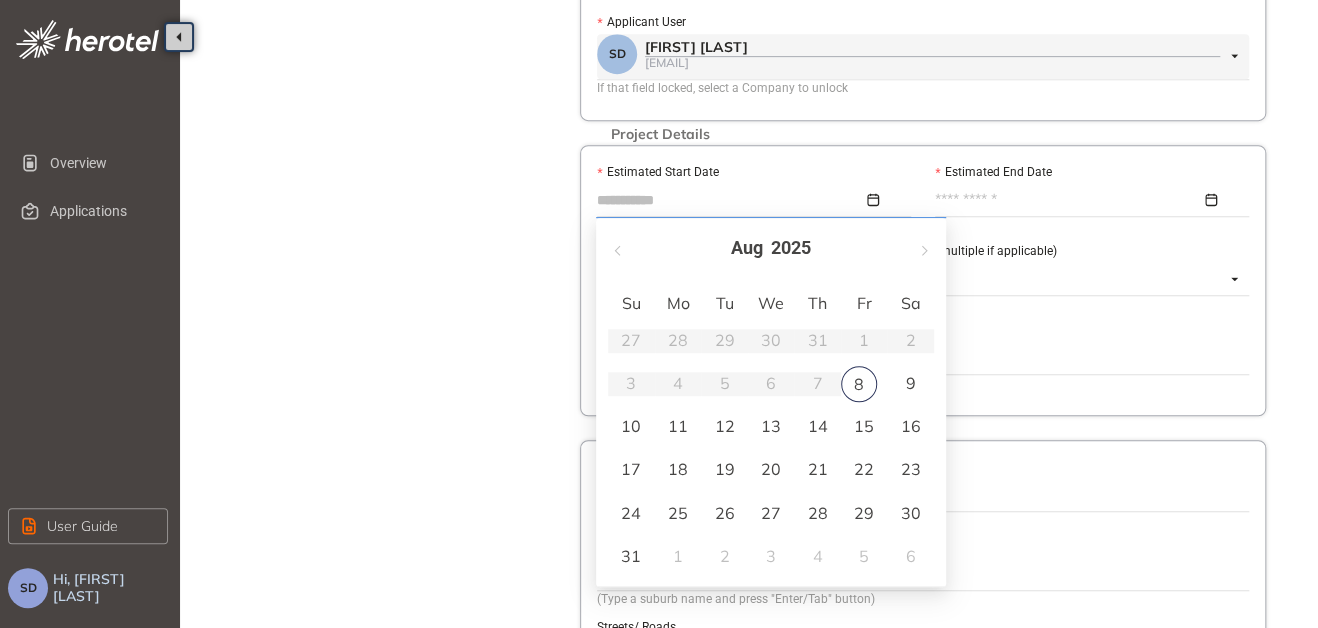 type on "**********" 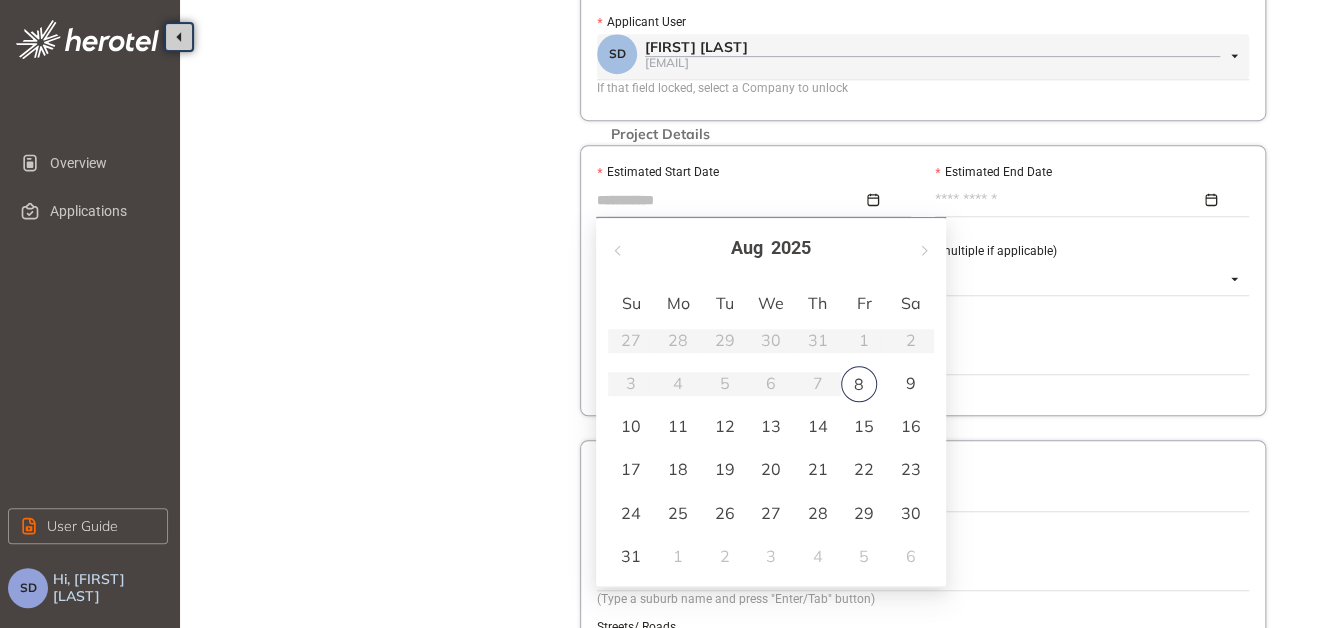 click on "27" at bounding box center [771, 513] 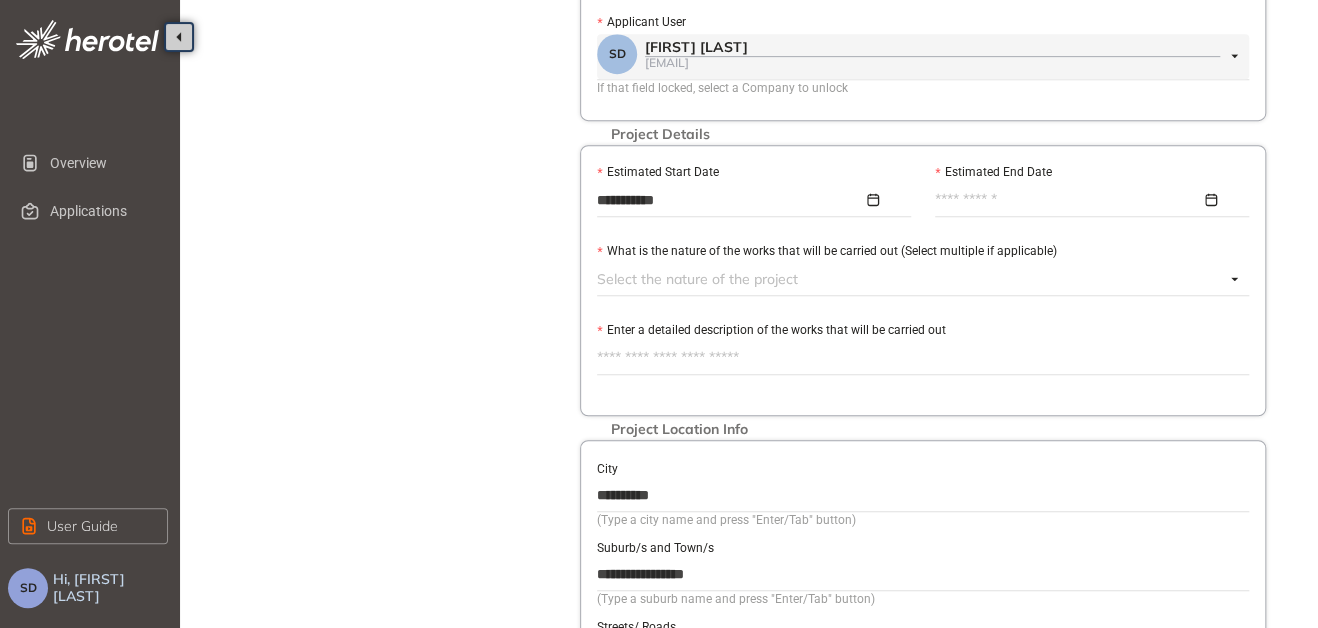 click at bounding box center (1086, 200) 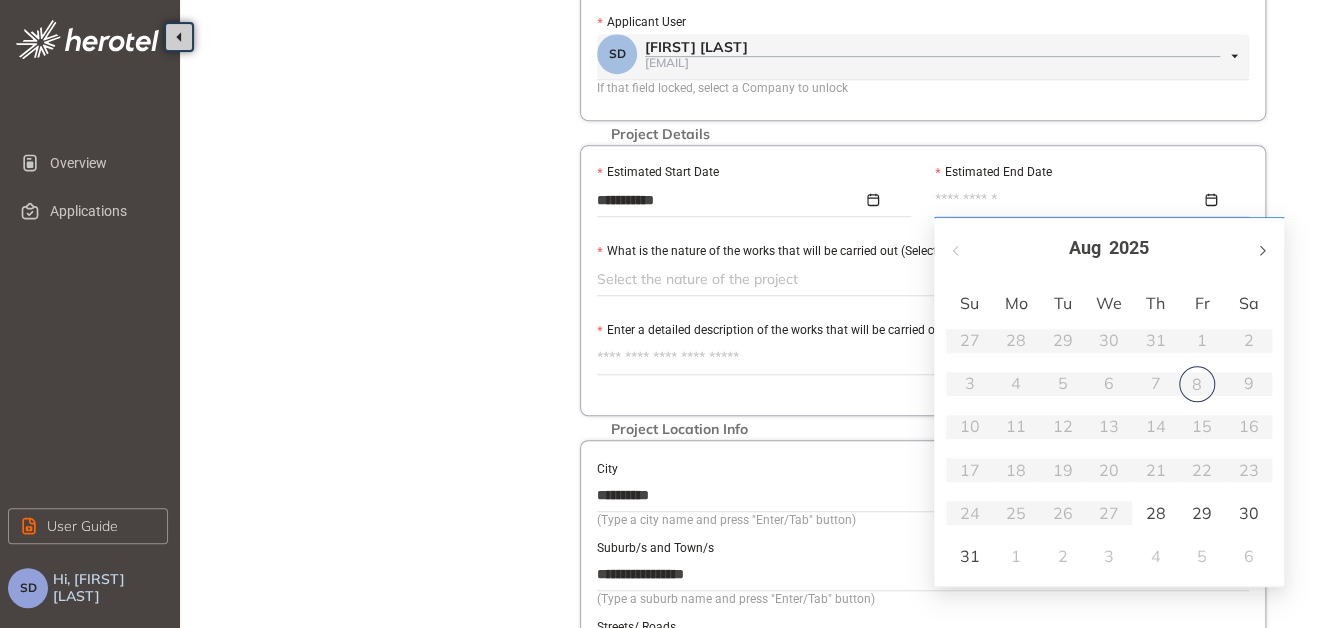 click at bounding box center [1261, 248] 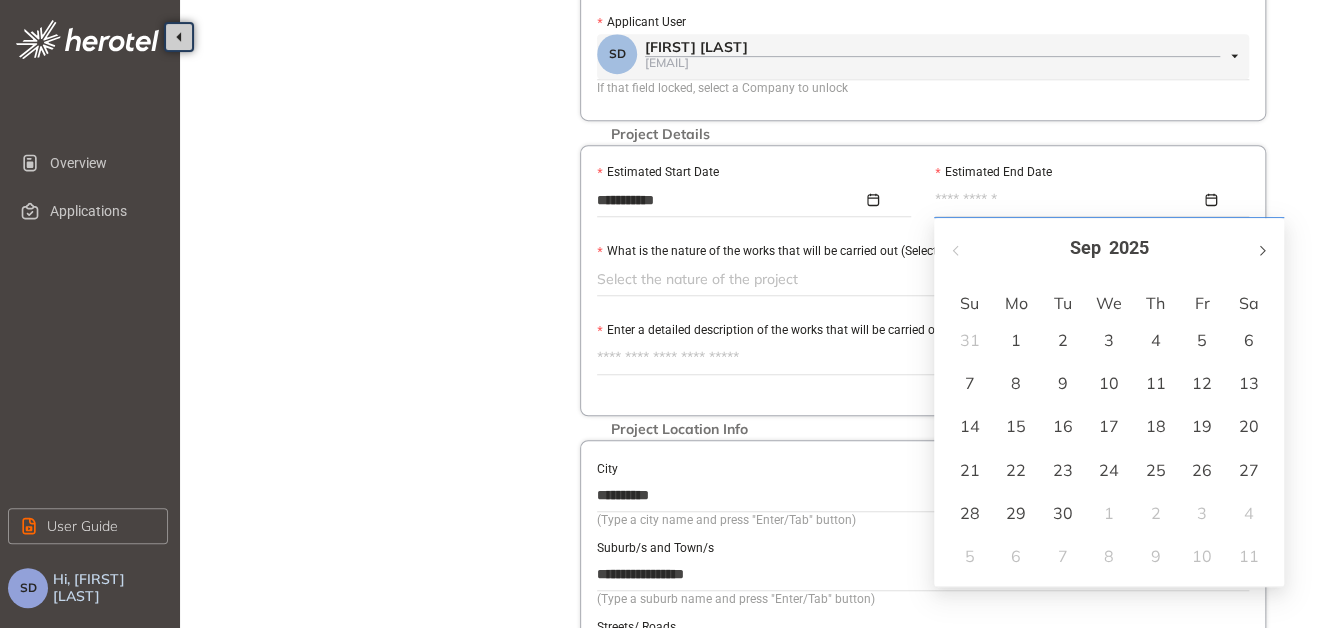 click at bounding box center [1261, 248] 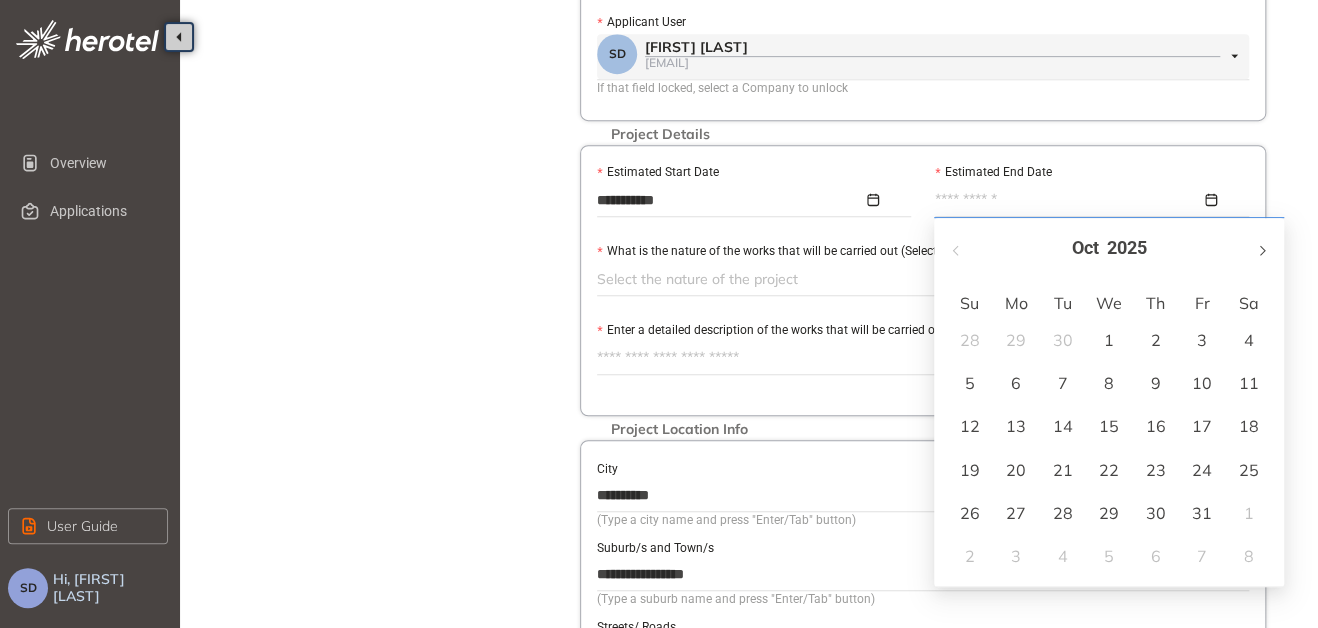 click at bounding box center [1261, 248] 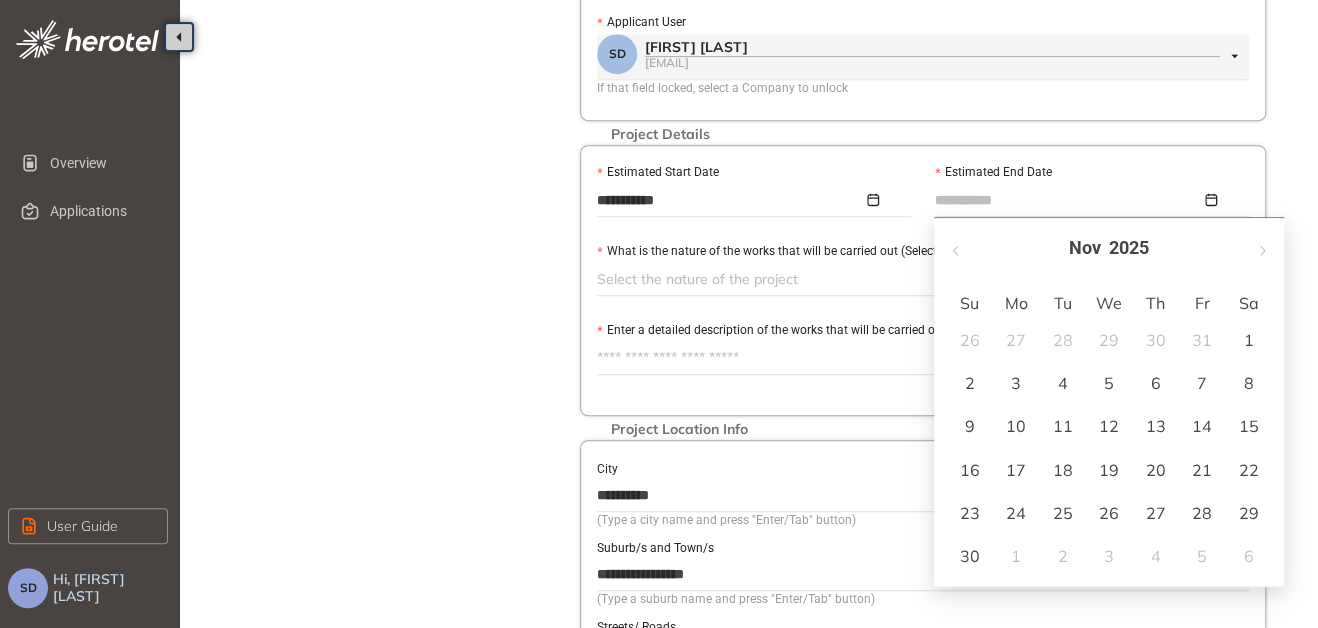 type on "**********" 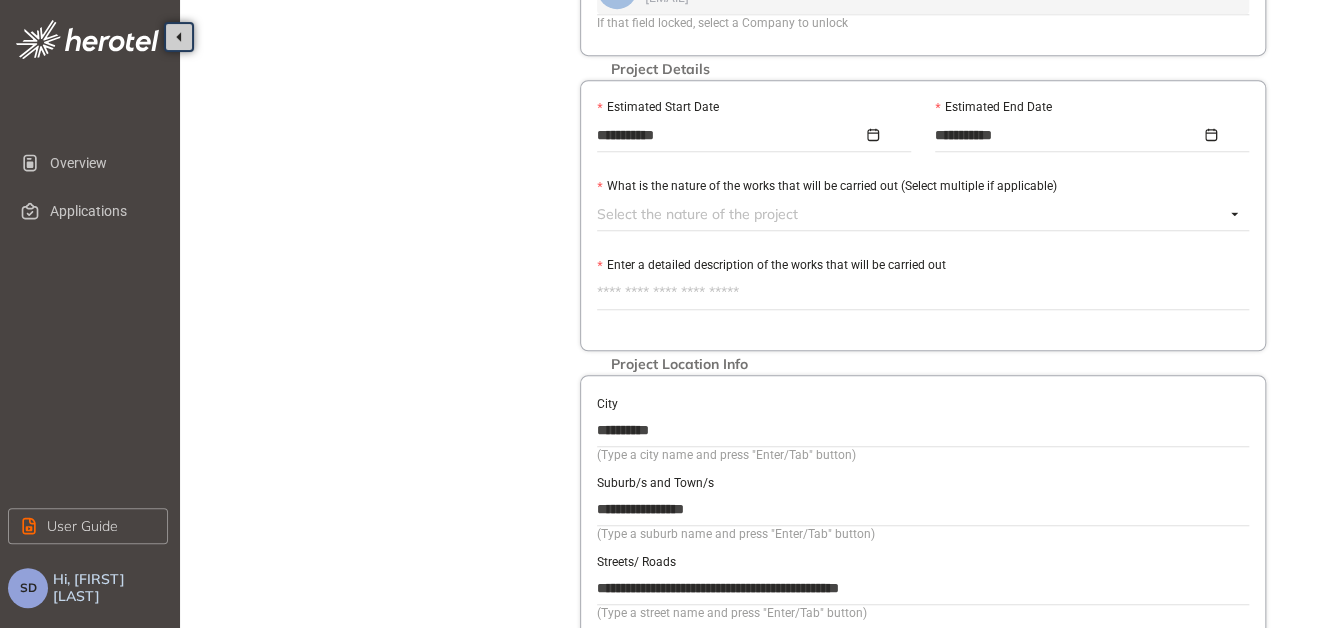 scroll, scrollTop: 552, scrollLeft: 0, axis: vertical 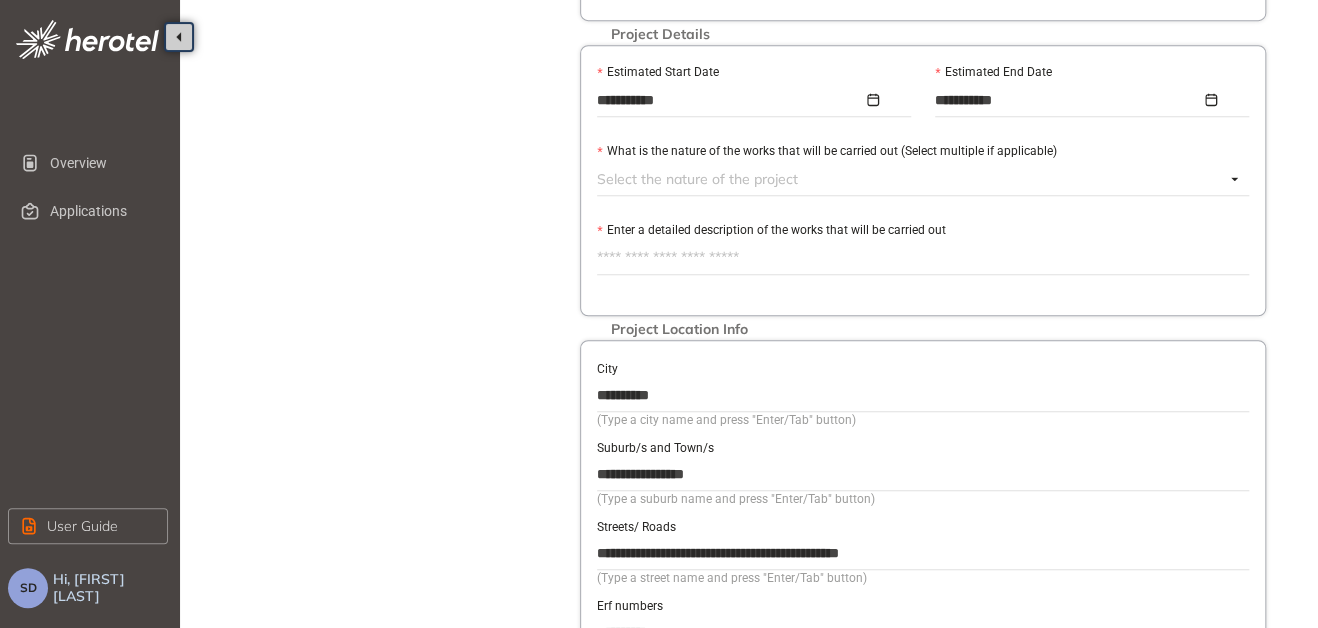 click at bounding box center (911, 179) 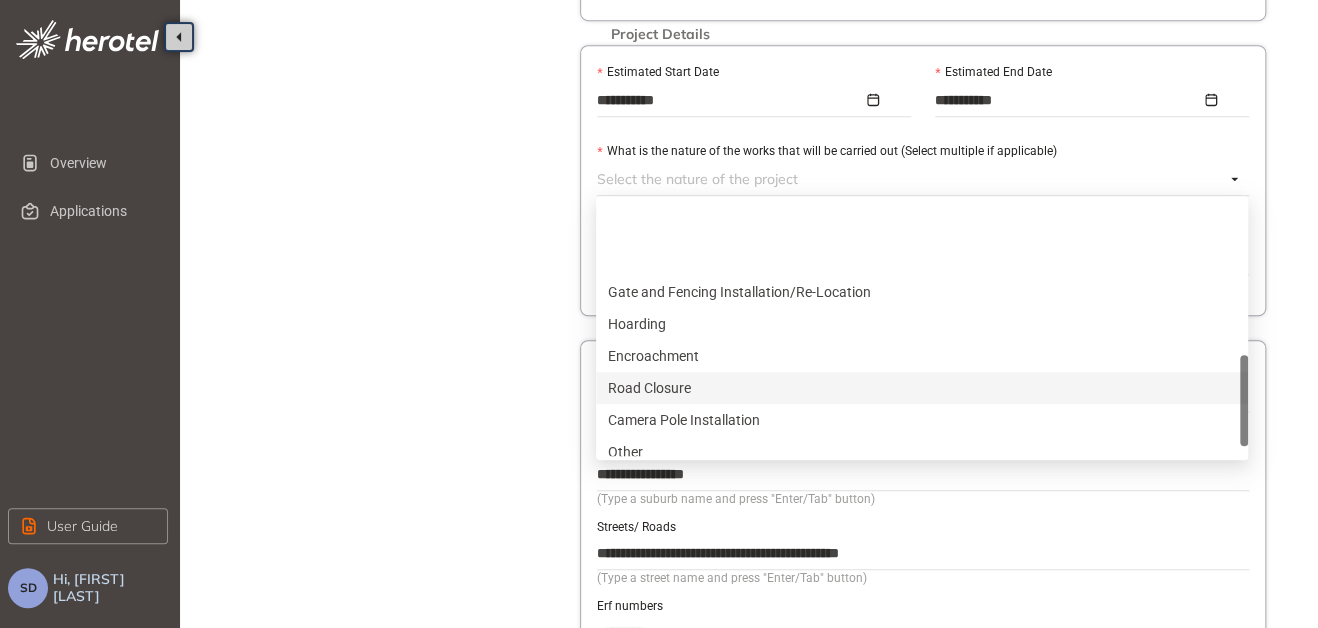 scroll, scrollTop: 640, scrollLeft: 0, axis: vertical 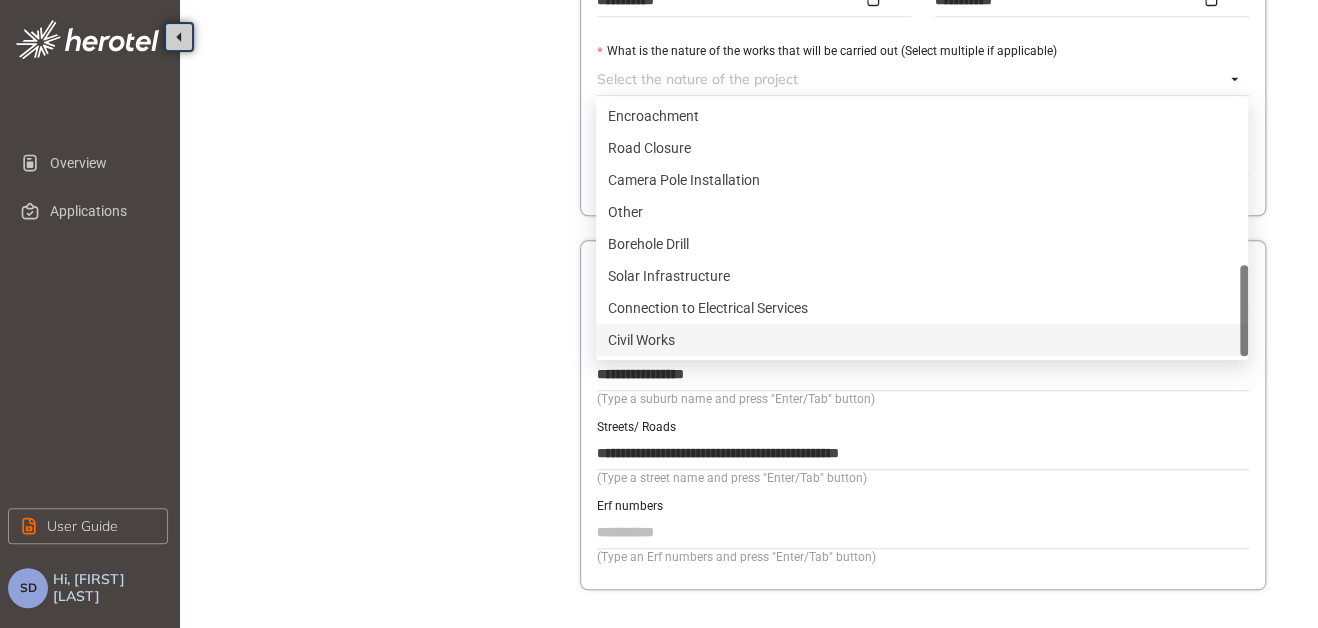 click on "Civil Works" at bounding box center (922, 340) 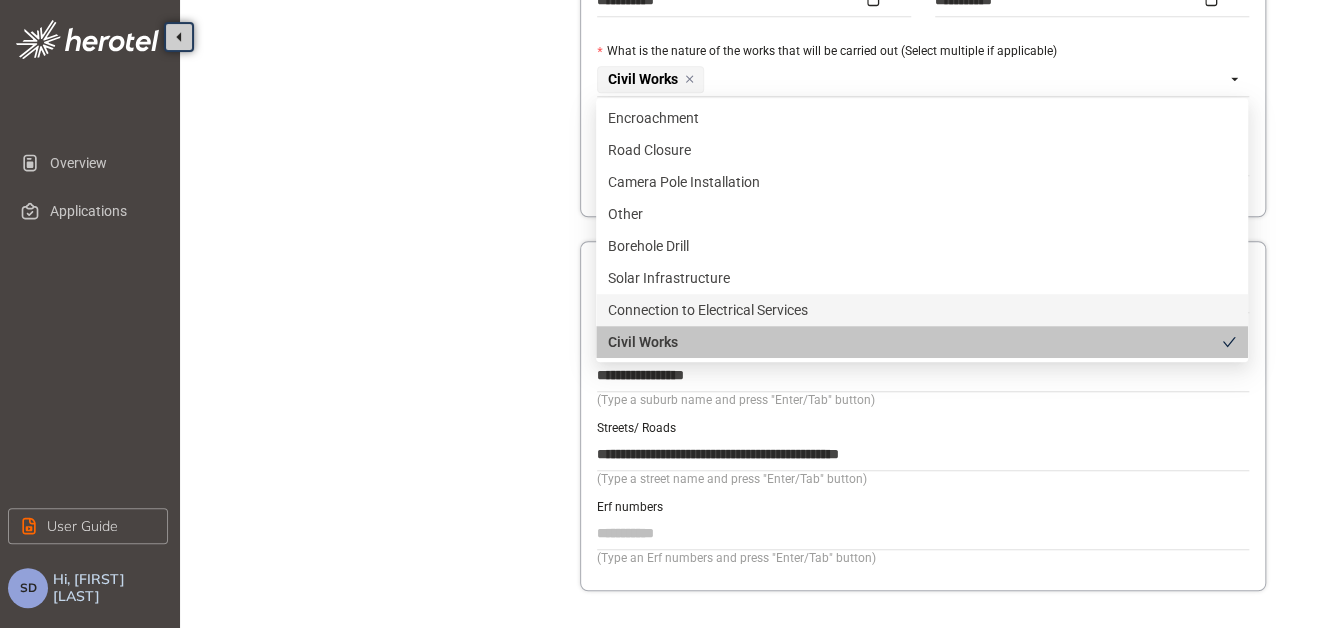 drag, startPoint x: 406, startPoint y: 267, endPoint x: 417, endPoint y: 264, distance: 11.401754 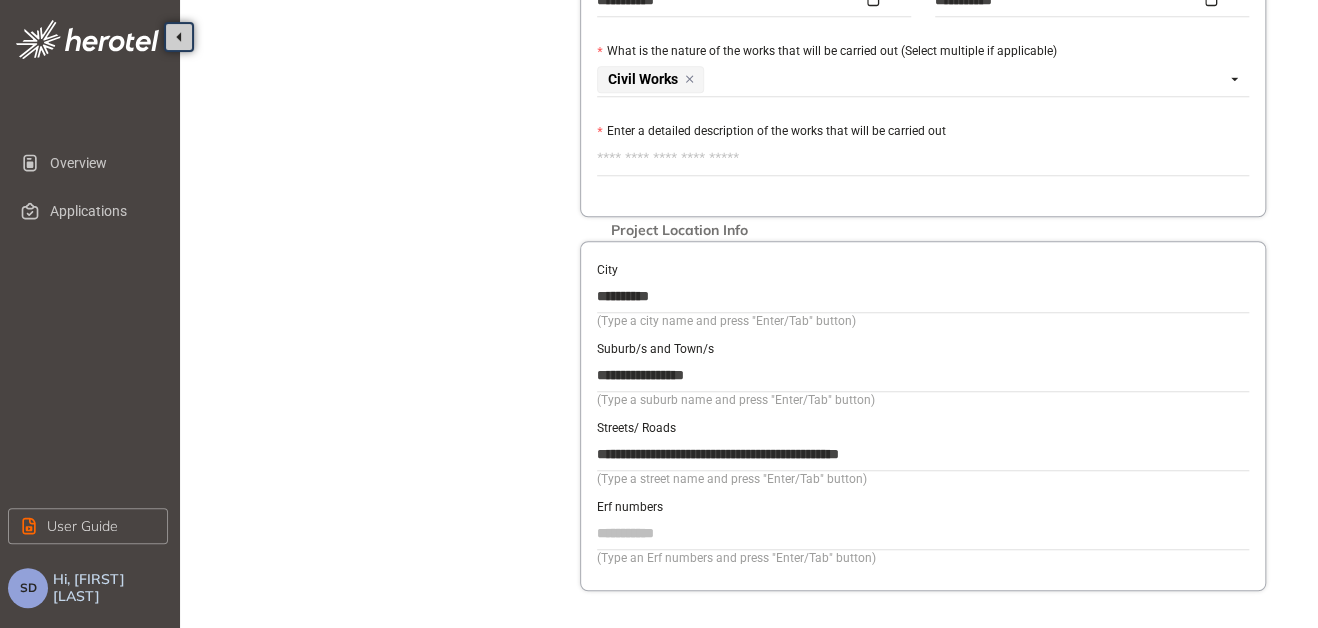 click on "Enter a detailed description of the works that will be carried out" at bounding box center (923, 159) 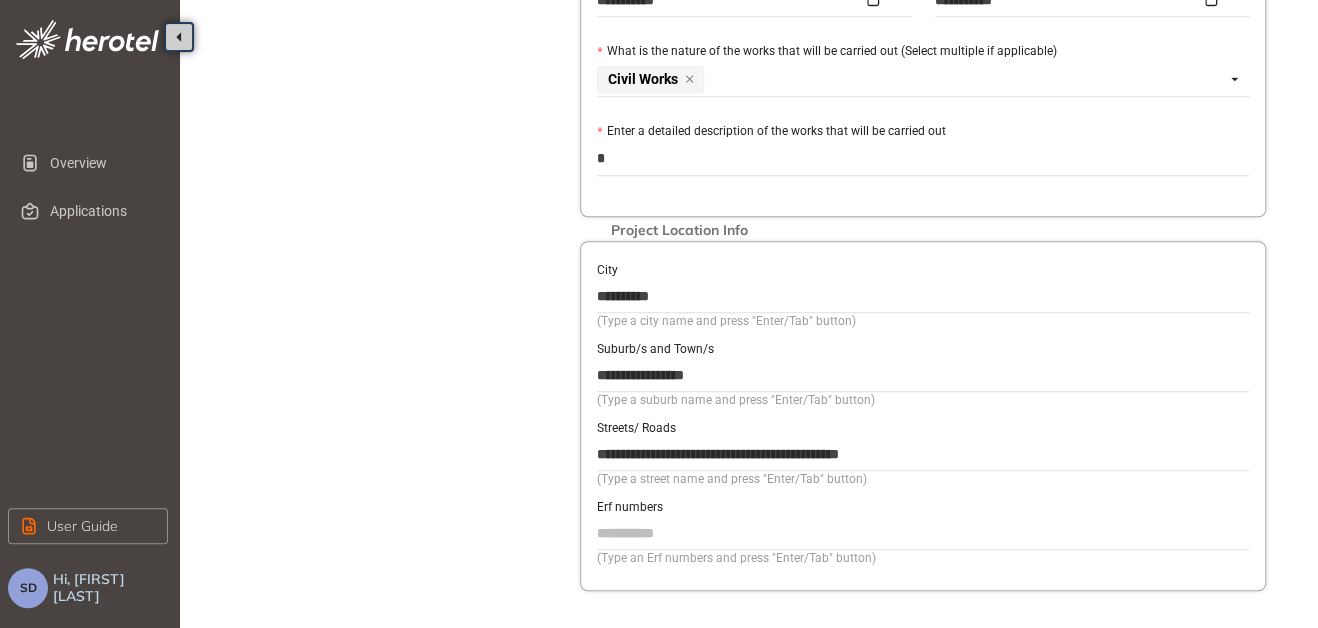 type on "**" 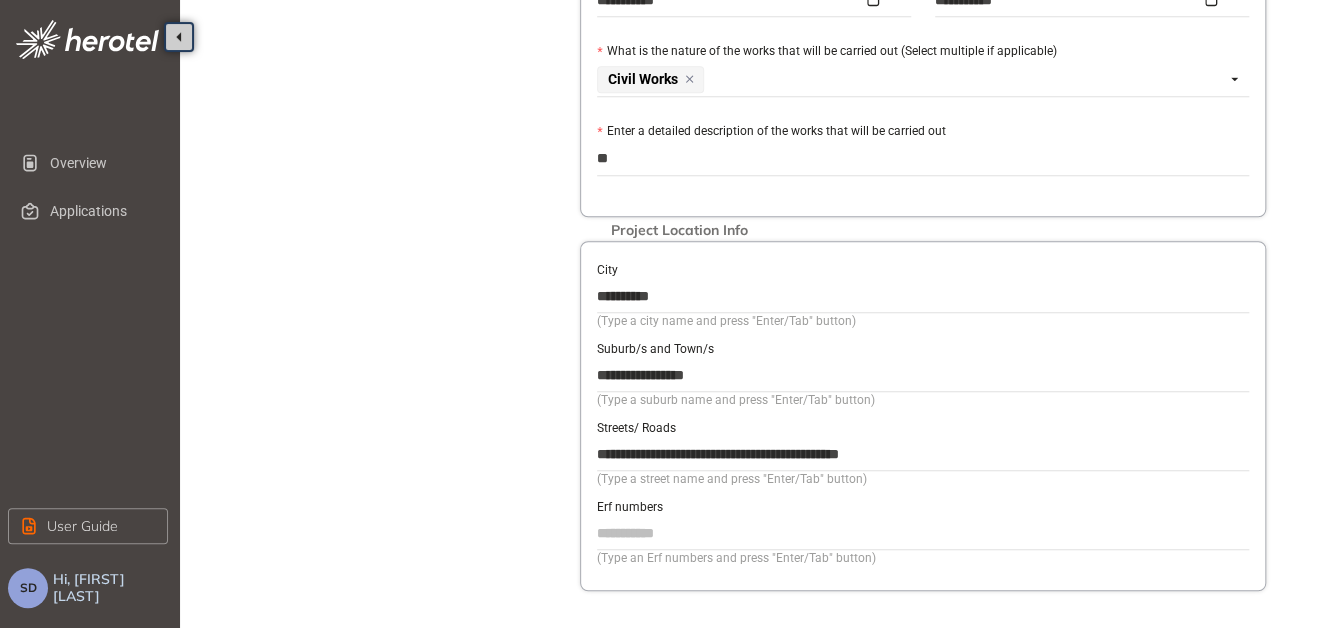 type on "***" 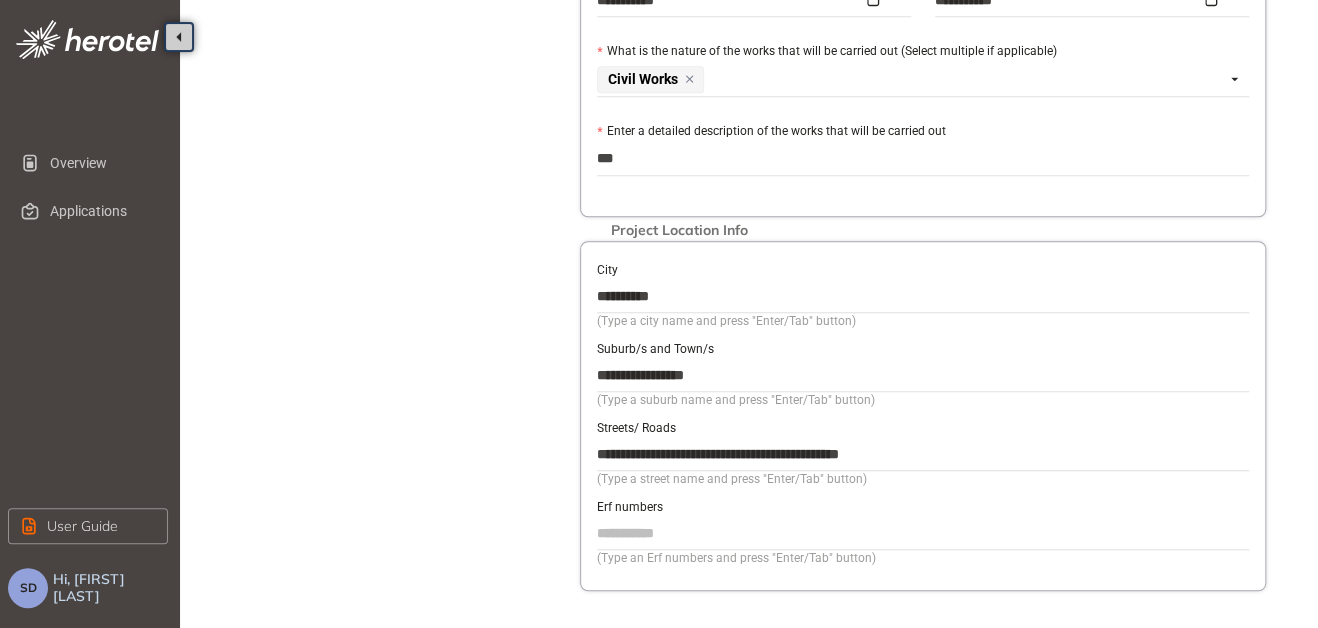 type on "****" 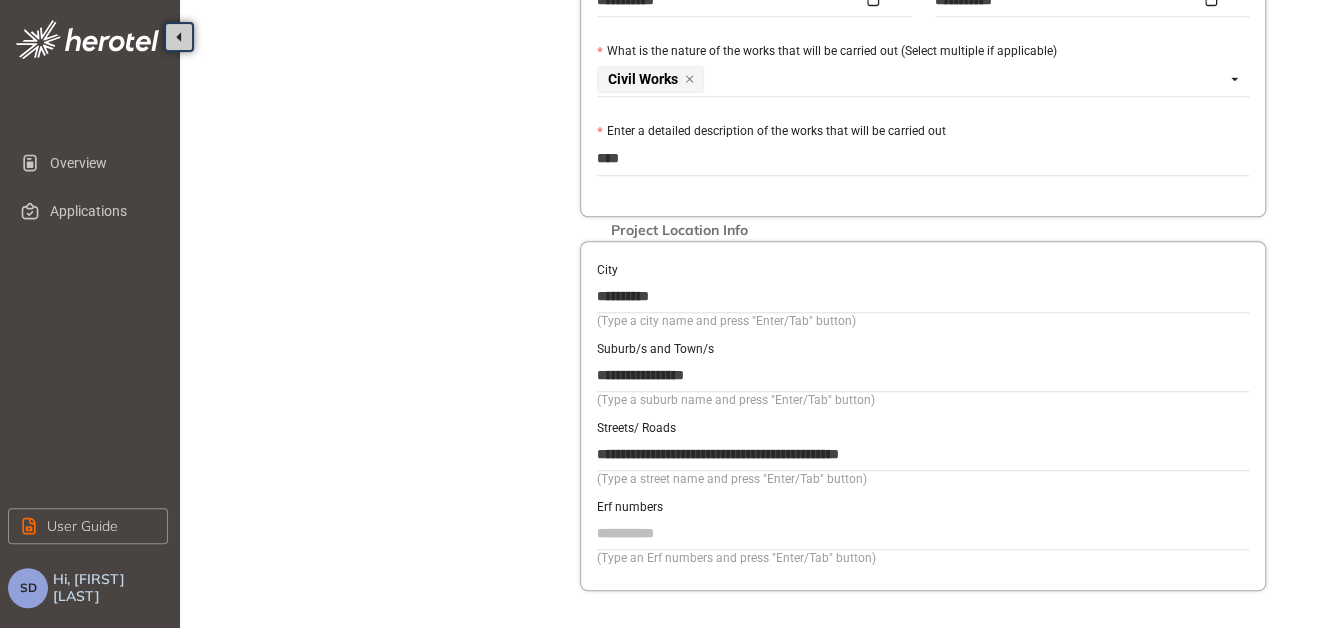 type on "*****" 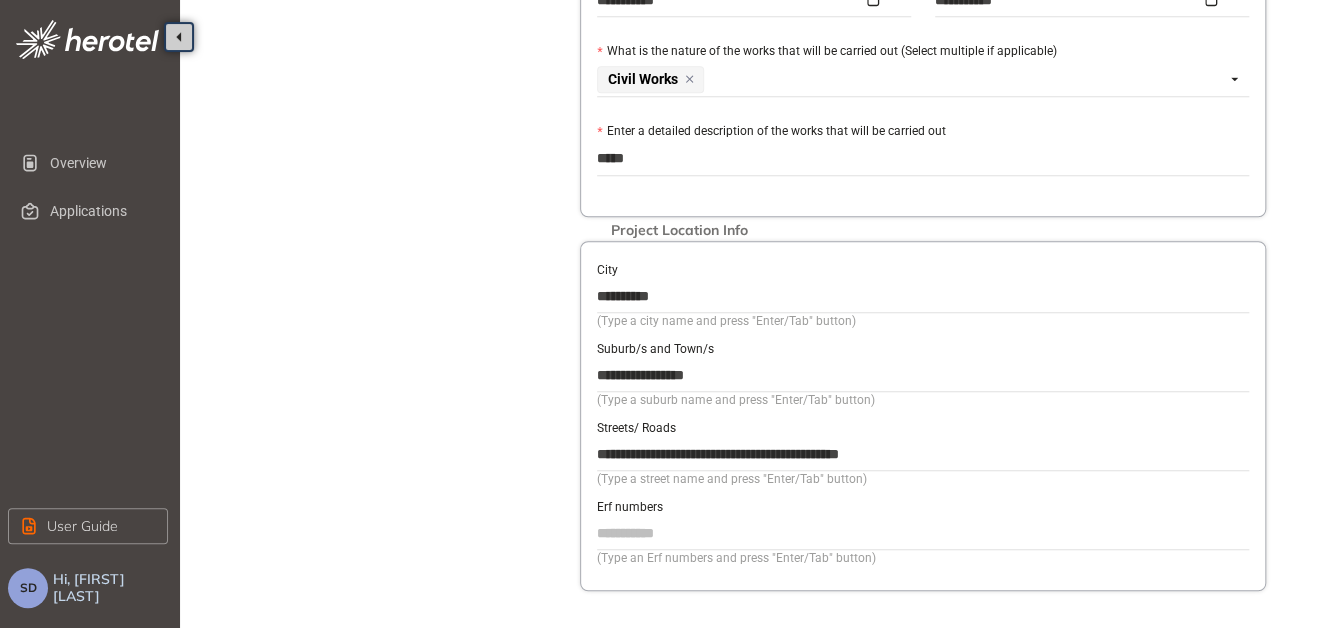 type on "******" 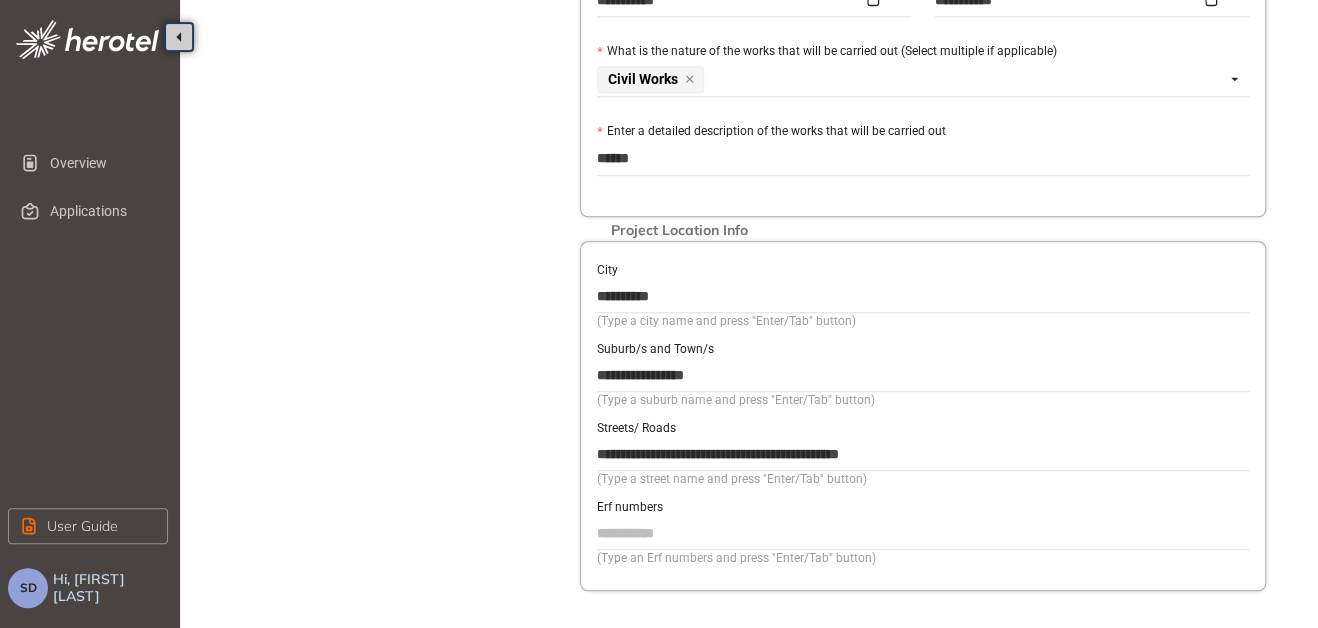type on "*******" 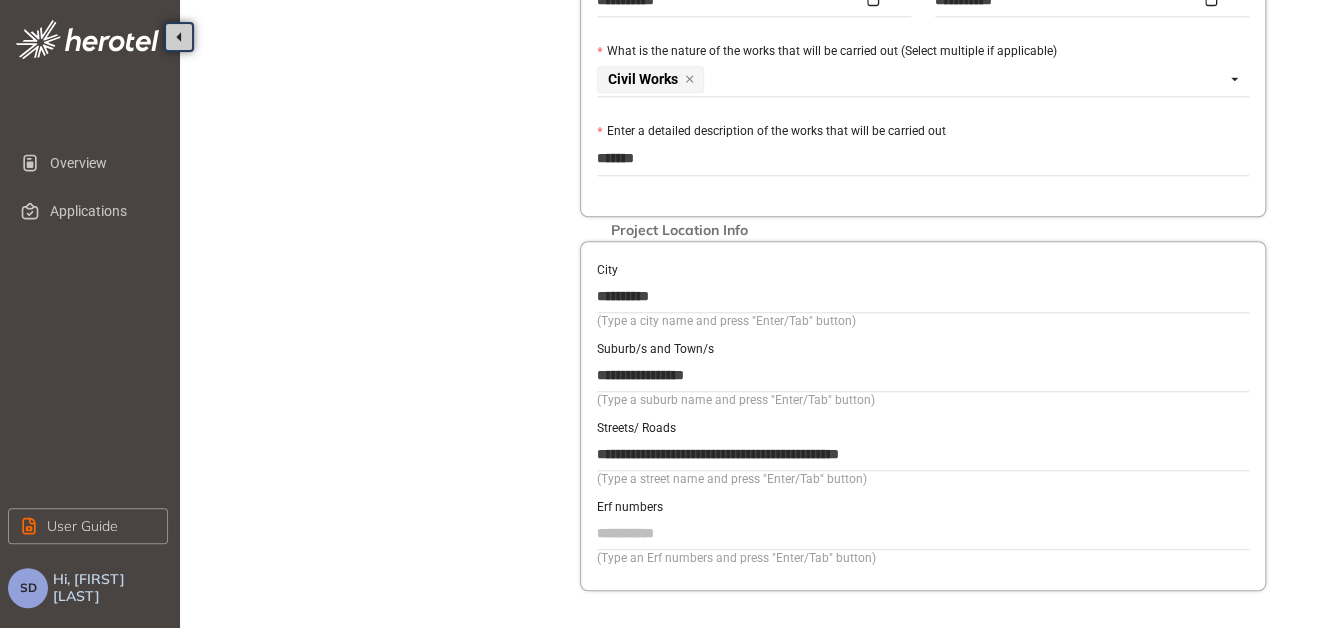 type on "********" 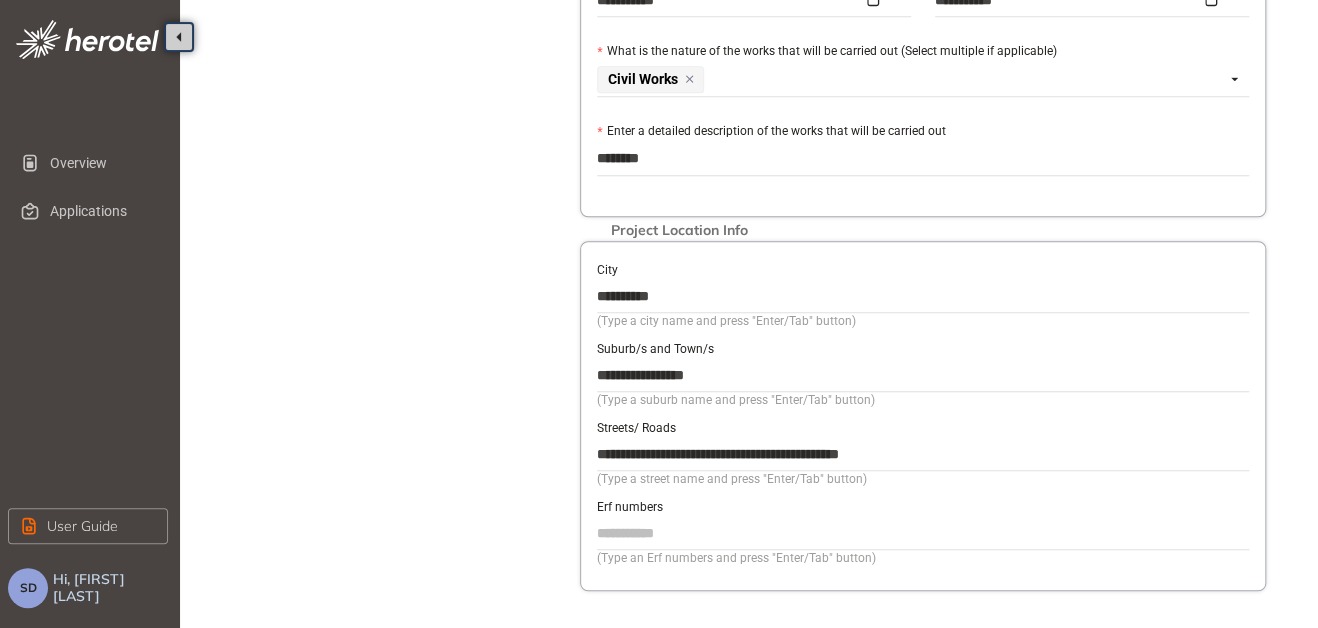 type on "*********" 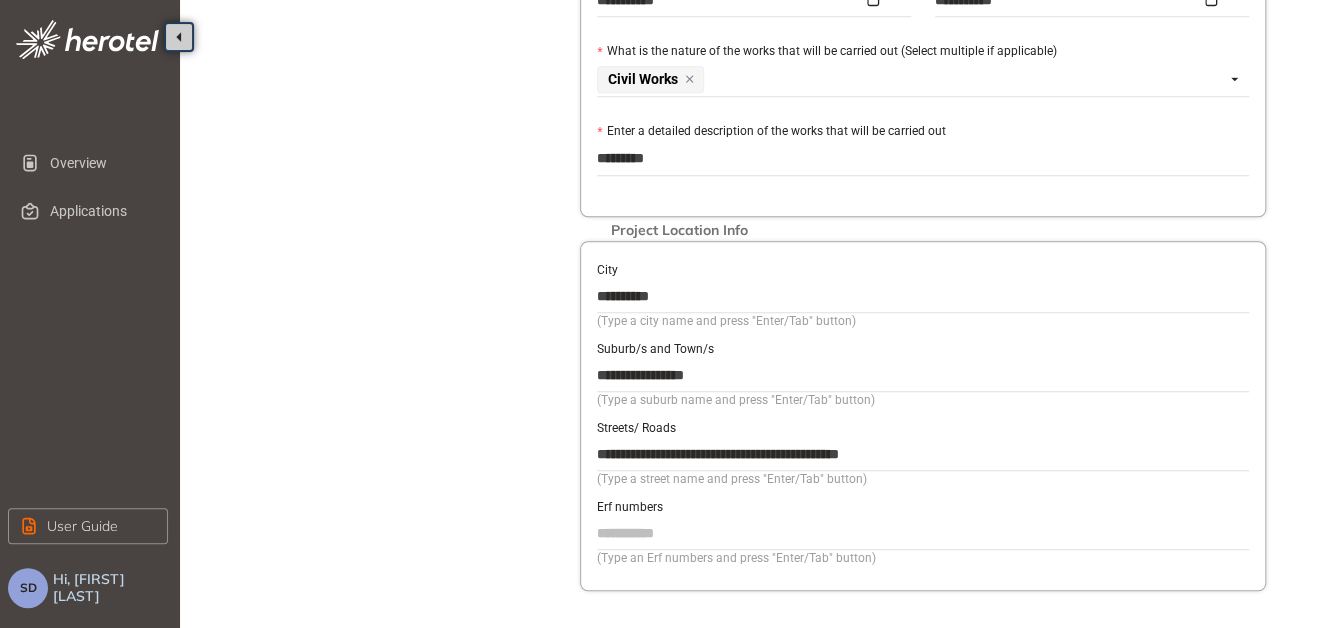 type on "*********" 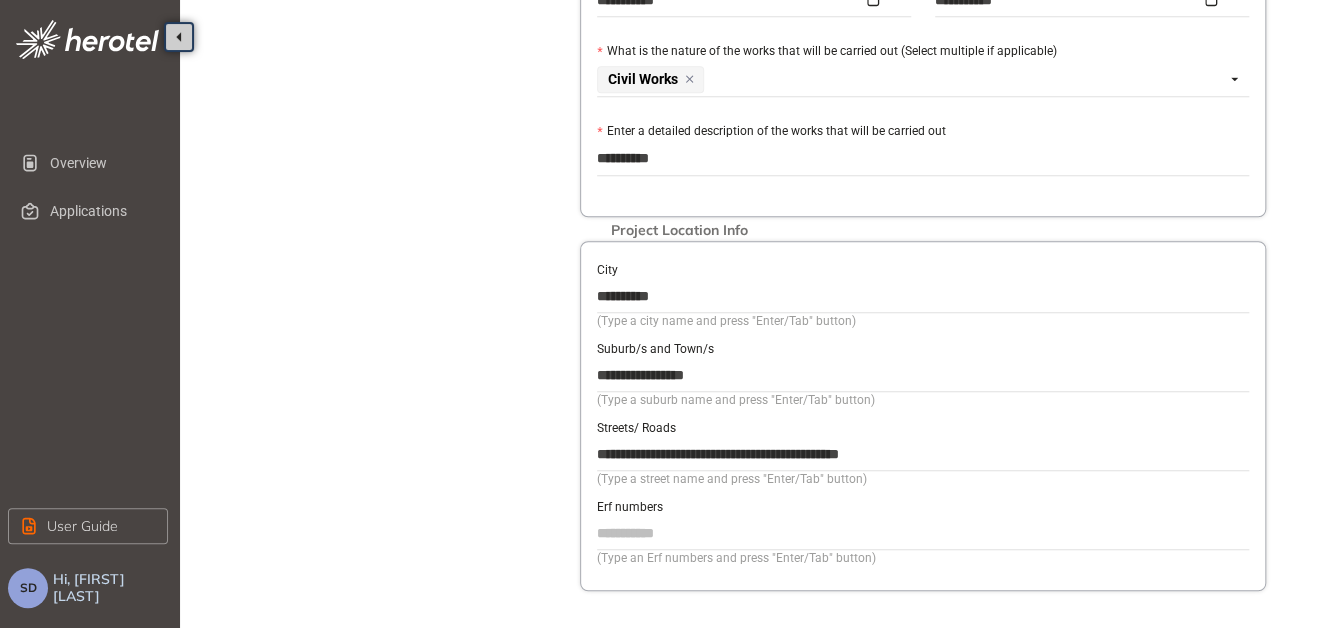 type on "**********" 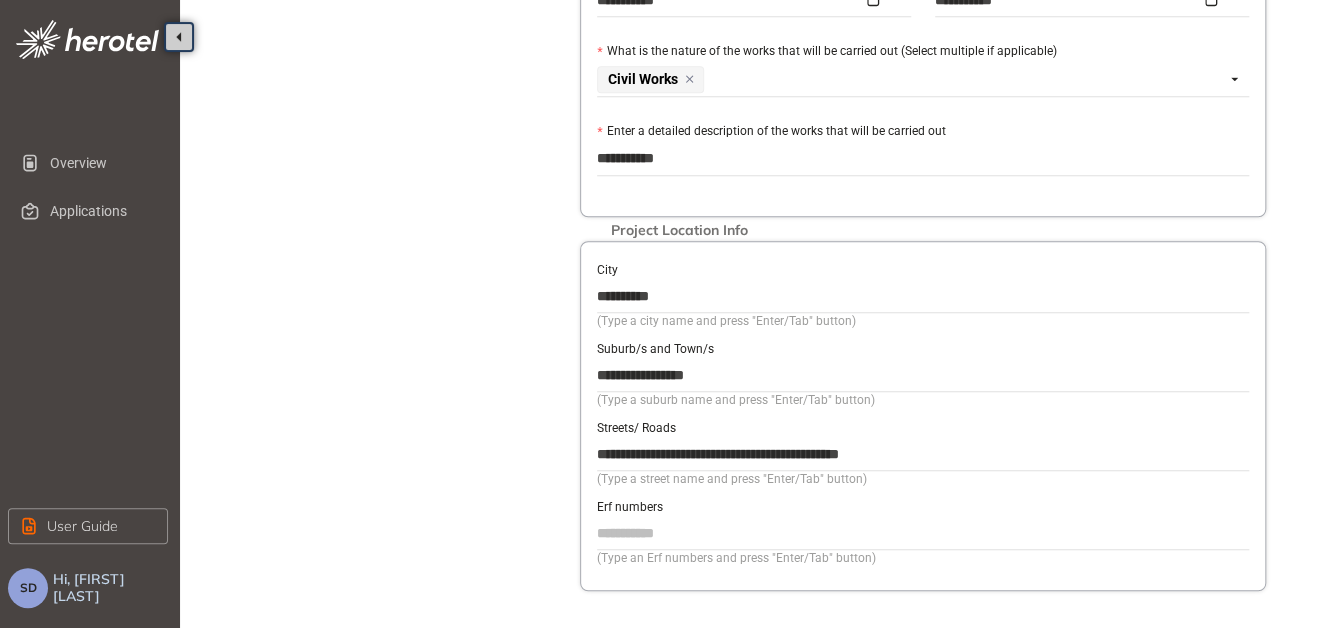 type on "**********" 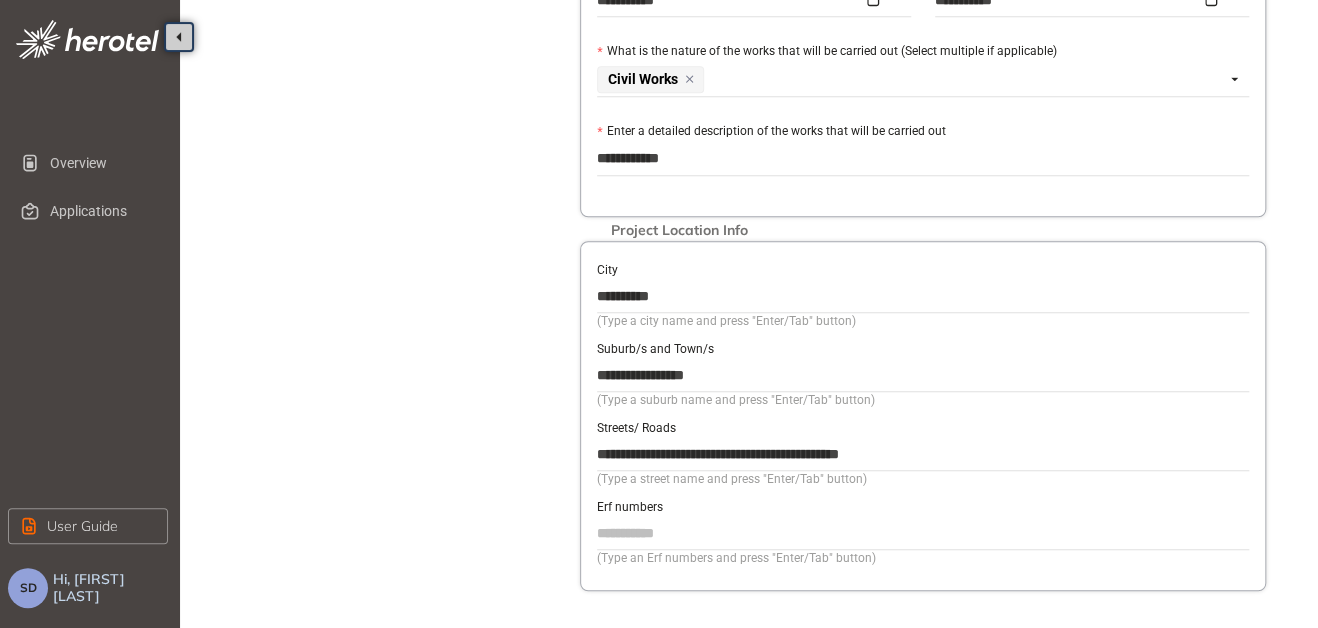 type on "**********" 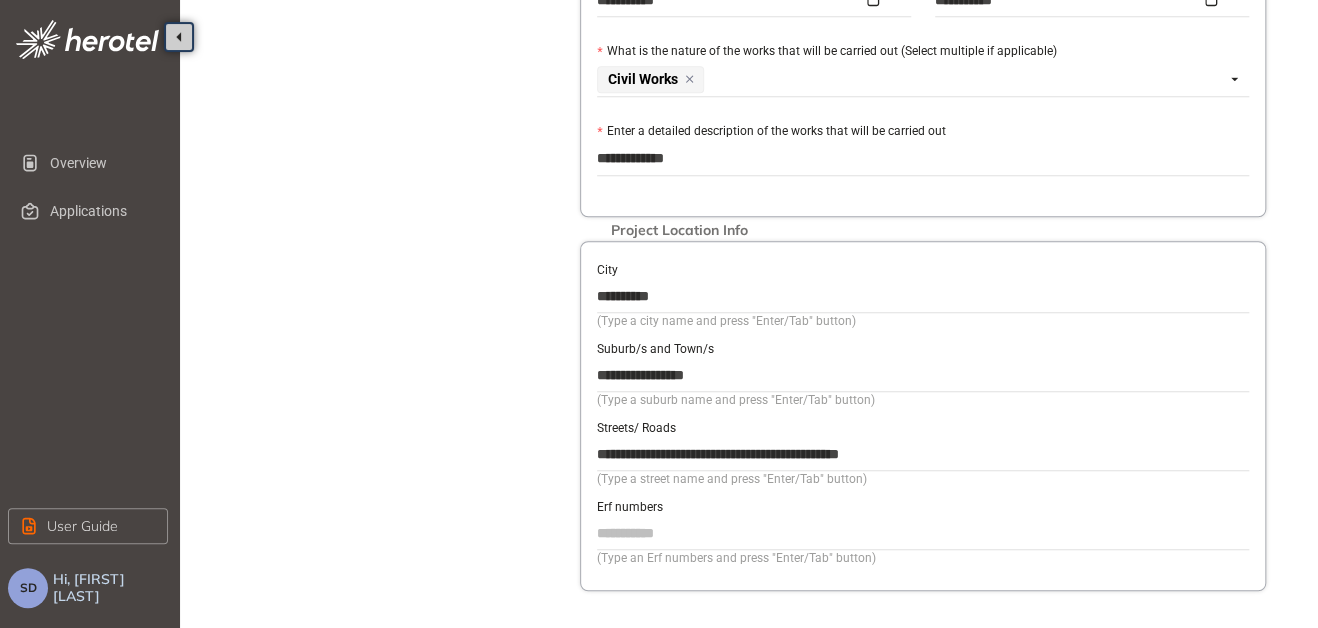 type on "**********" 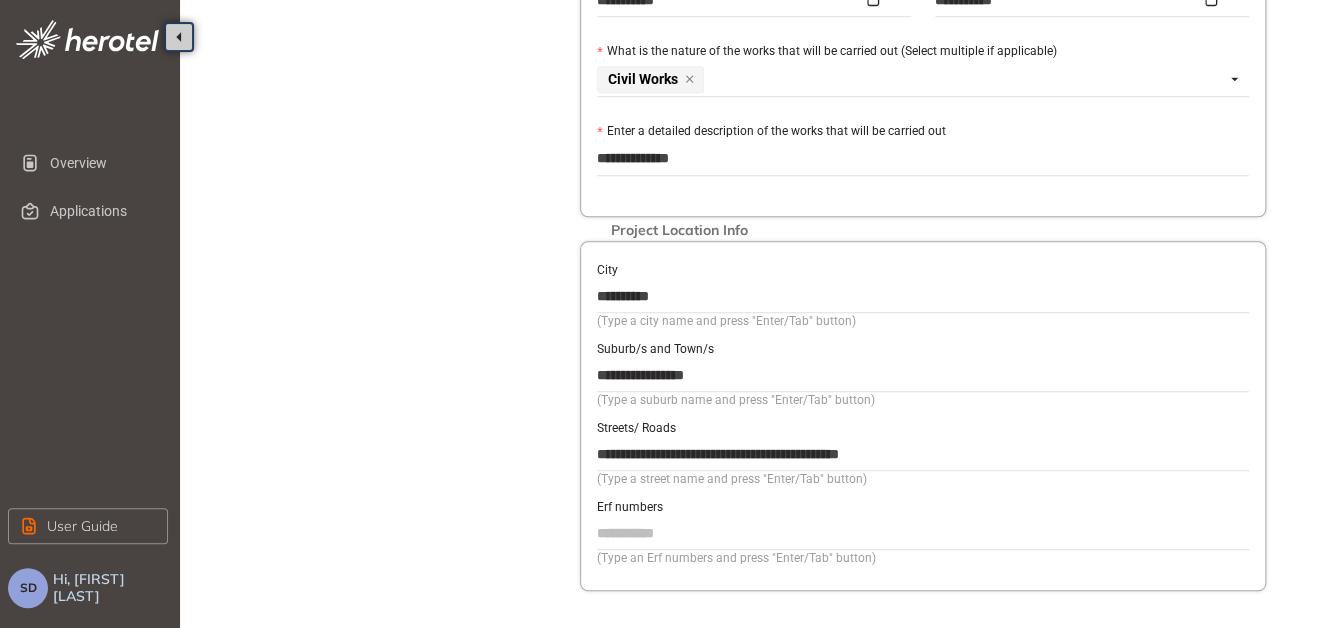 type on "**********" 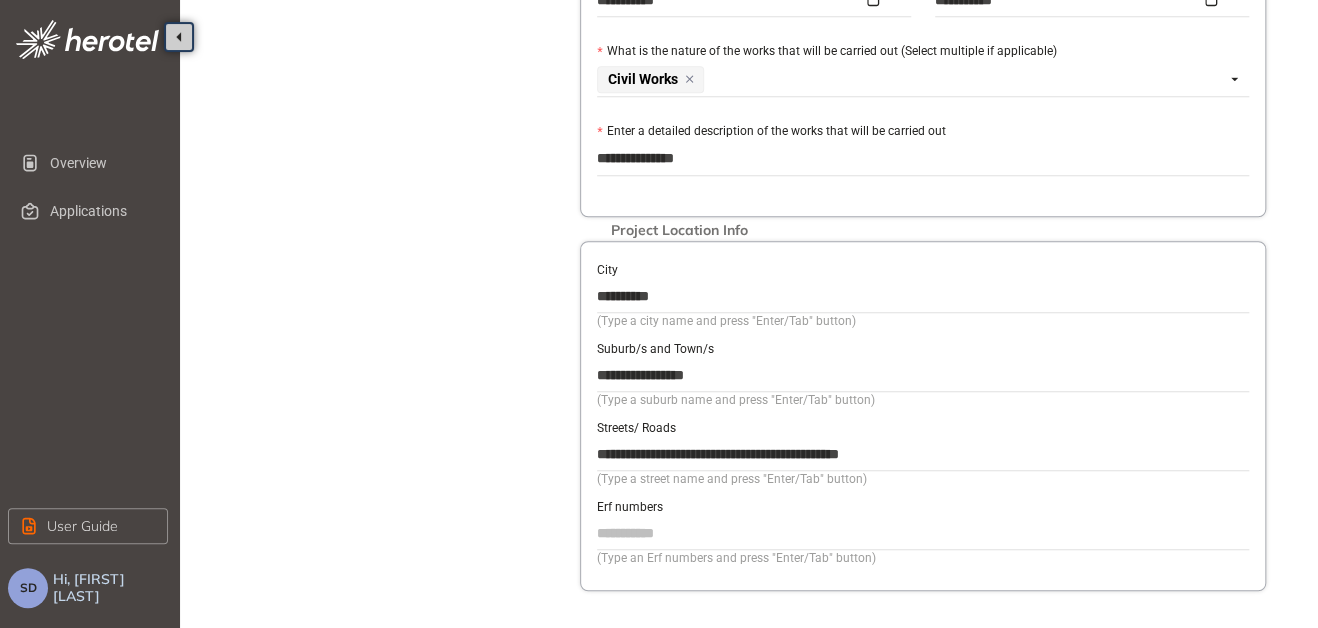 type on "**********" 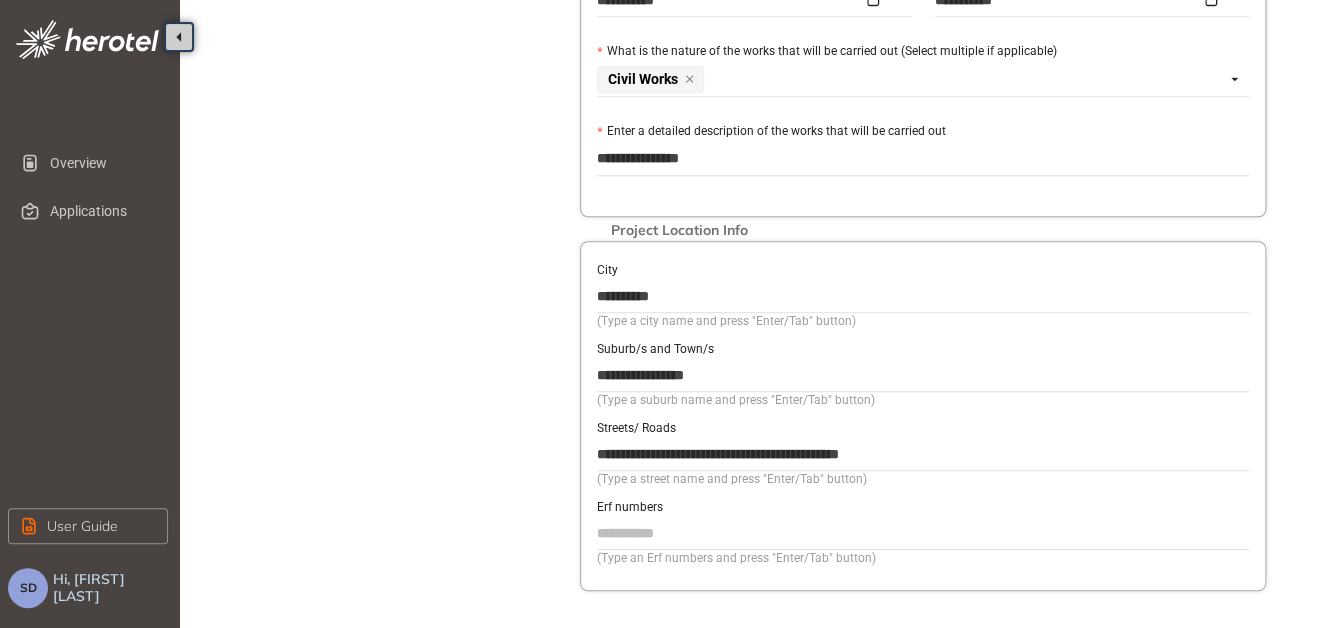 type on "**********" 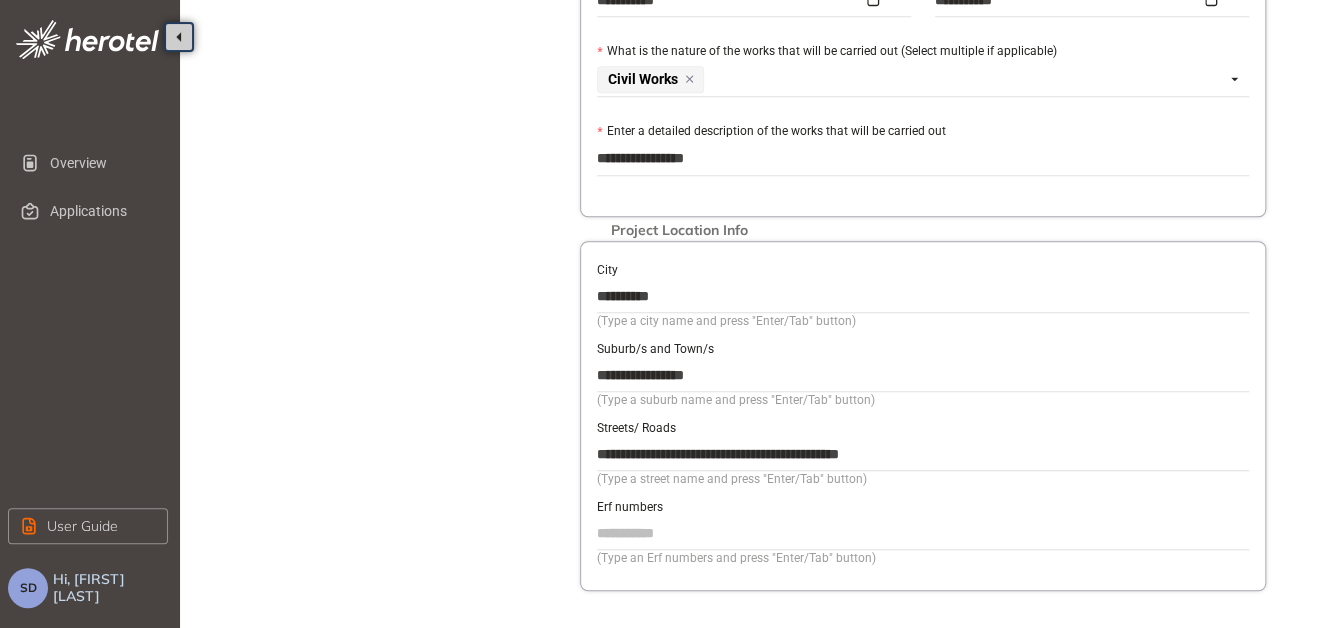 type on "**********" 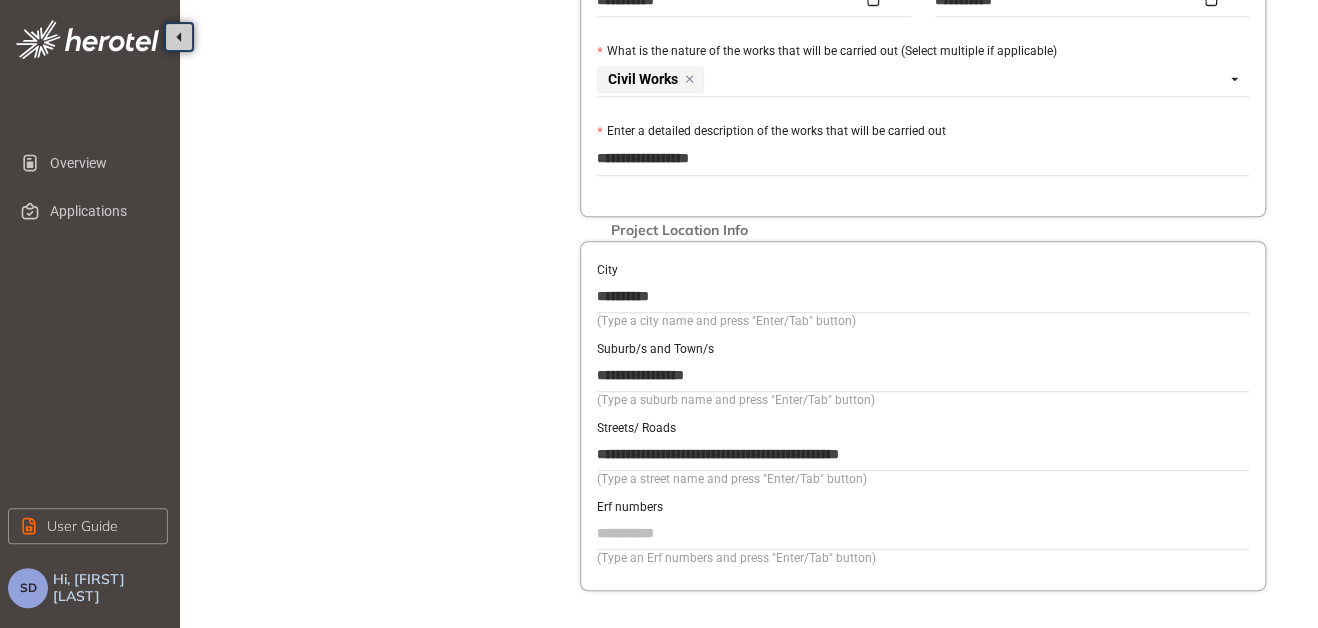 type on "**********" 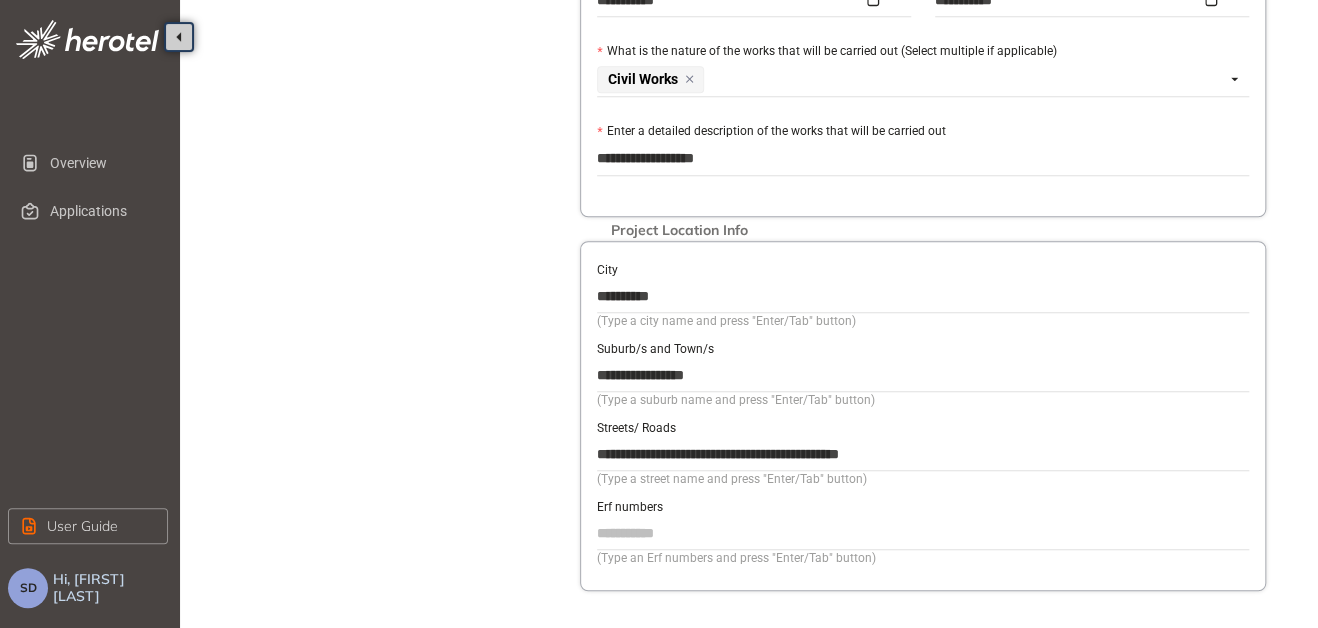 type on "**********" 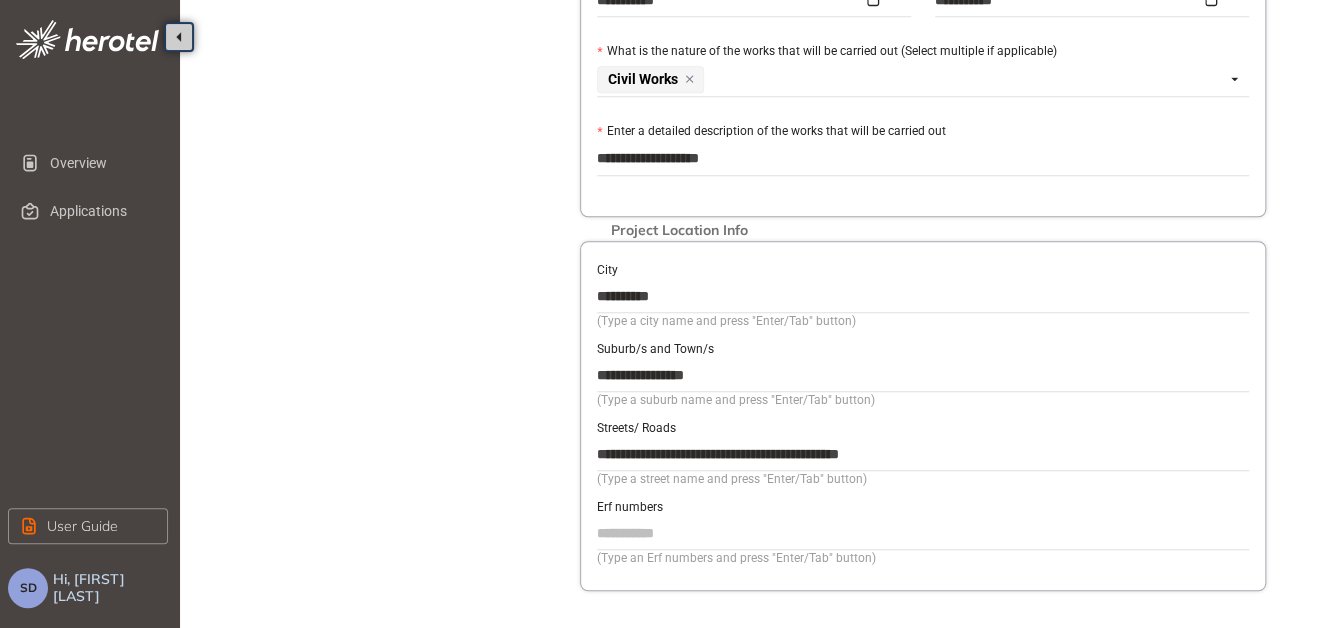 type on "**********" 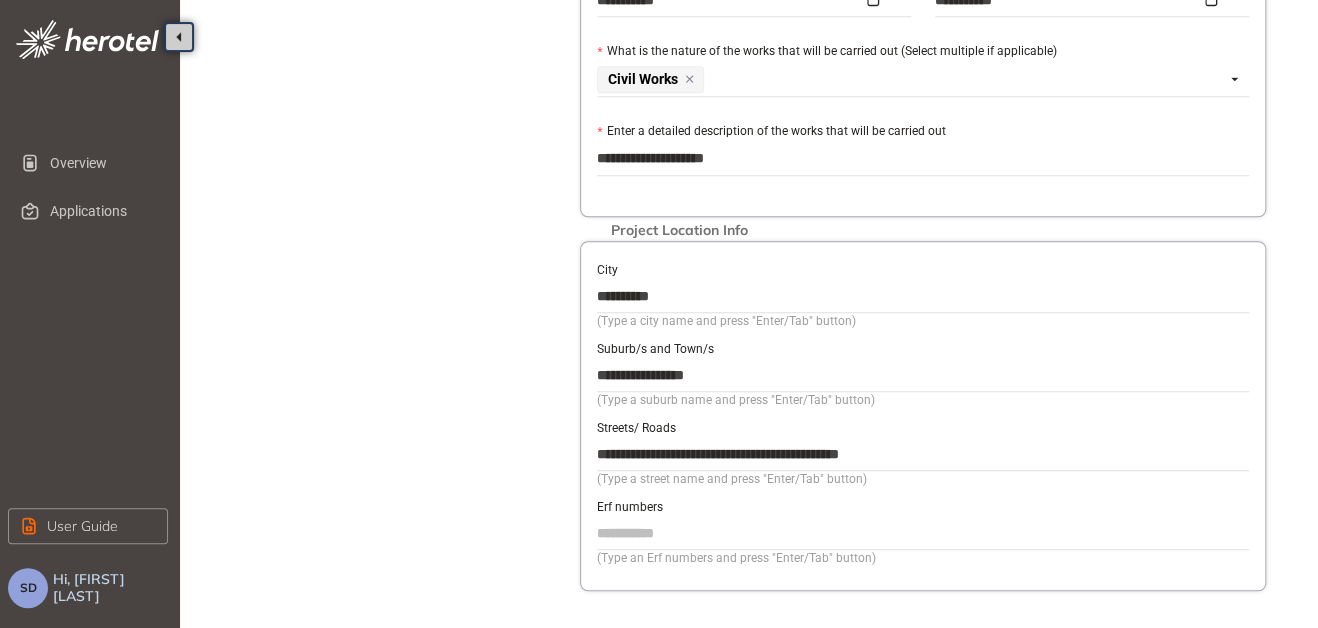 type on "**********" 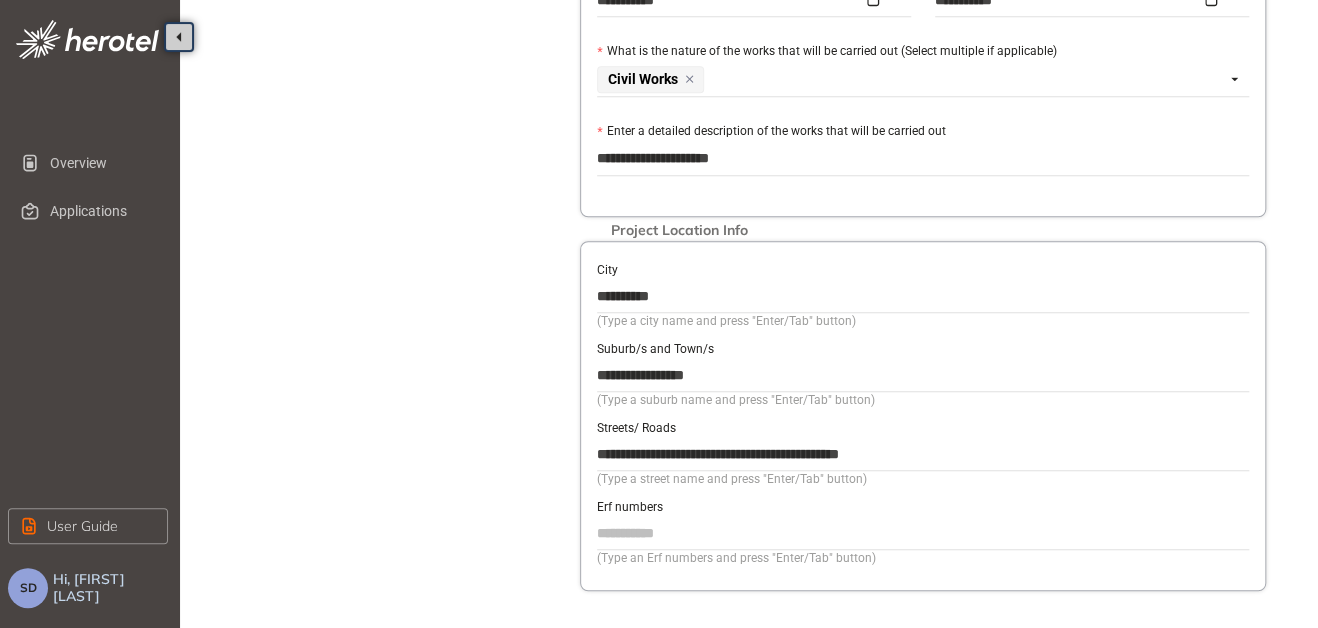 type on "**********" 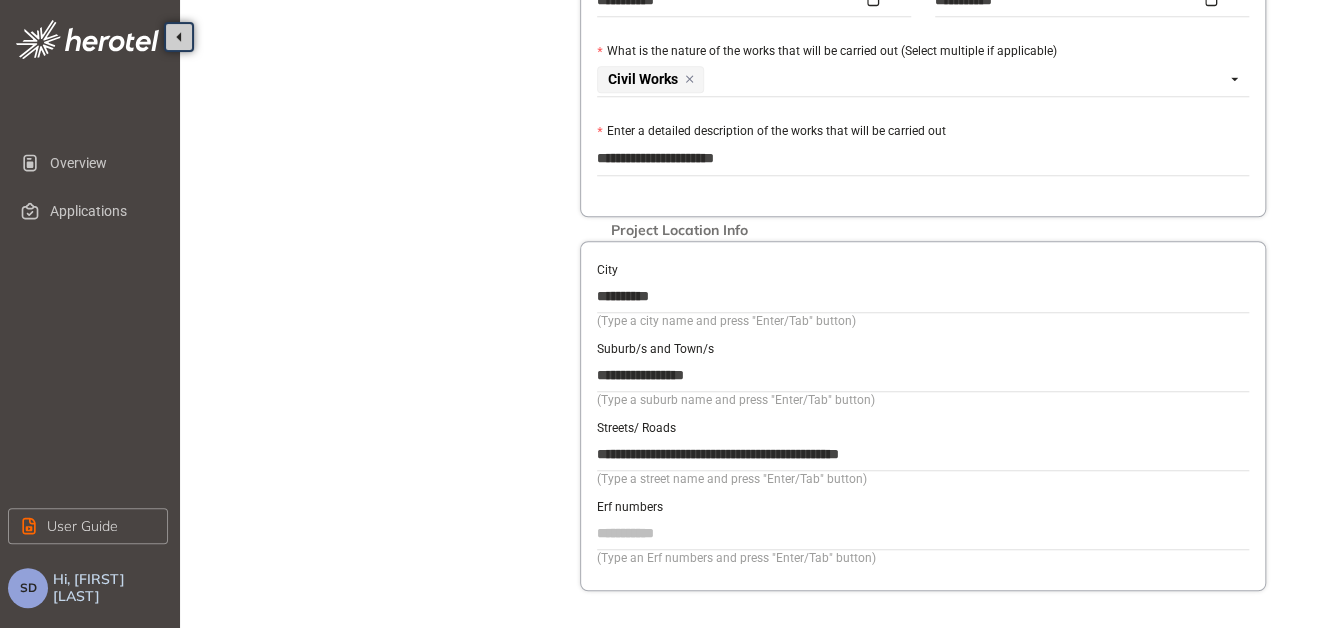type on "**********" 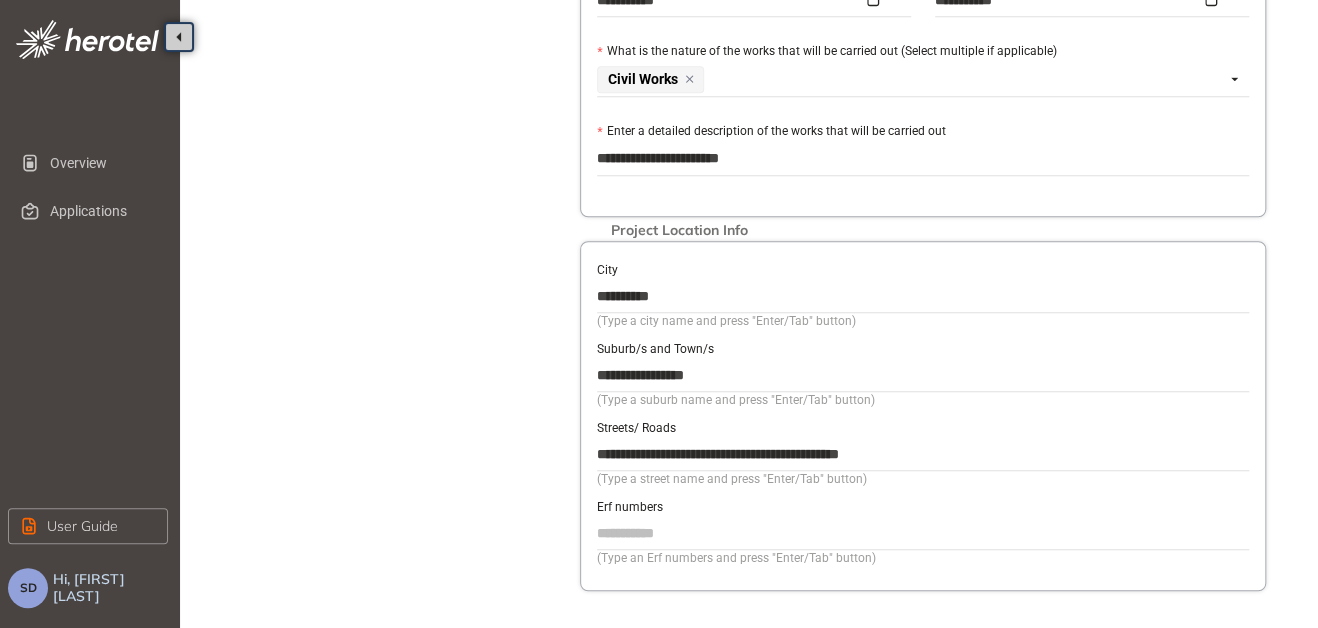 type on "**********" 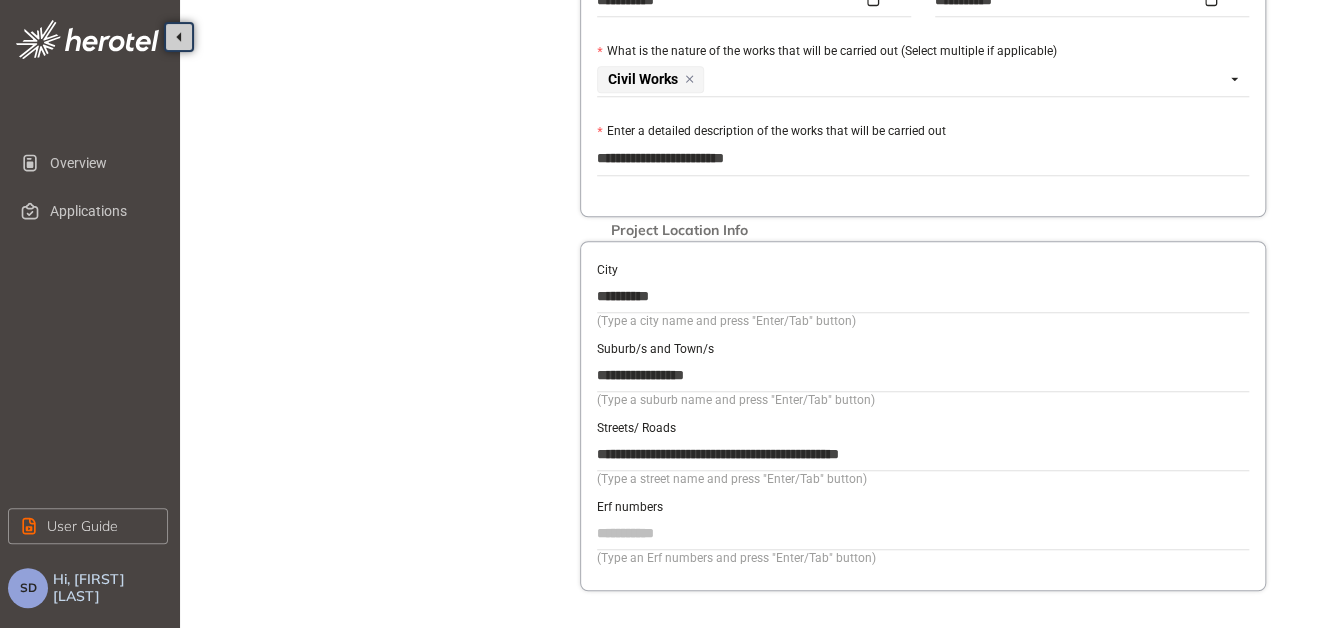 type on "**********" 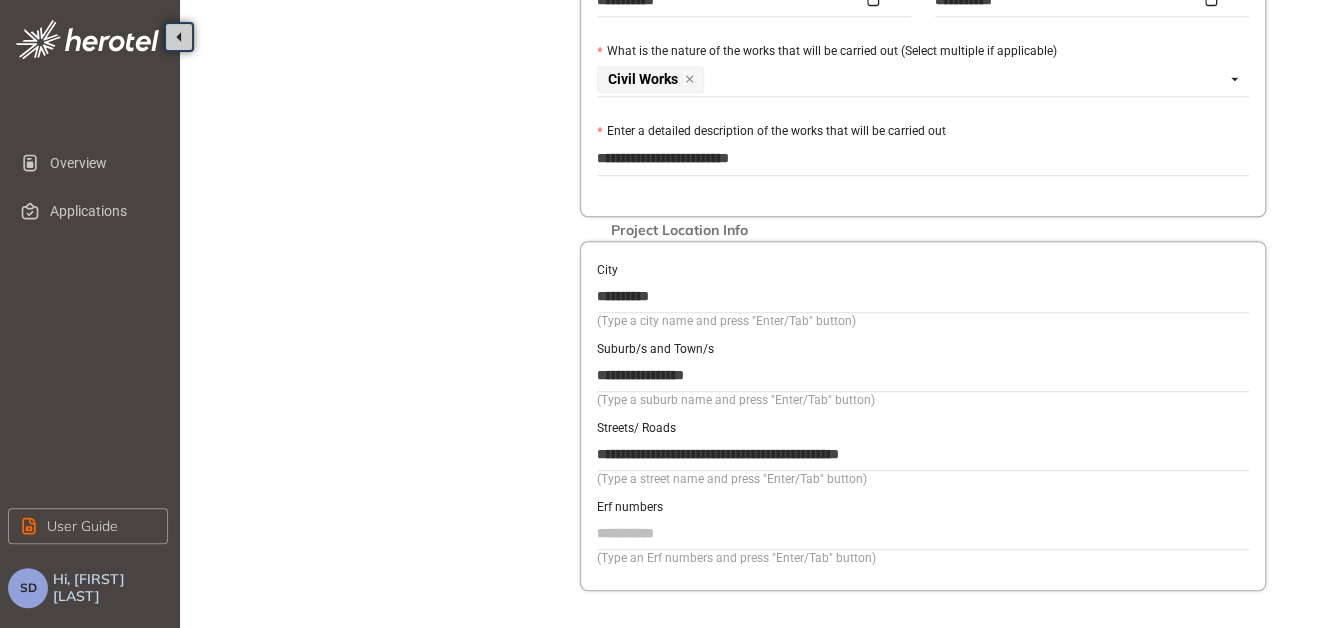 type on "**********" 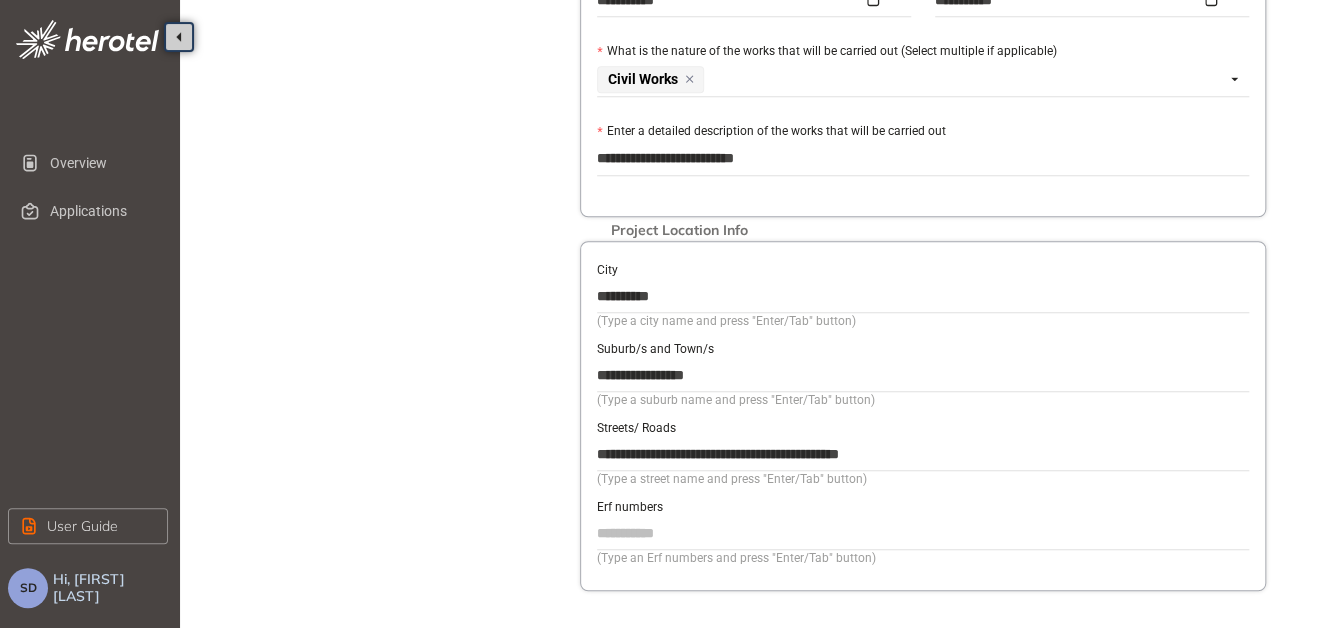 type on "**********" 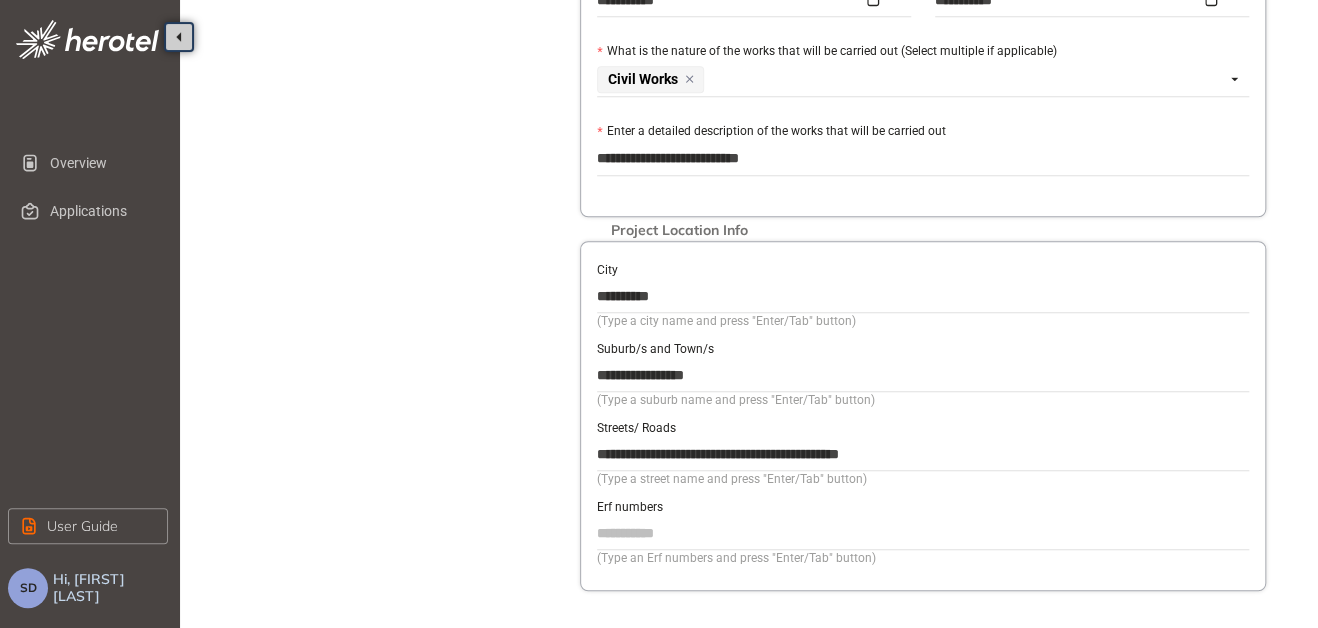 type on "**********" 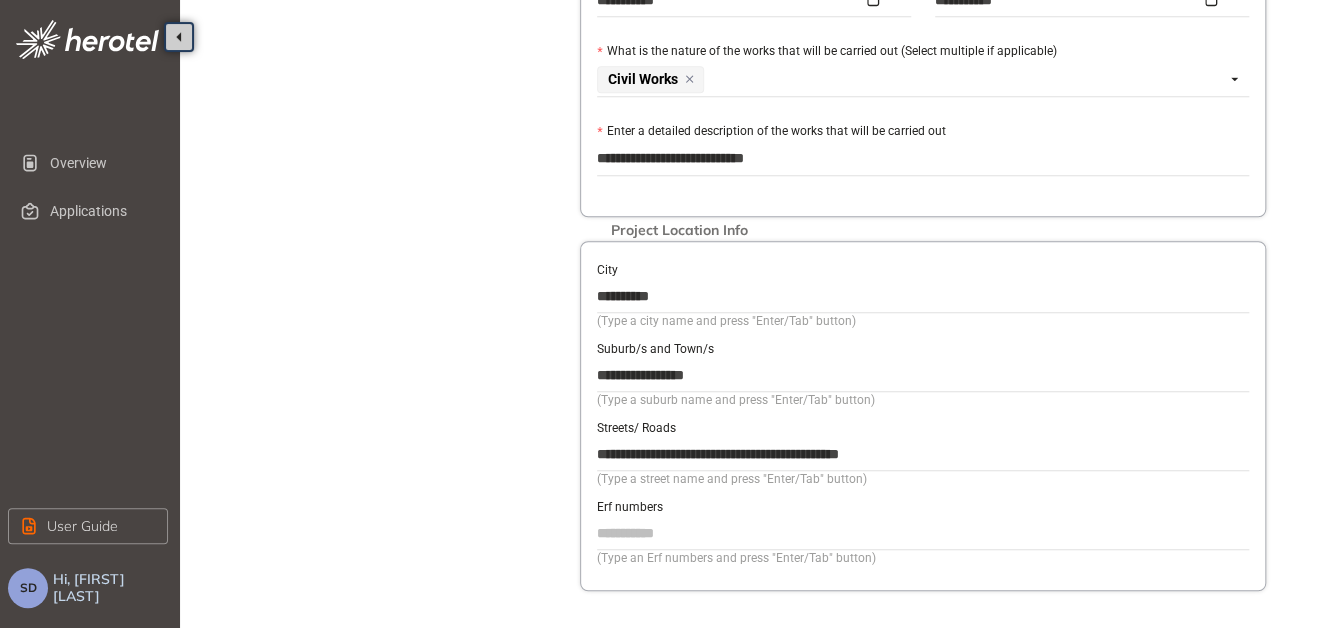 type on "**********" 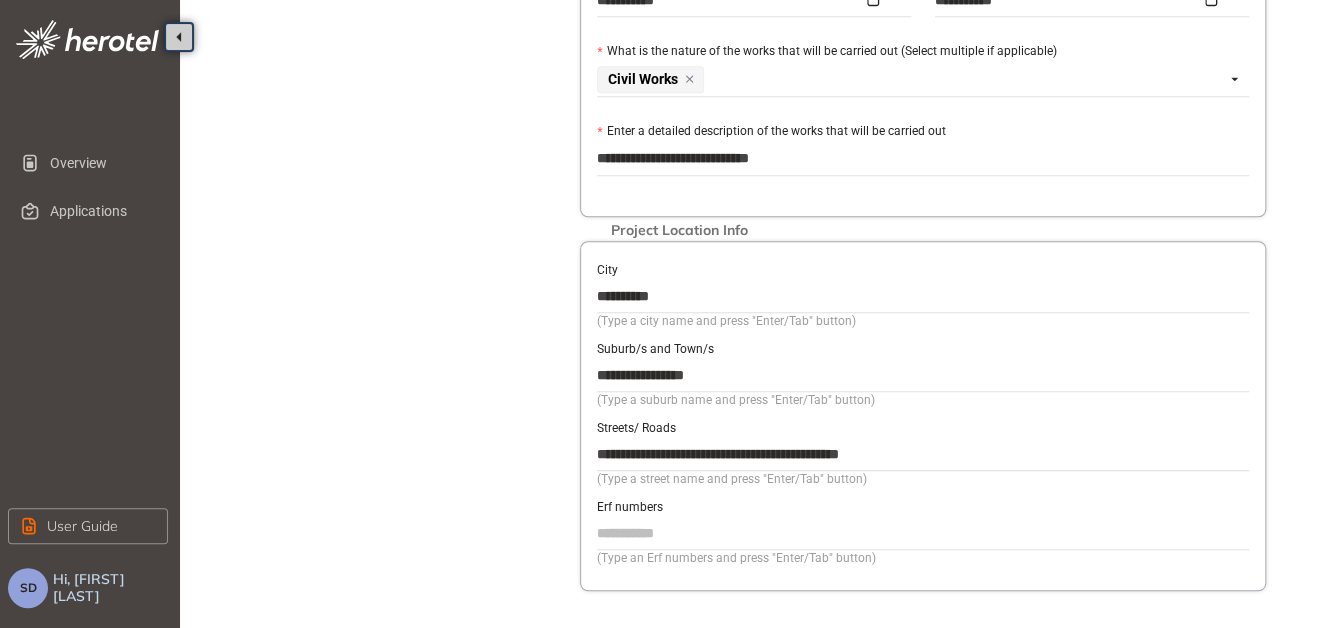 type on "**********" 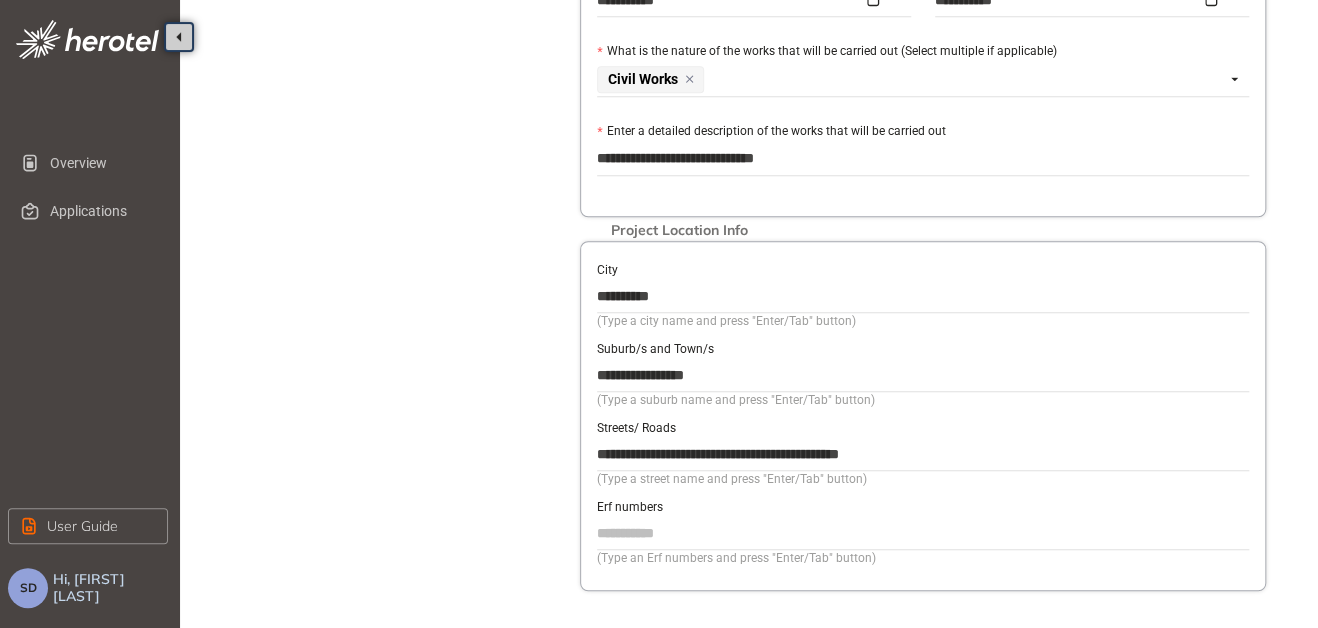type on "**********" 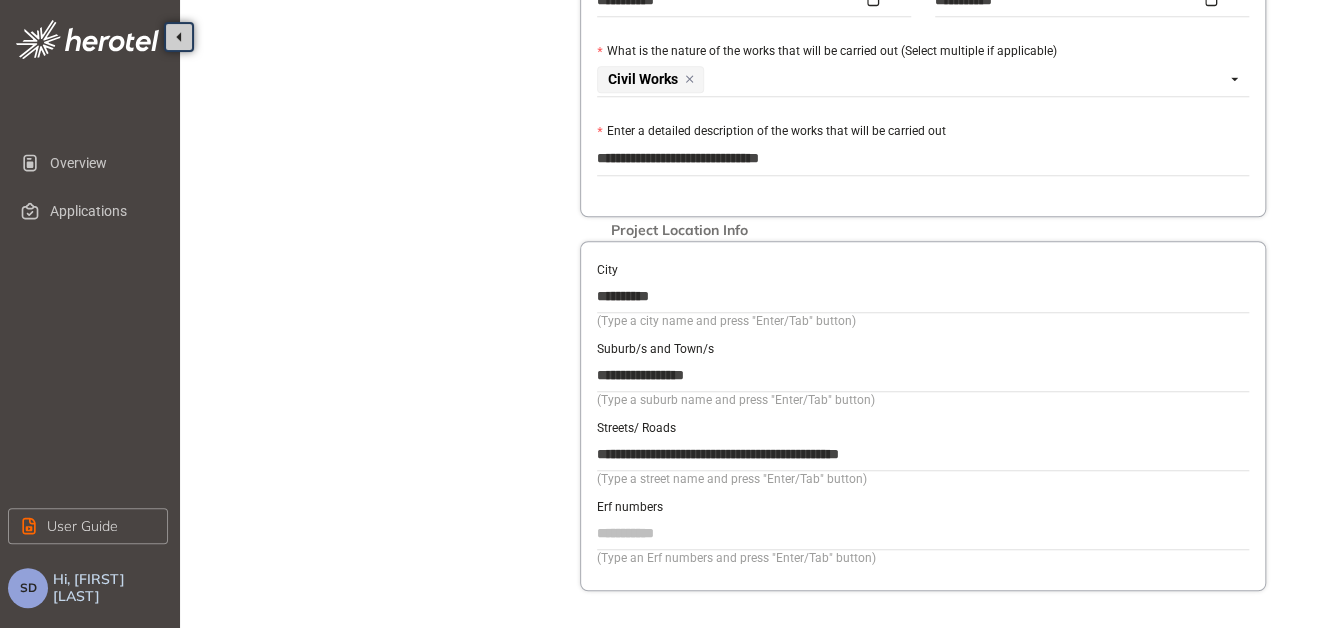 type on "**********" 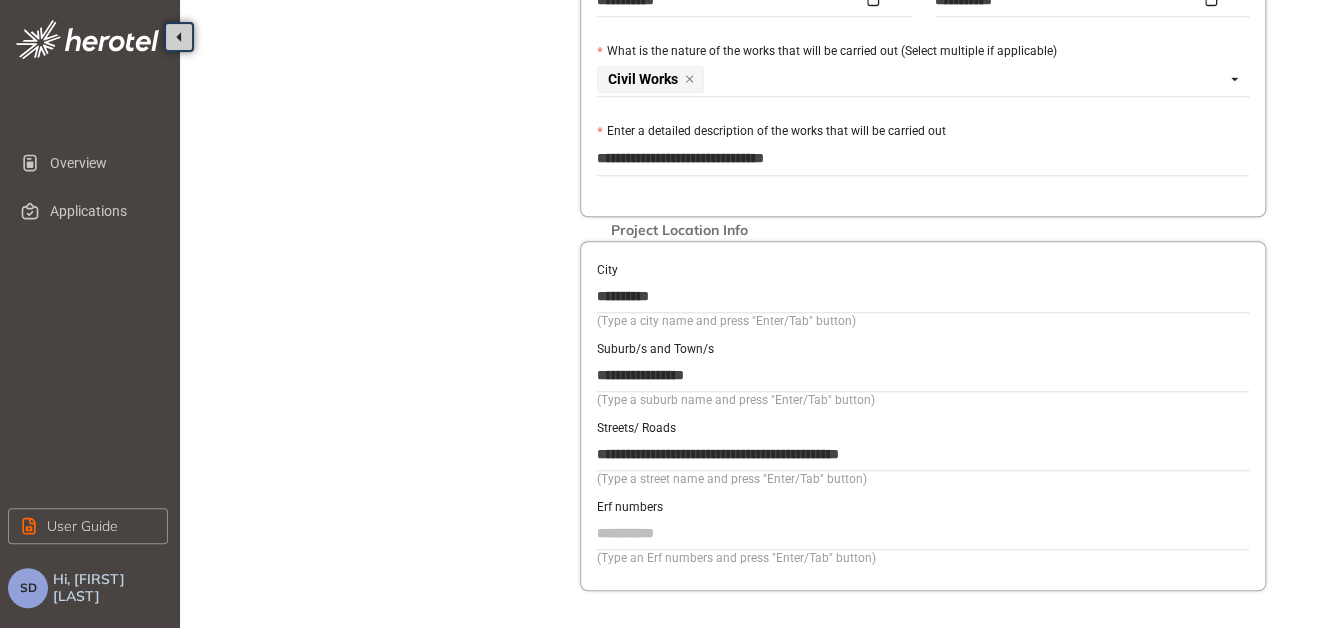 type on "**********" 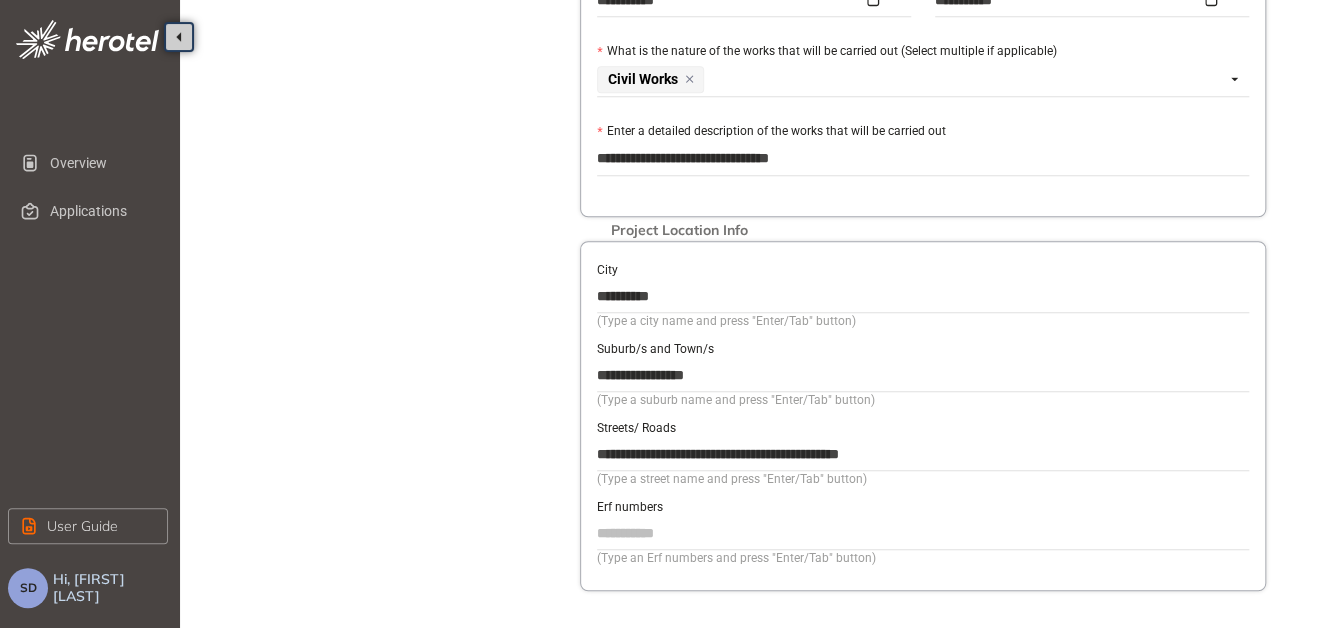 type on "**********" 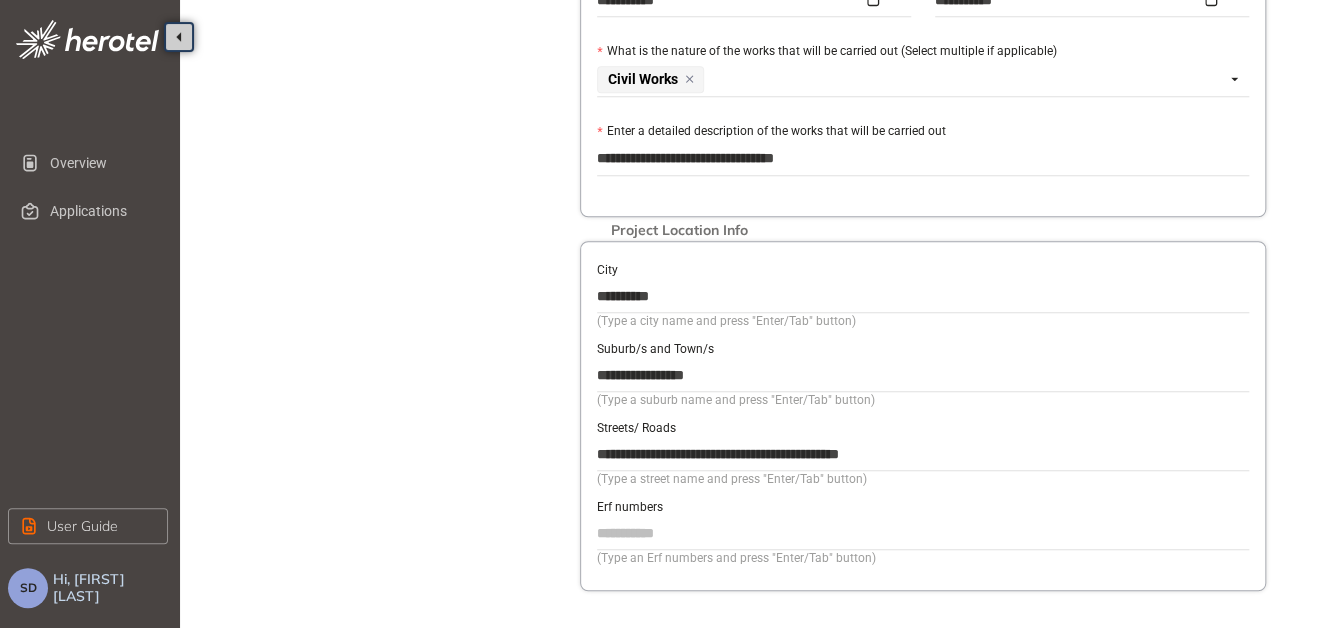 type on "**********" 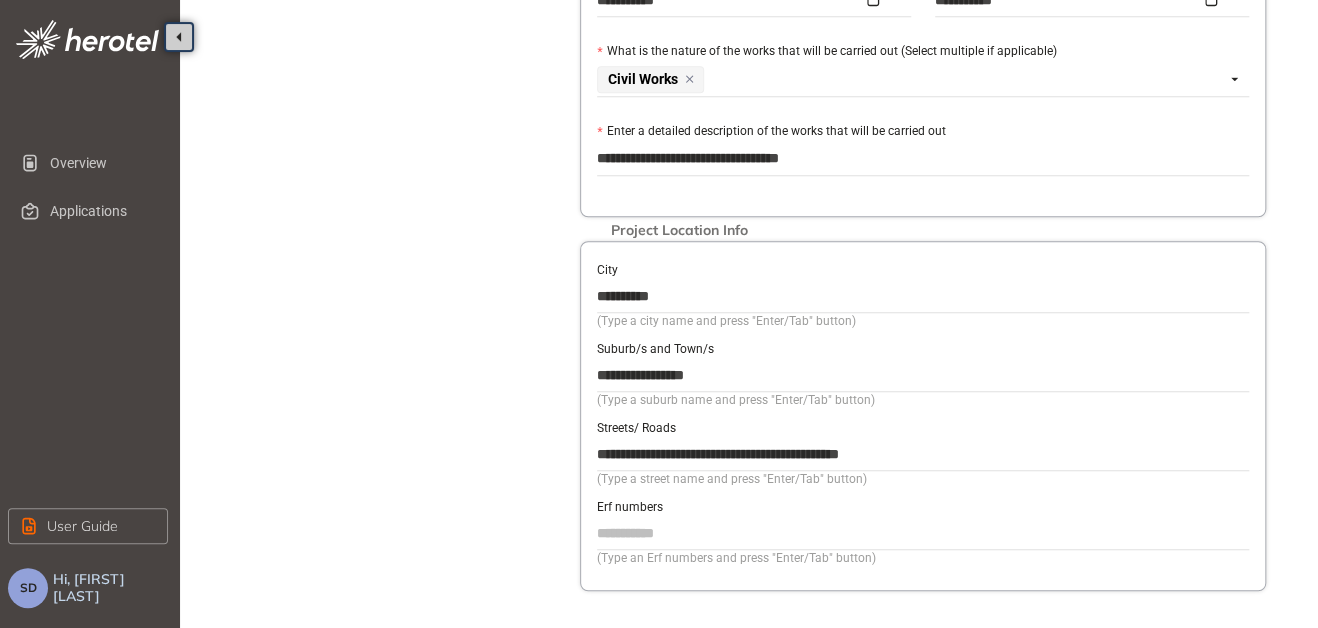 type on "**********" 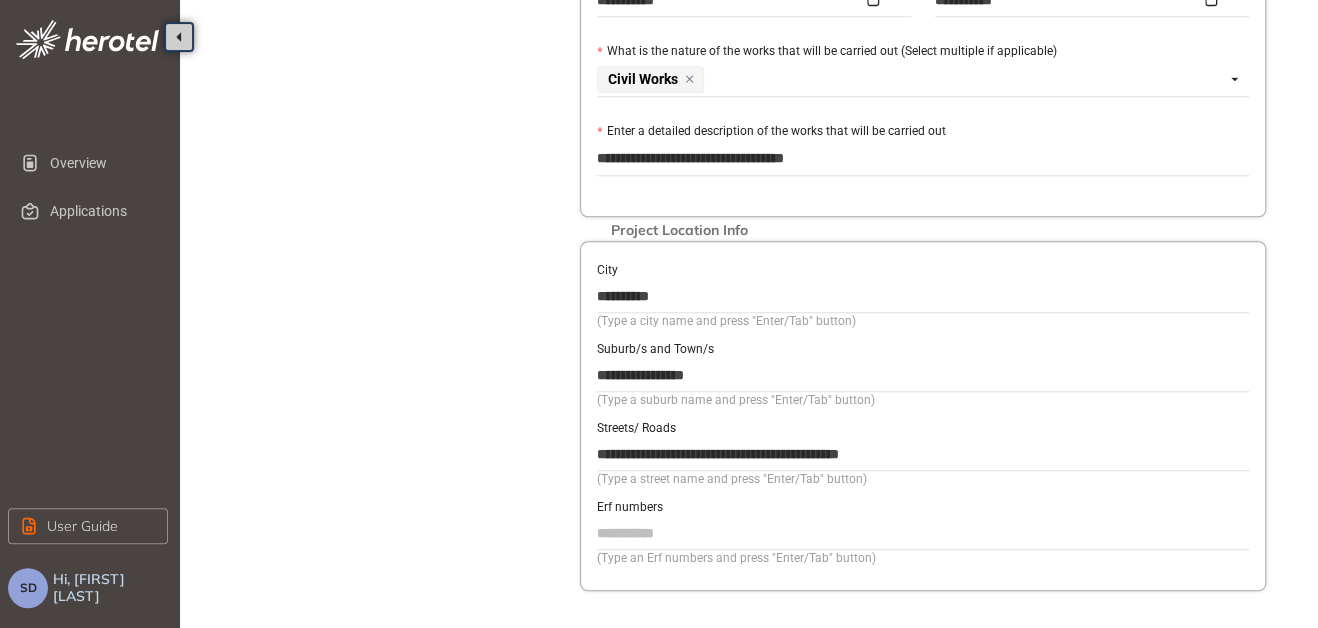 type on "**********" 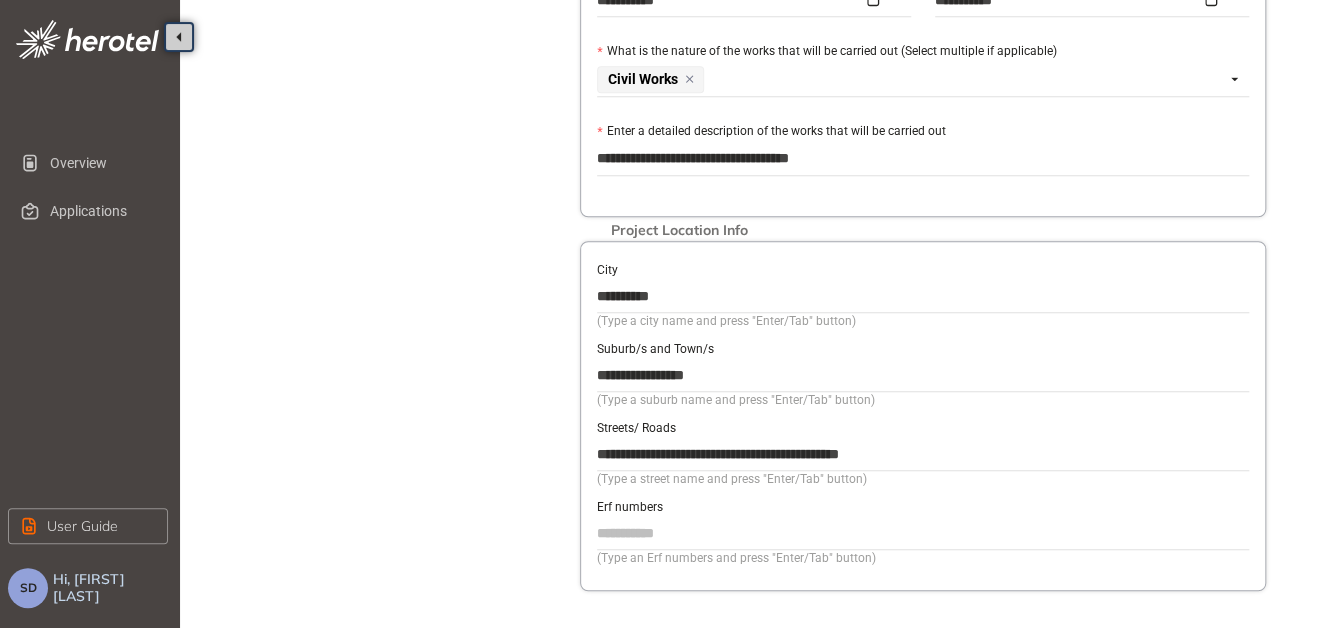 type on "**********" 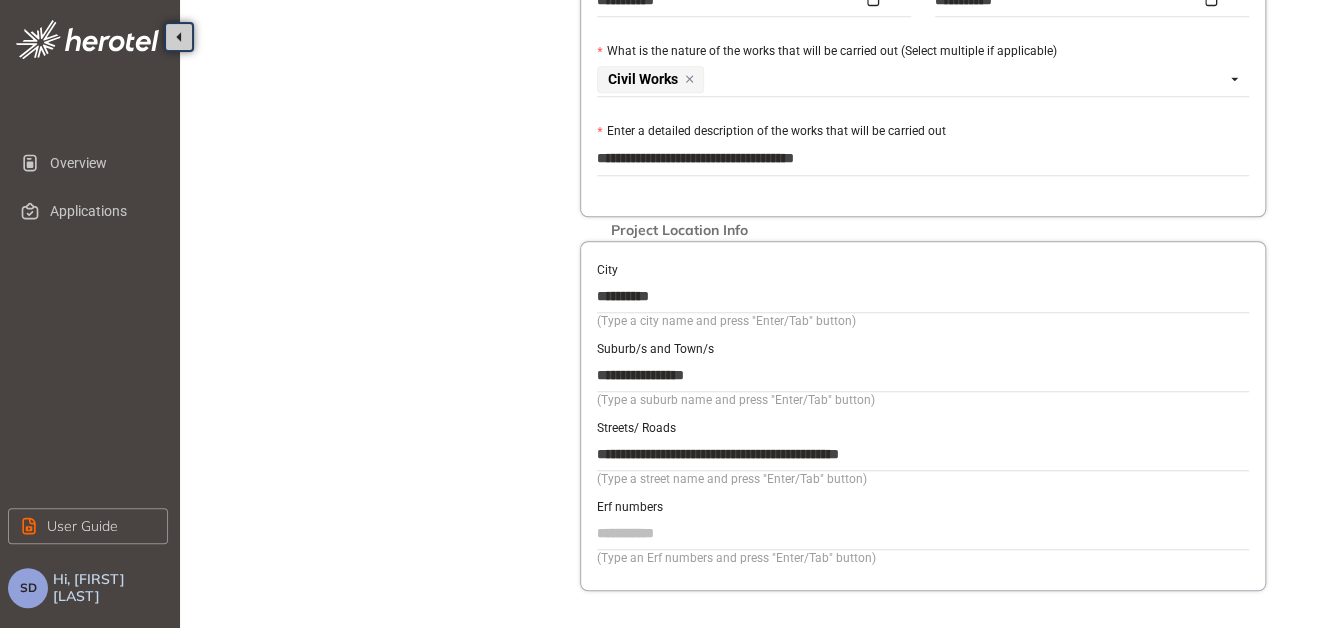type on "**********" 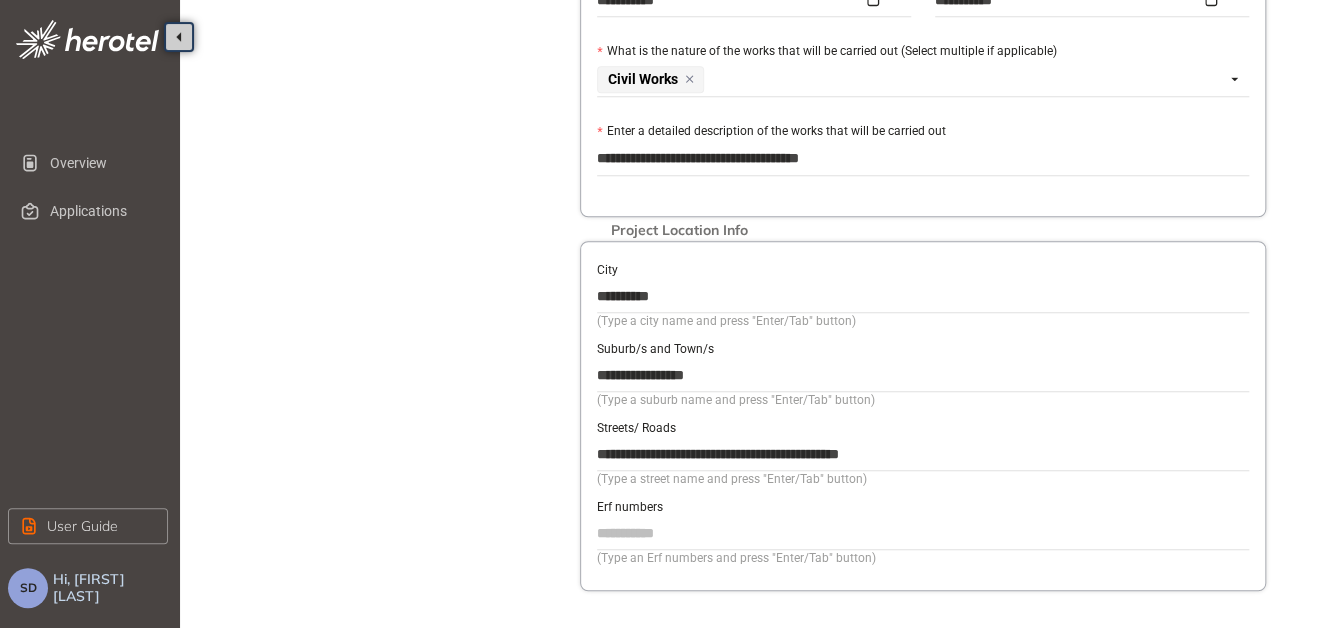 type on "**********" 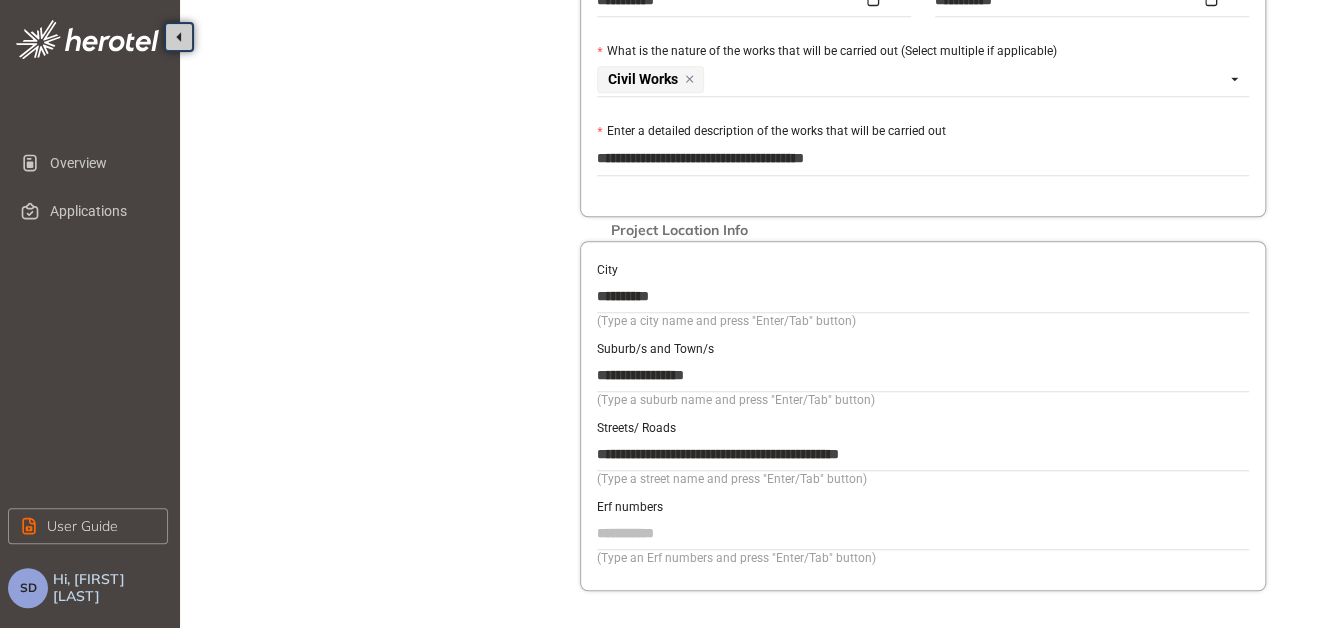 type on "**********" 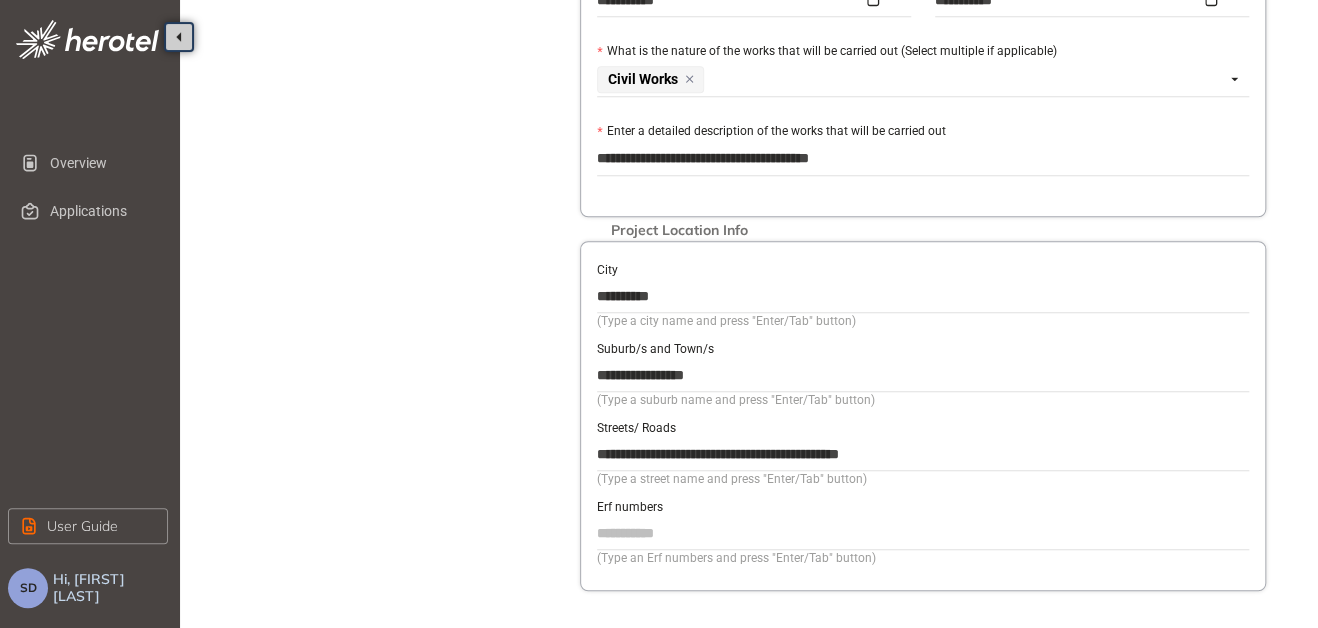 type on "**********" 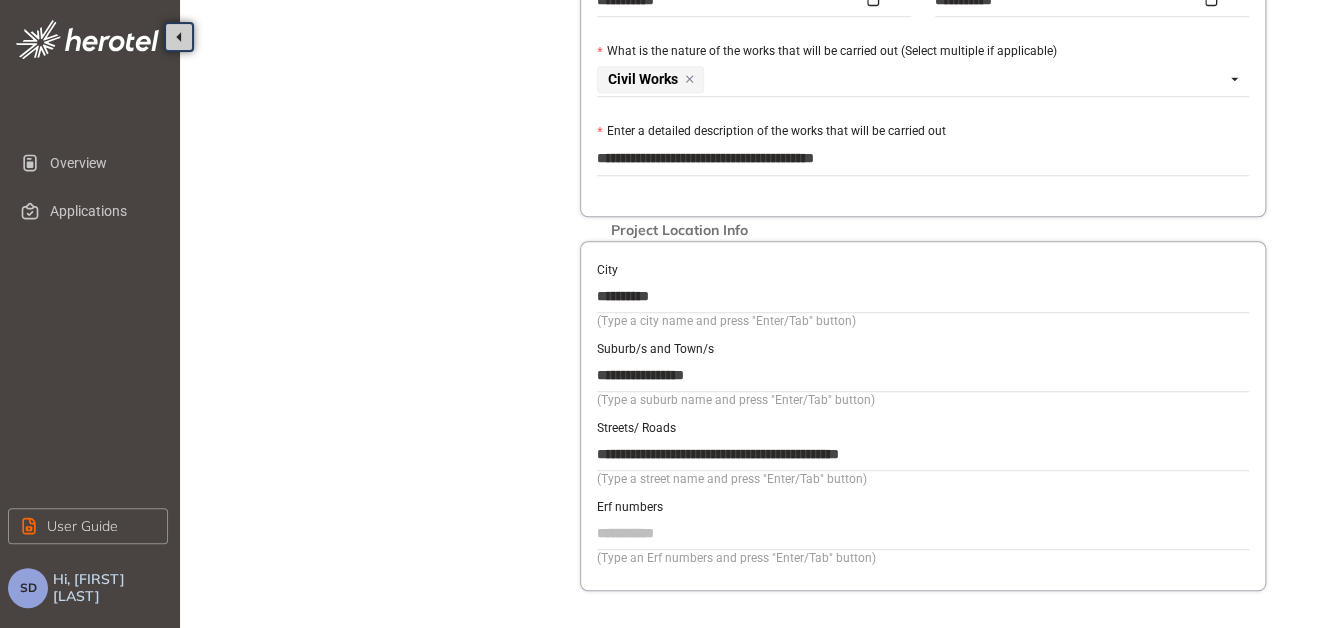 type on "**********" 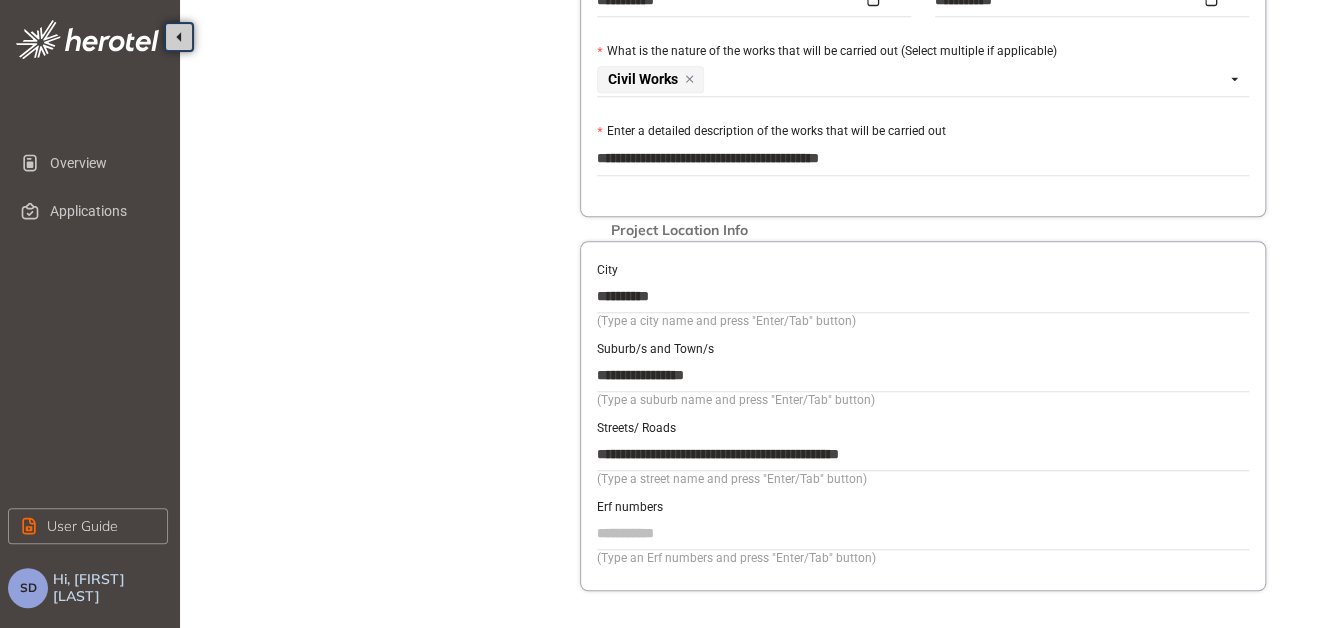 type on "**********" 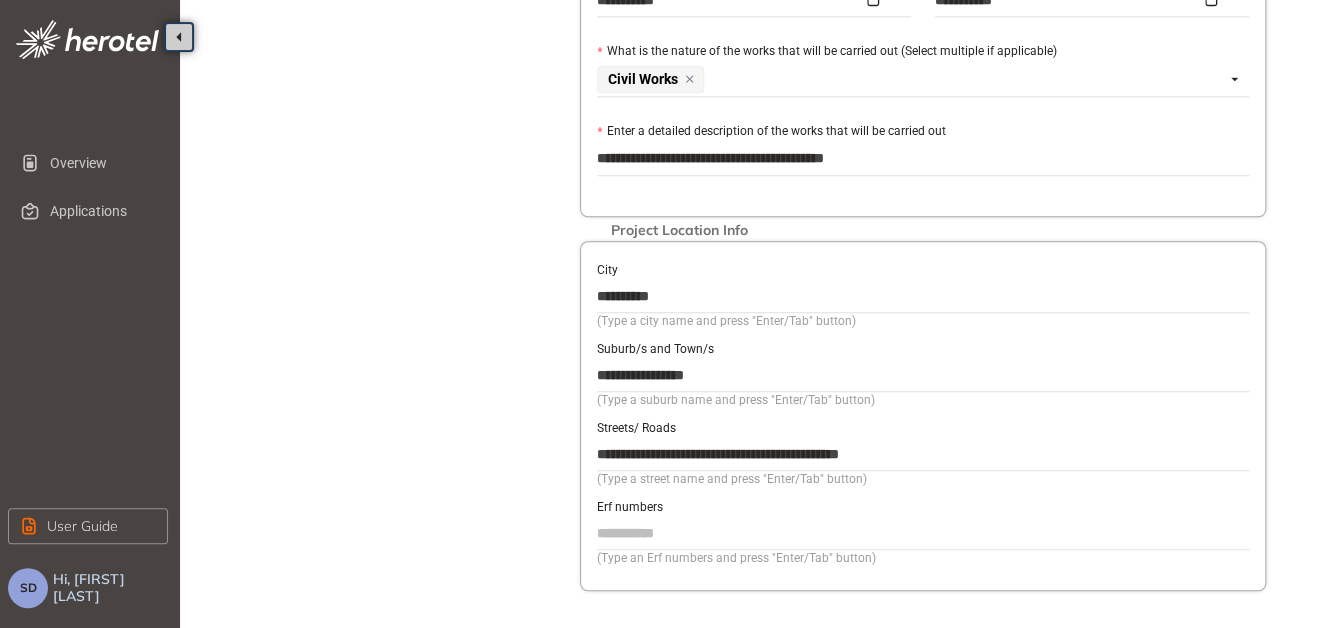 type on "**********" 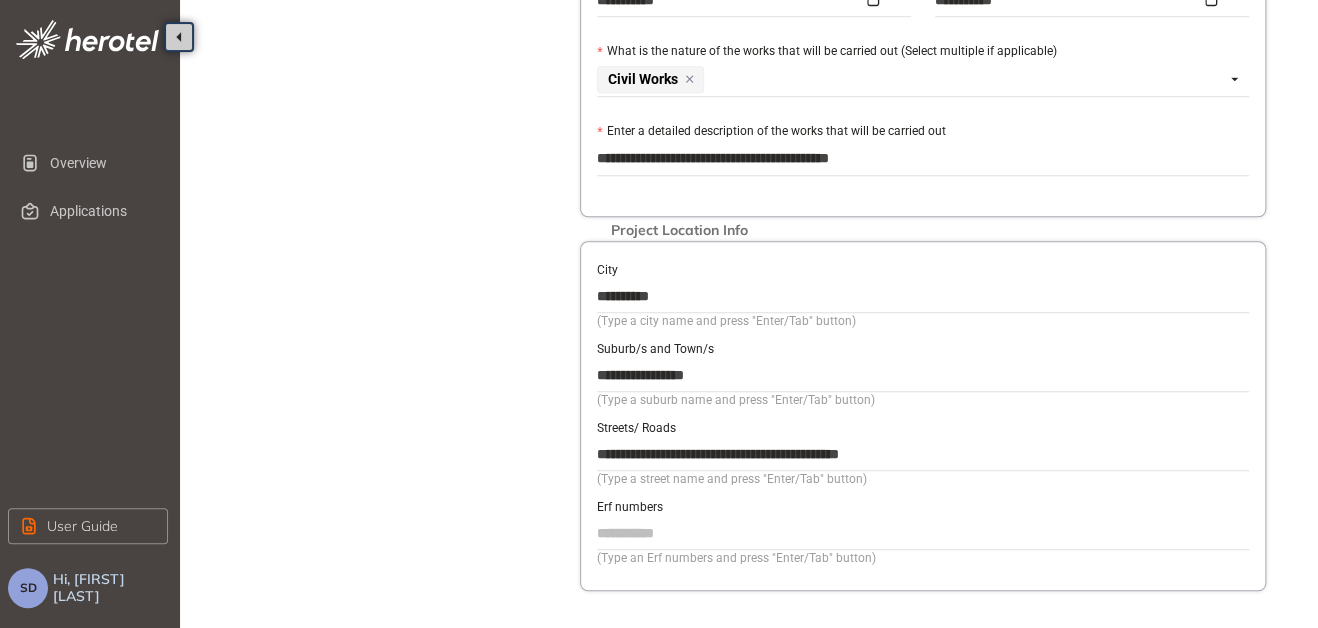 type on "**********" 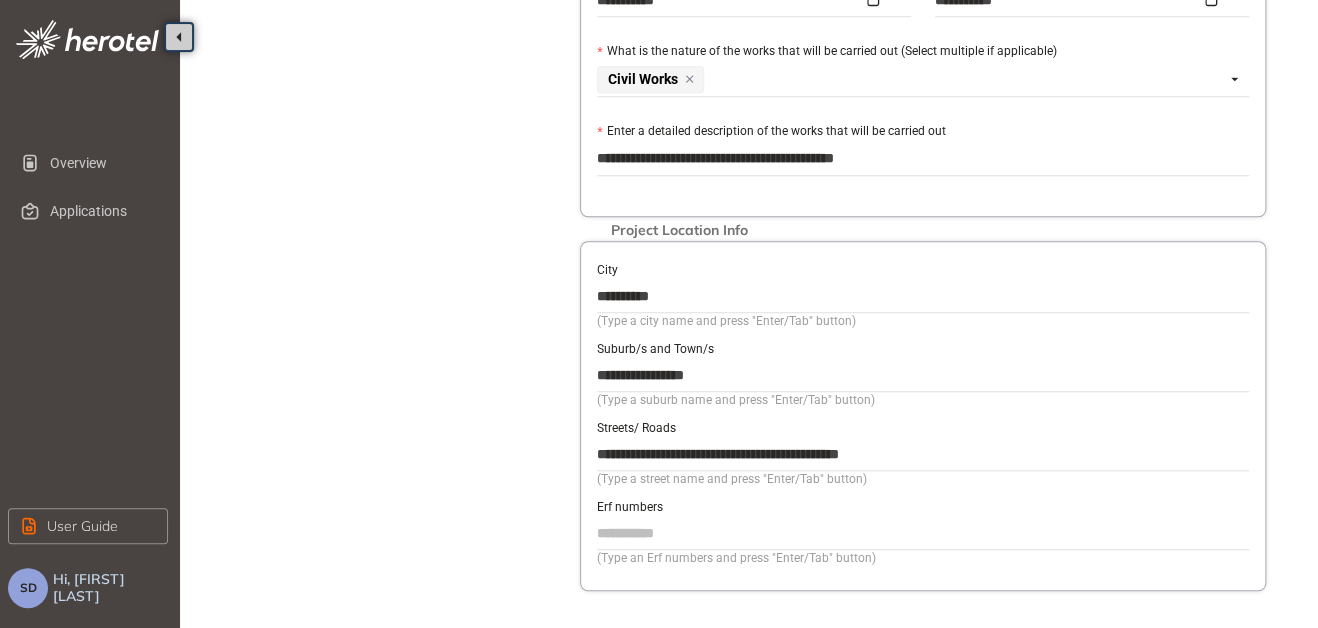 type on "**********" 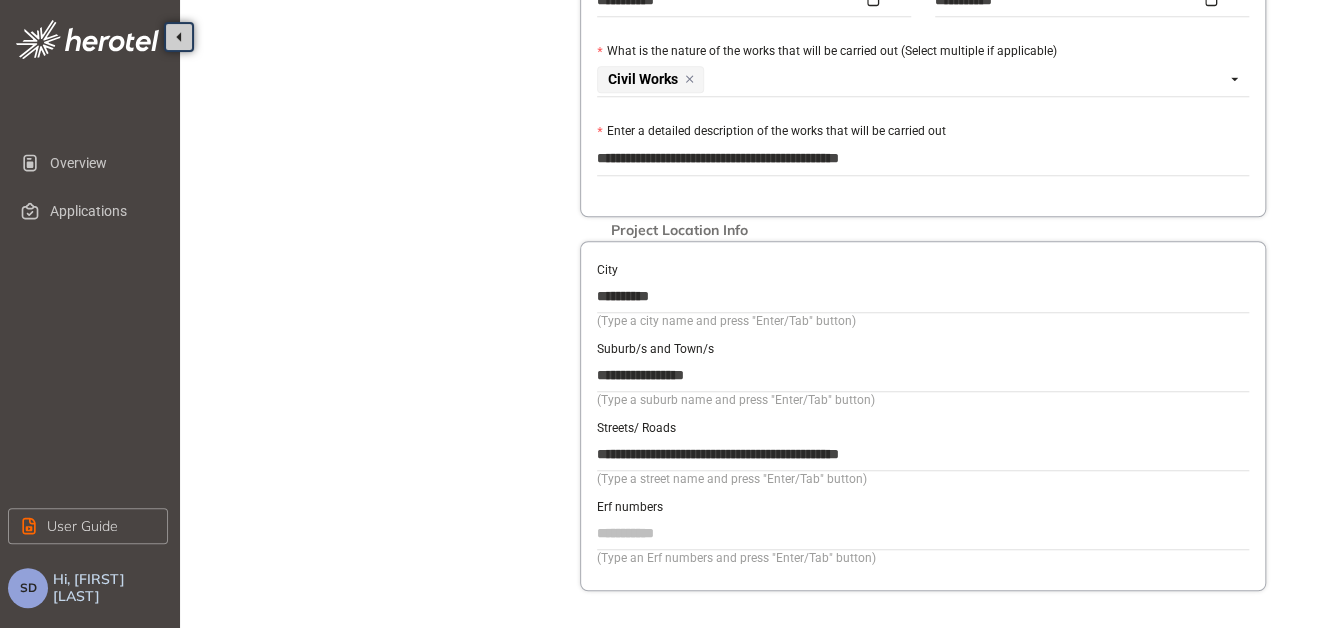 type on "**********" 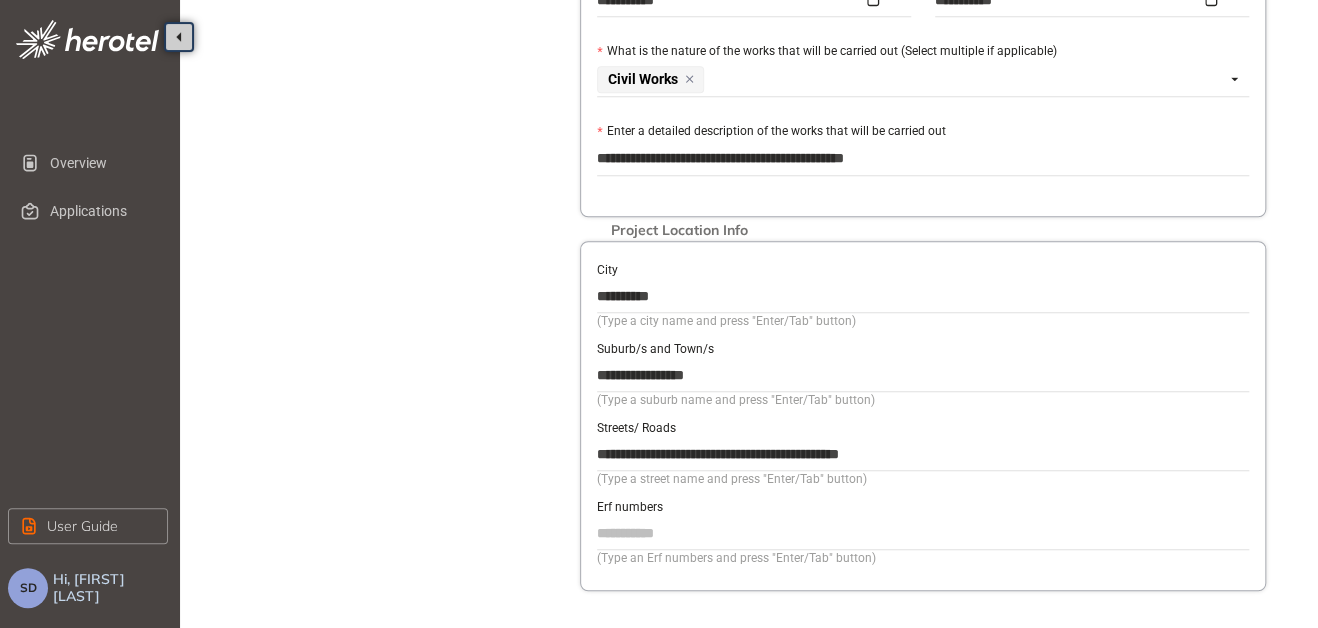 type on "**********" 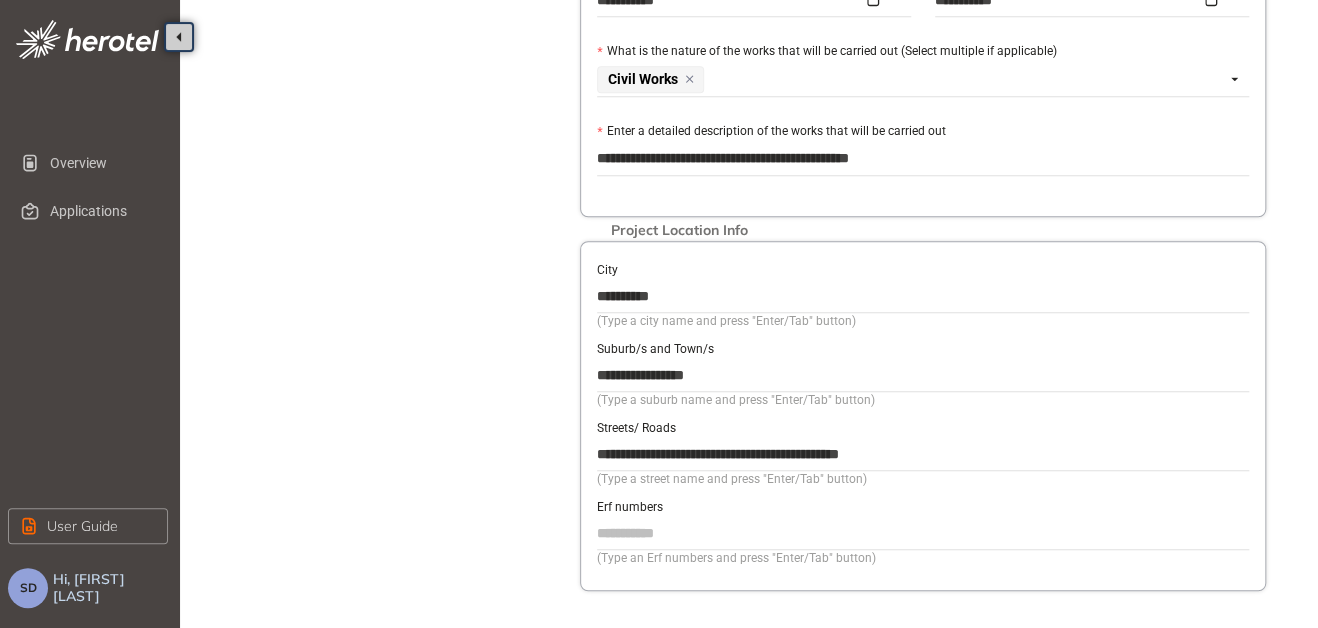 type on "**********" 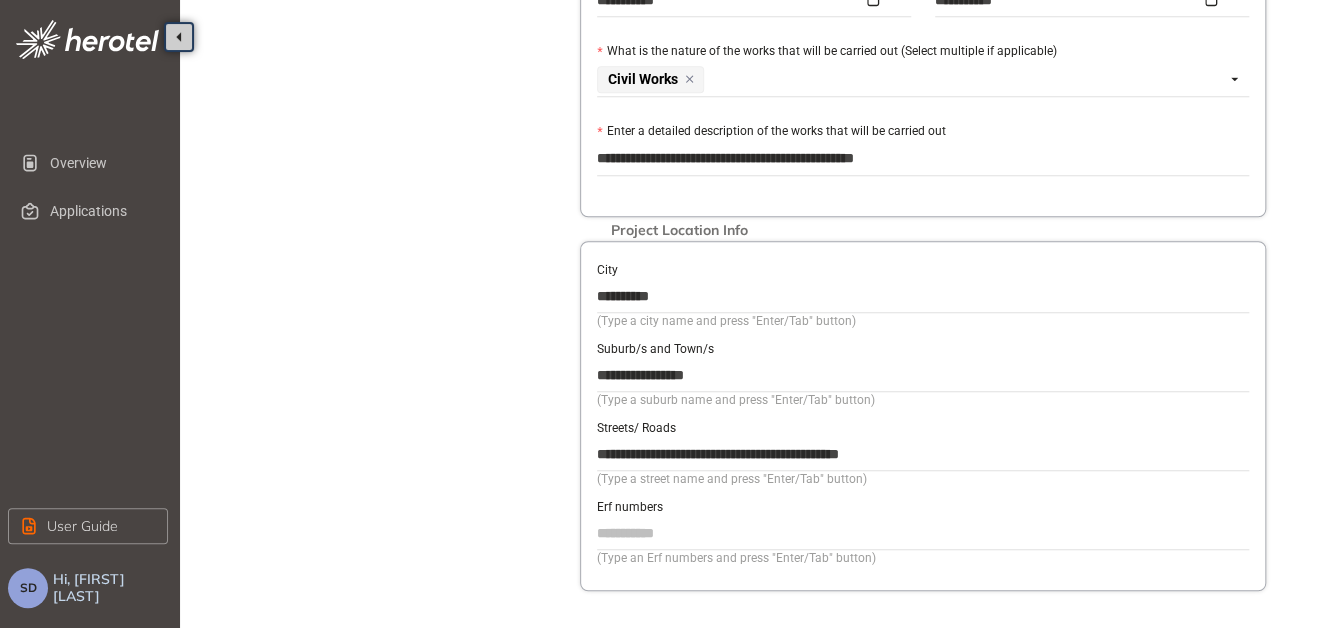 type on "**********" 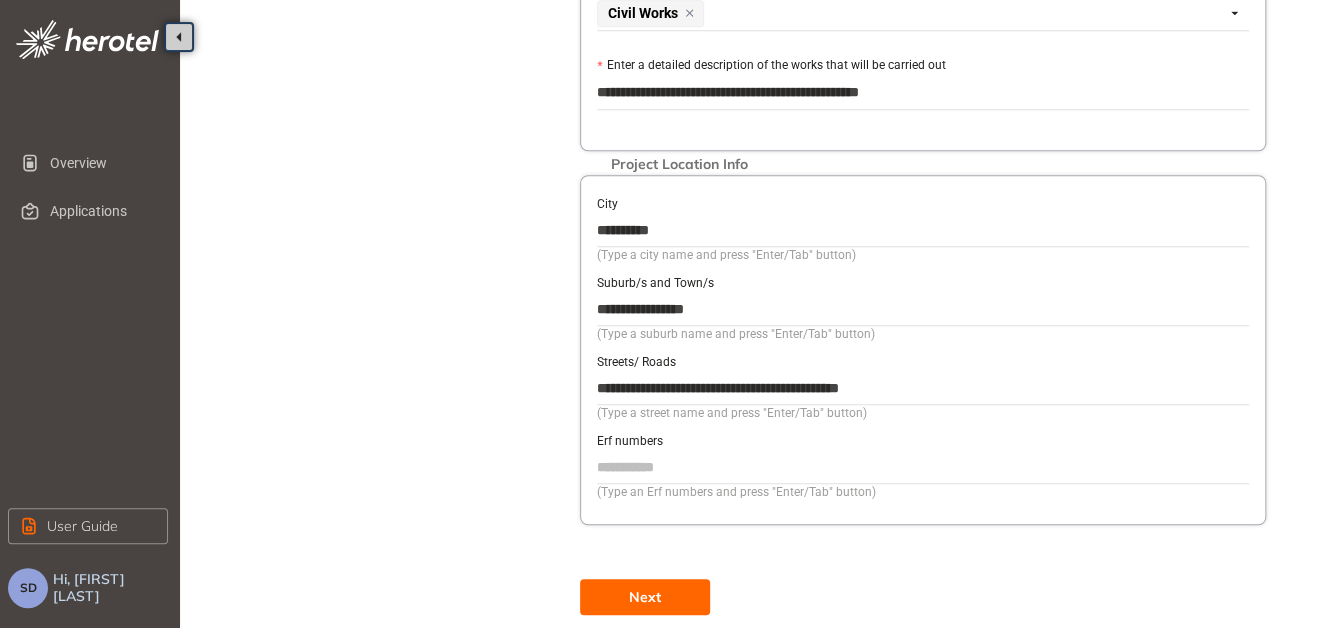 scroll, scrollTop: 752, scrollLeft: 0, axis: vertical 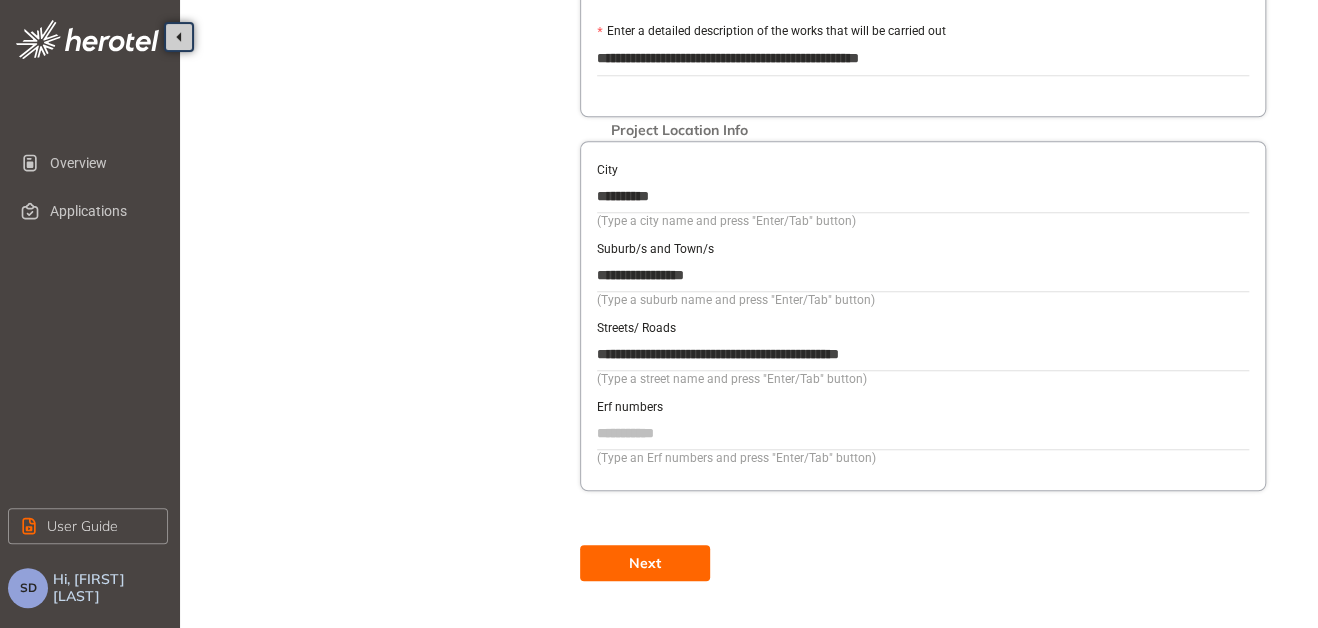 type on "**********" 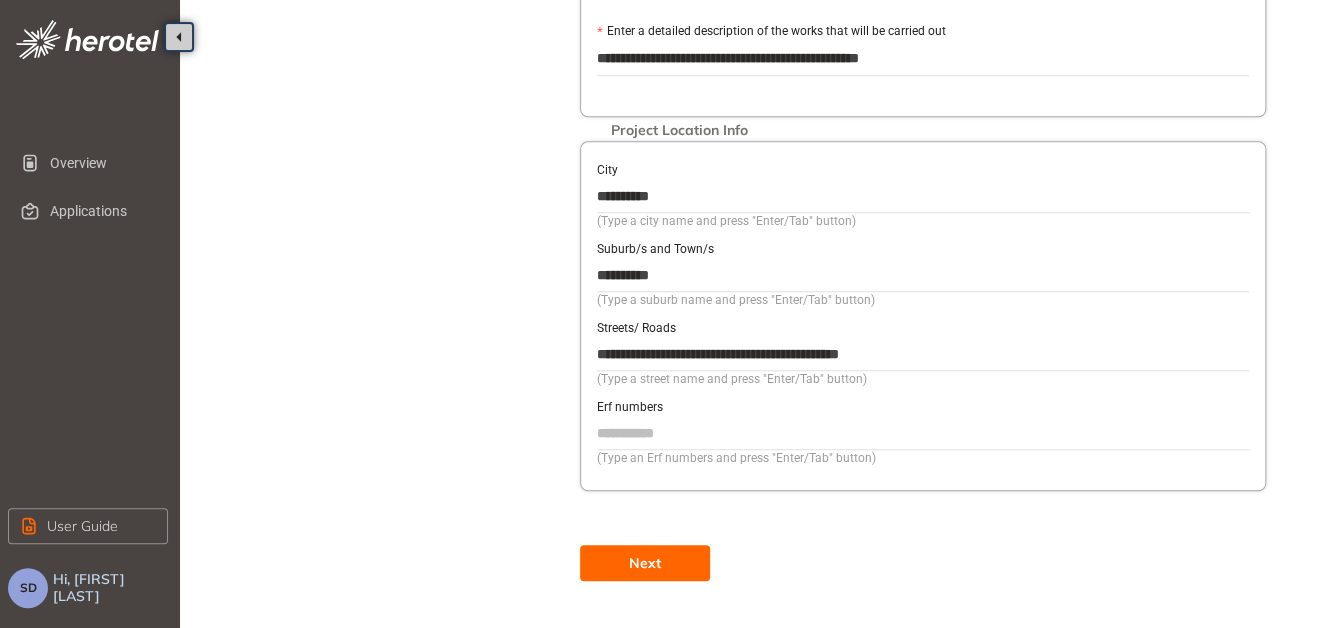 type on "*********" 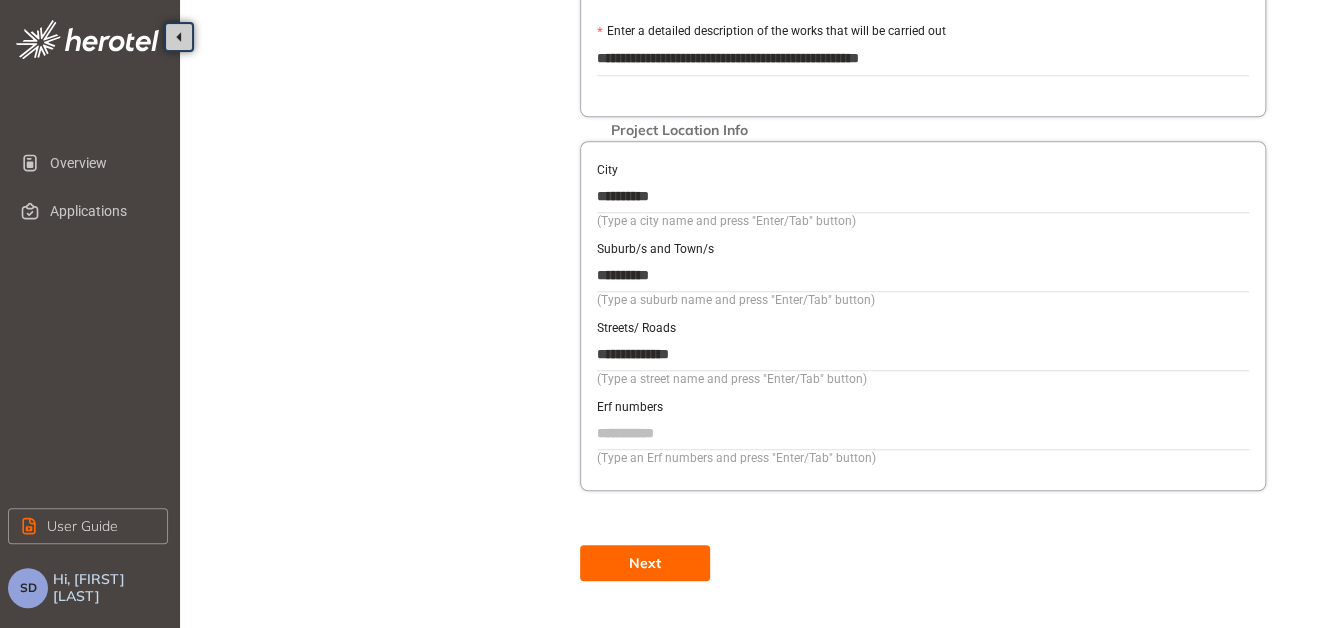 type on "**********" 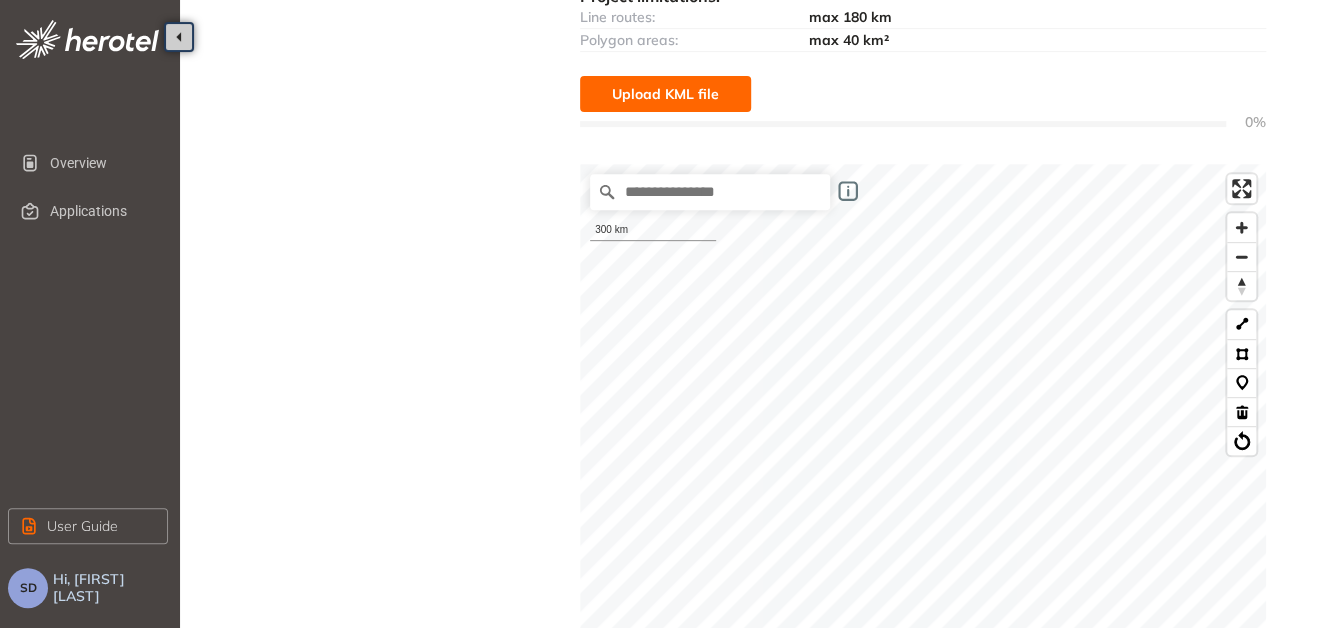 scroll, scrollTop: 329, scrollLeft: 0, axis: vertical 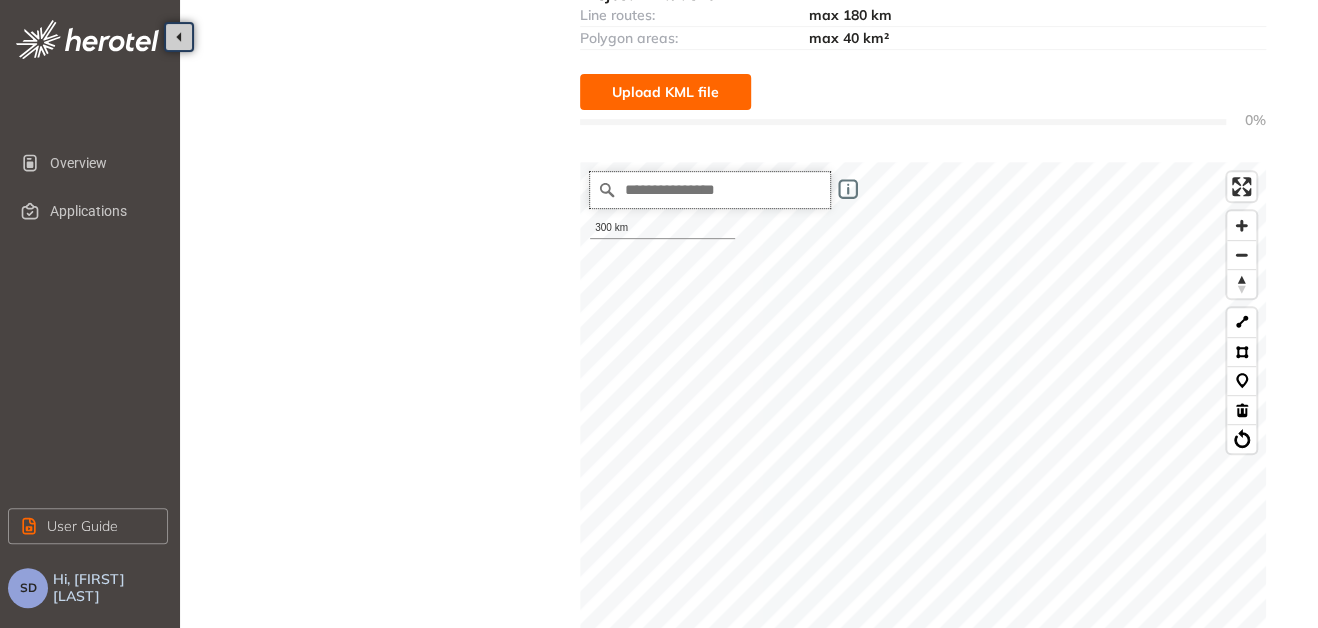 click at bounding box center [710, 190] 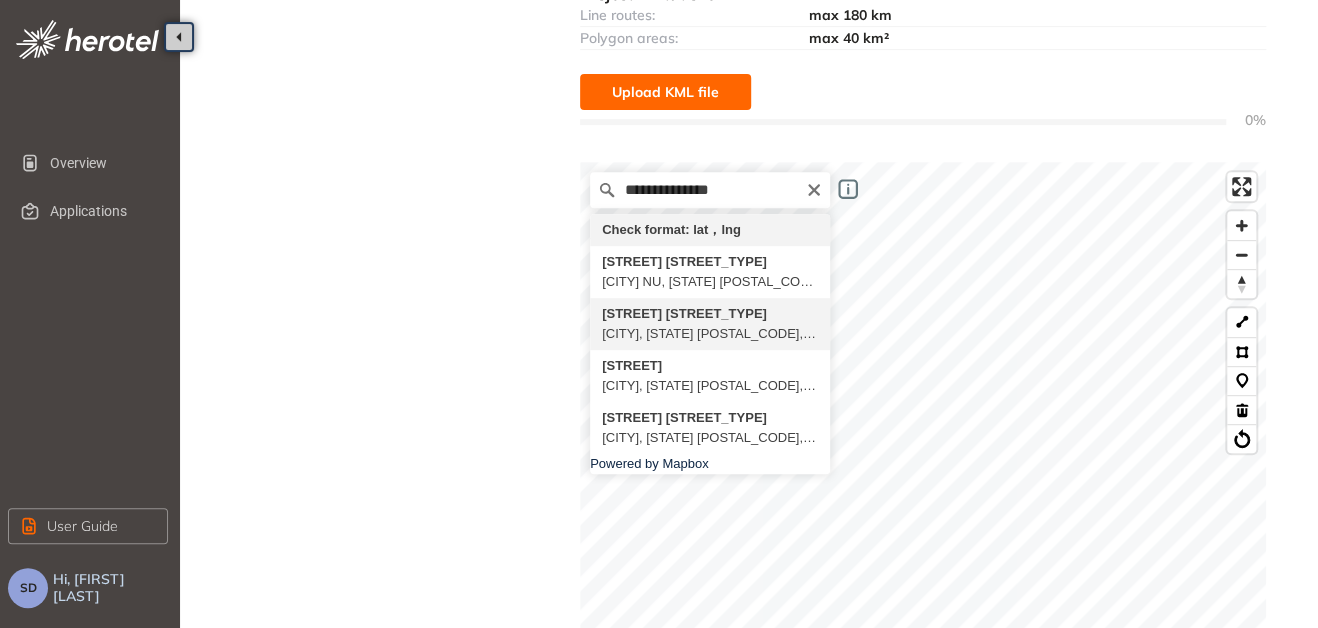 type on "**********" 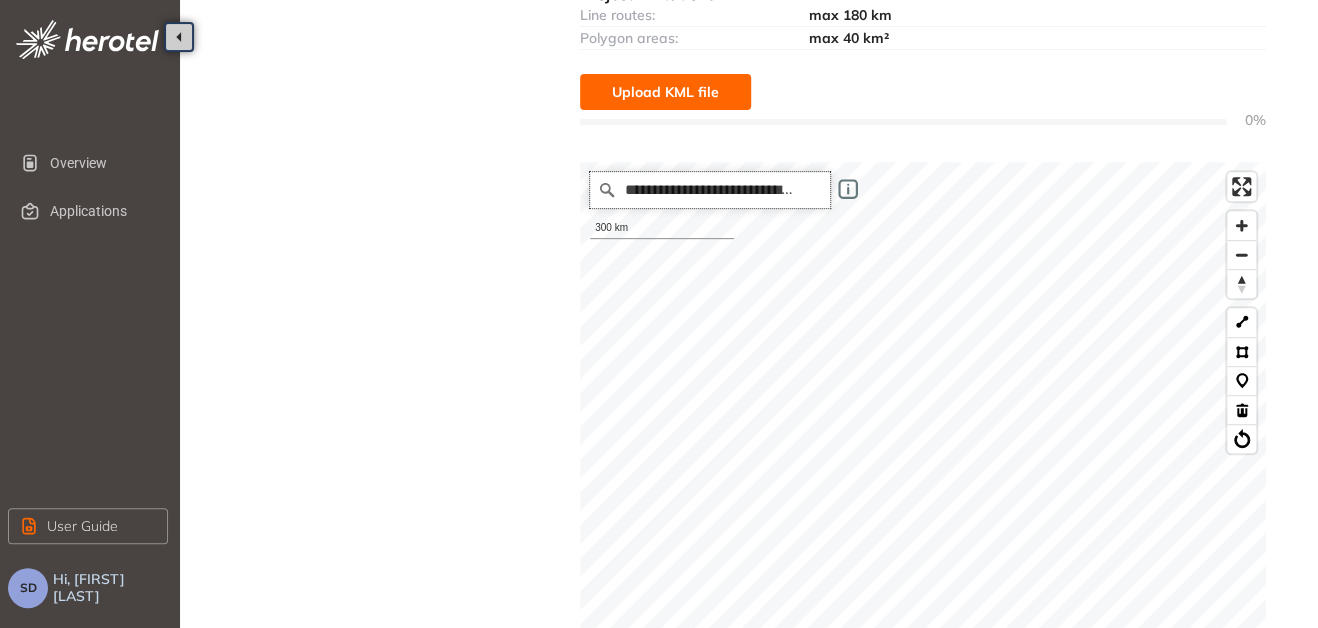 scroll, scrollTop: 0, scrollLeft: 0, axis: both 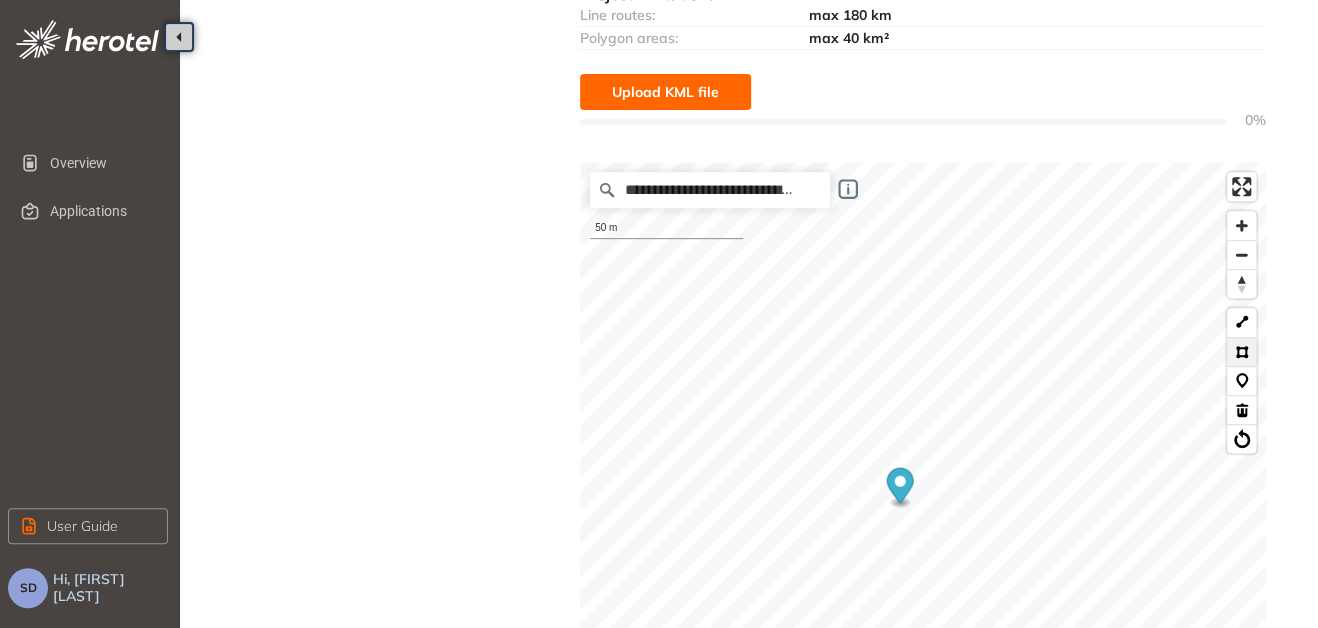 click at bounding box center (1241, 351) 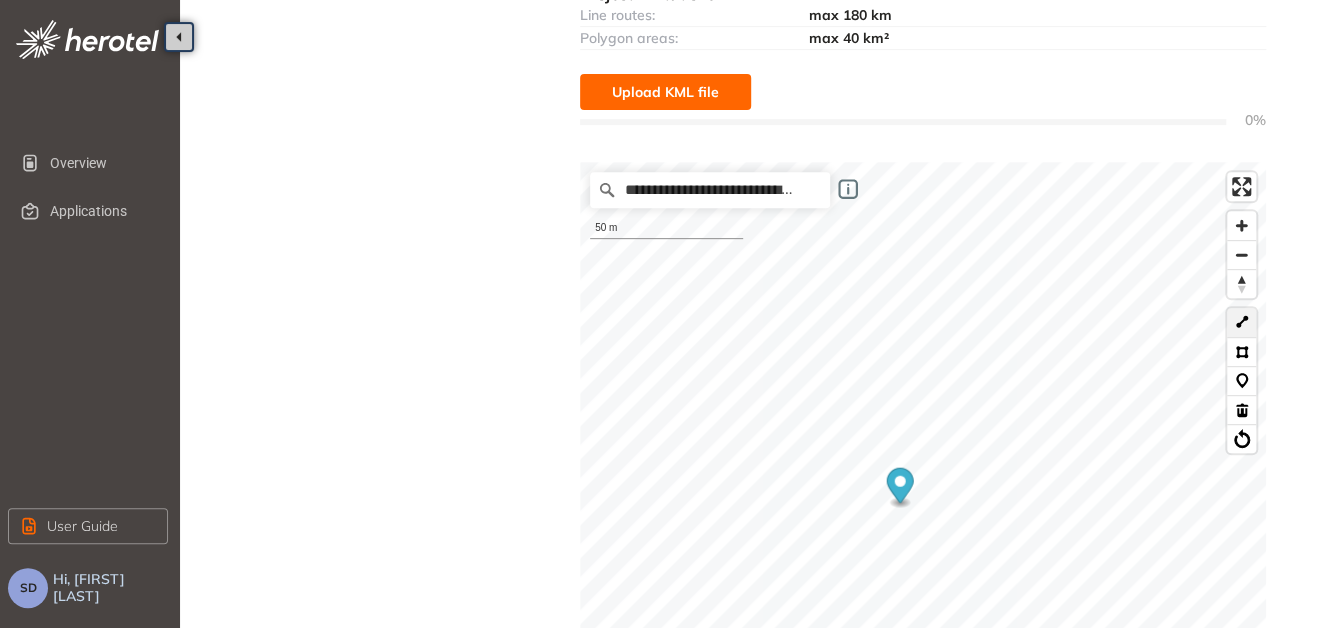 click at bounding box center (1241, 322) 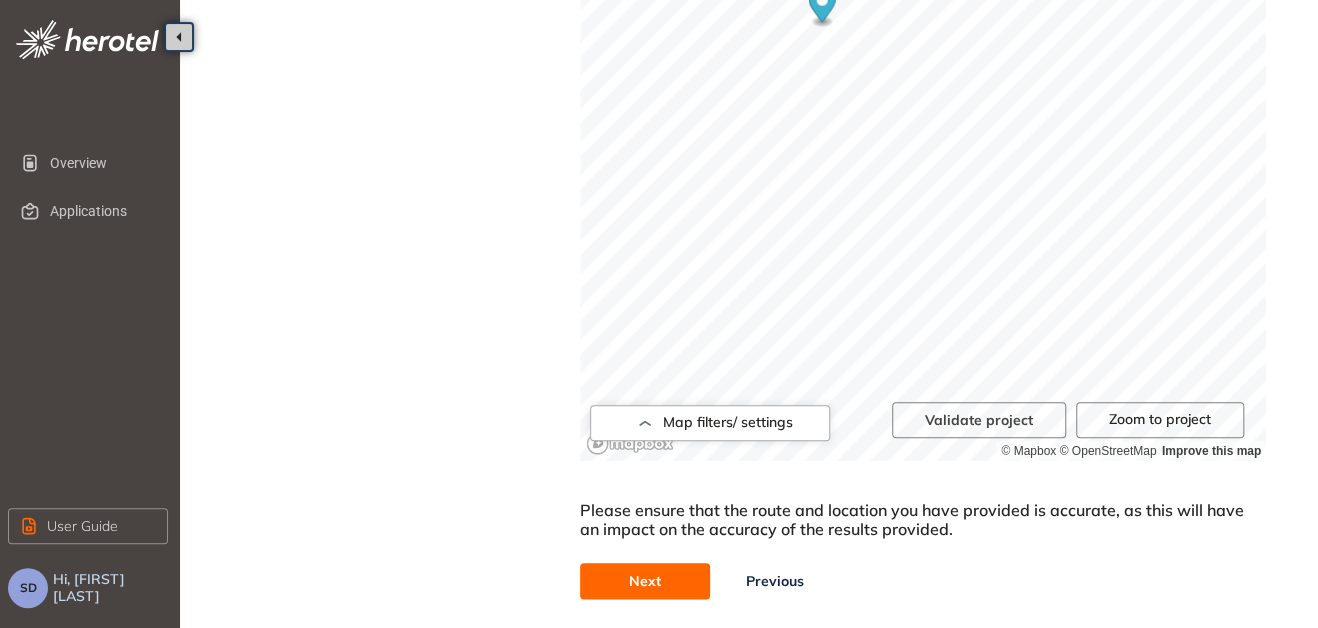 scroll, scrollTop: 850, scrollLeft: 0, axis: vertical 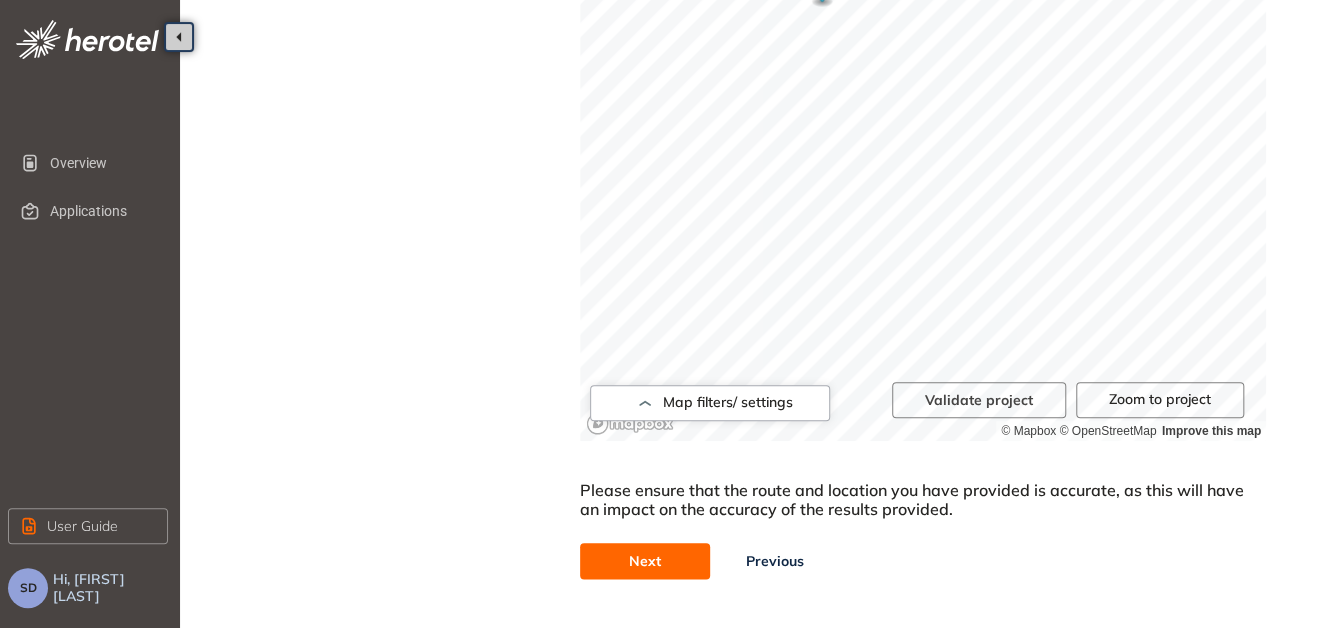 click on "Next" at bounding box center (645, 561) 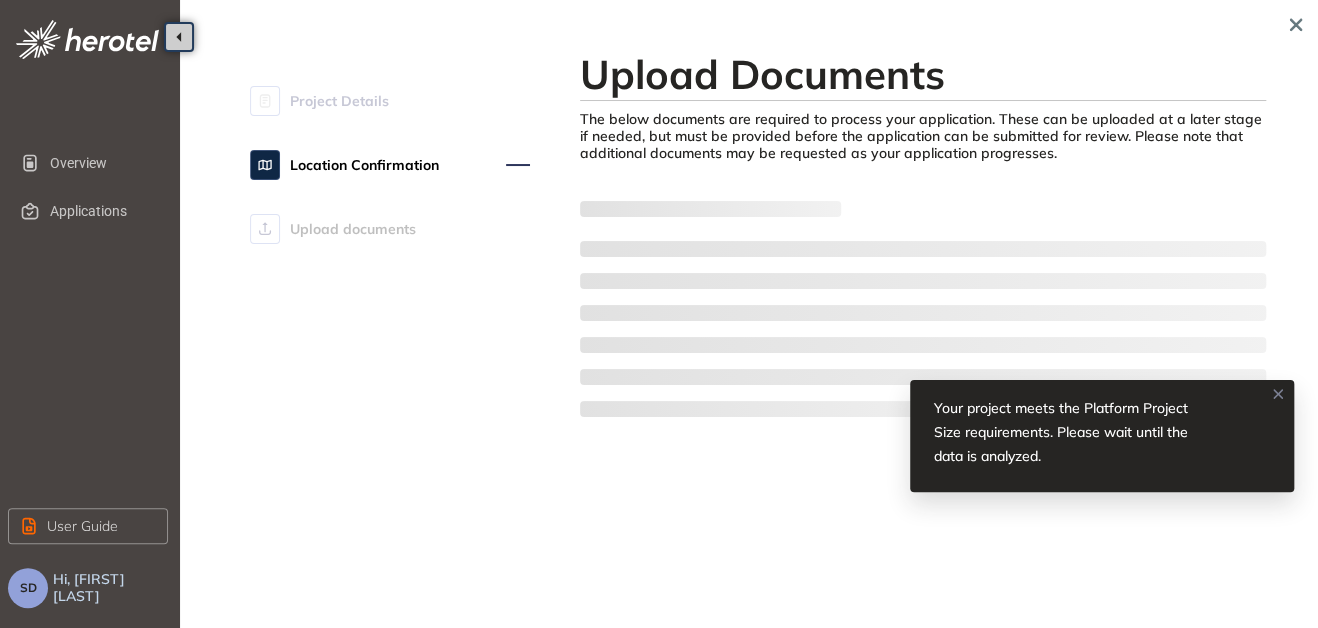 scroll, scrollTop: 0, scrollLeft: 0, axis: both 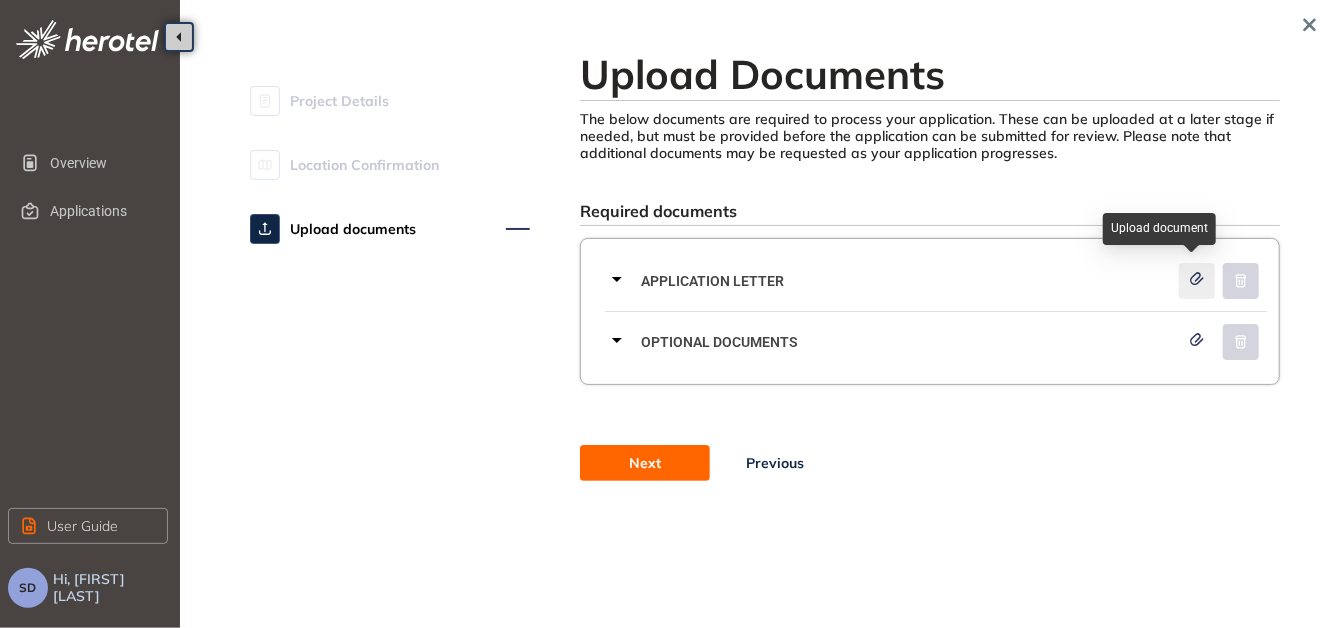 click at bounding box center [1197, 281] 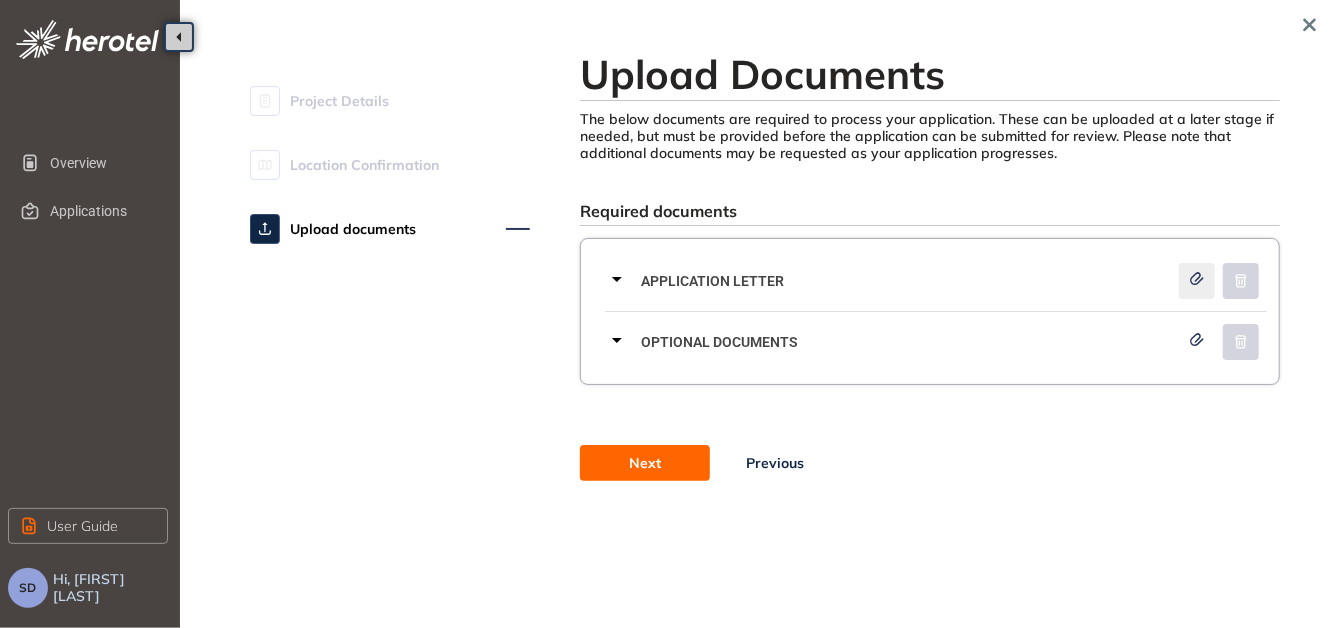 click 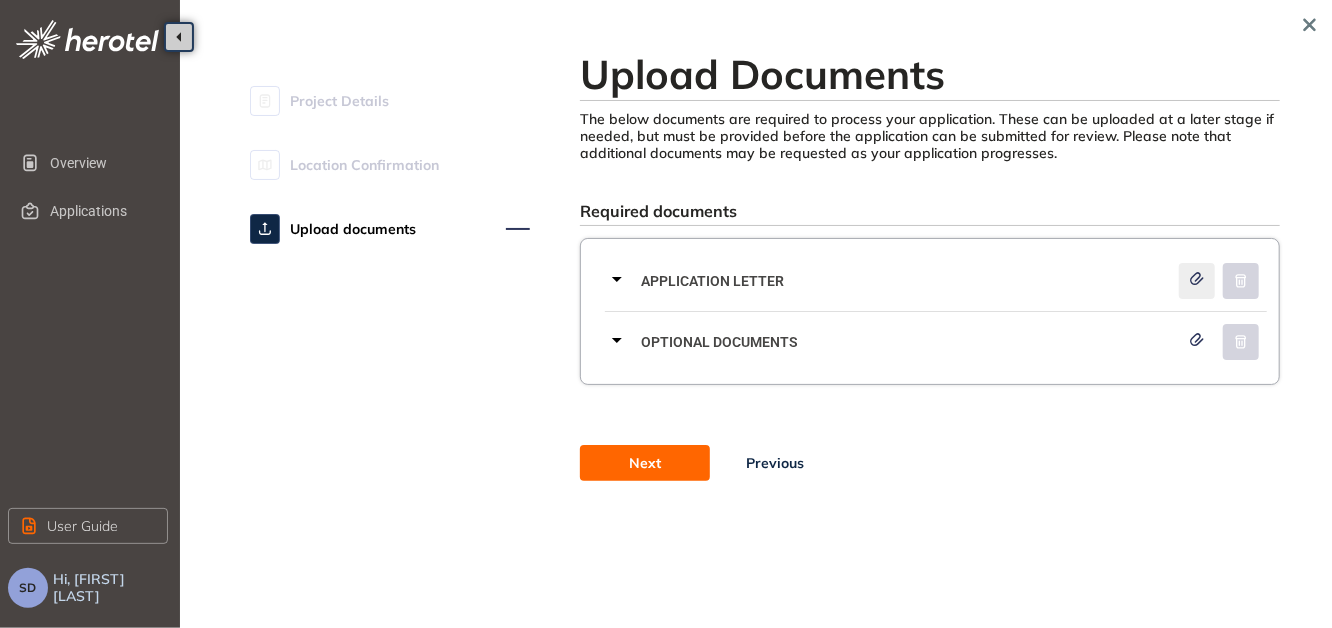 click 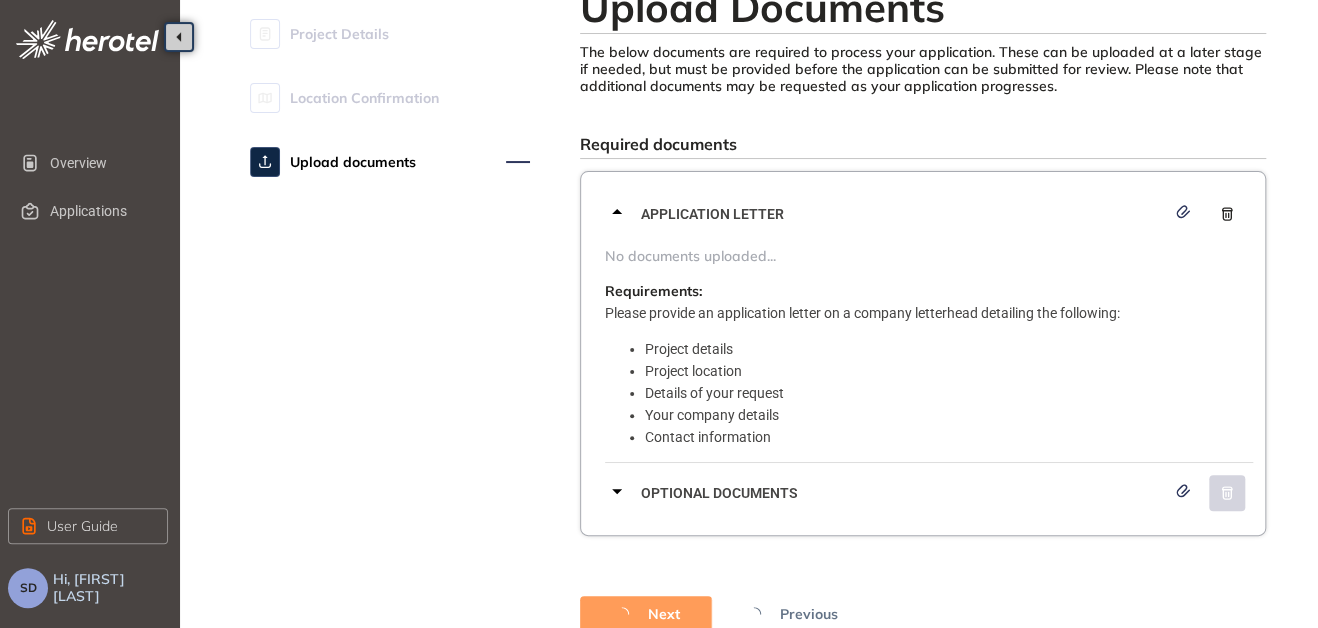 scroll, scrollTop: 100, scrollLeft: 0, axis: vertical 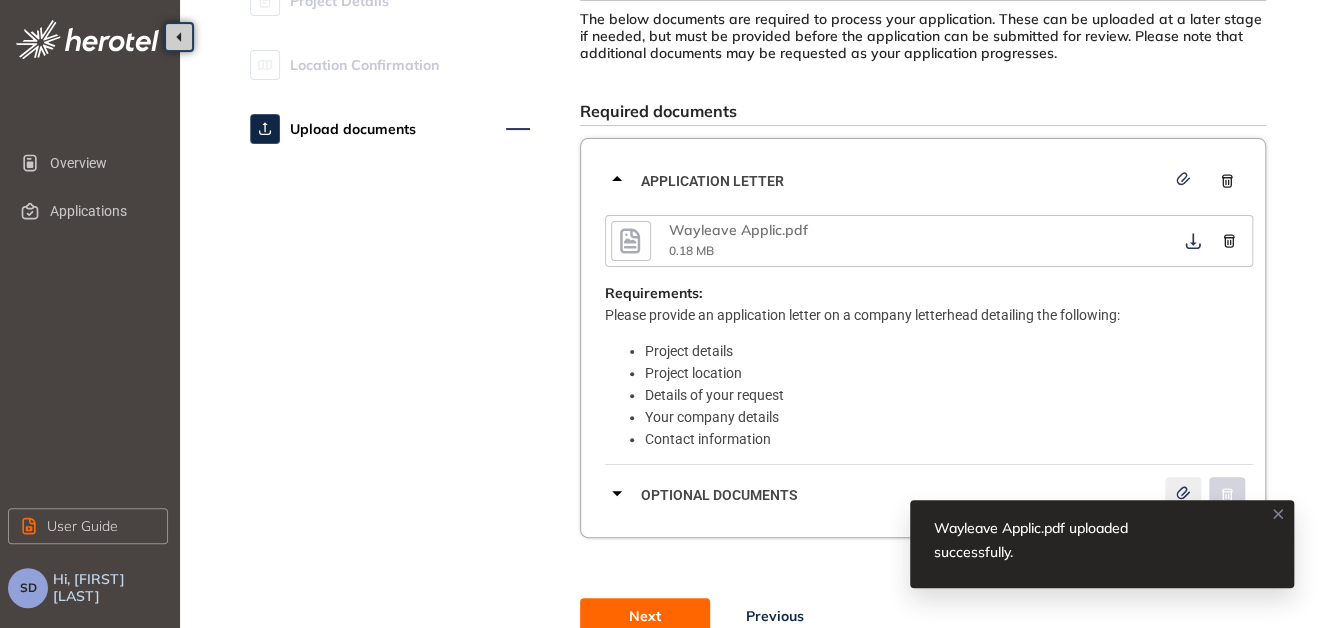 click 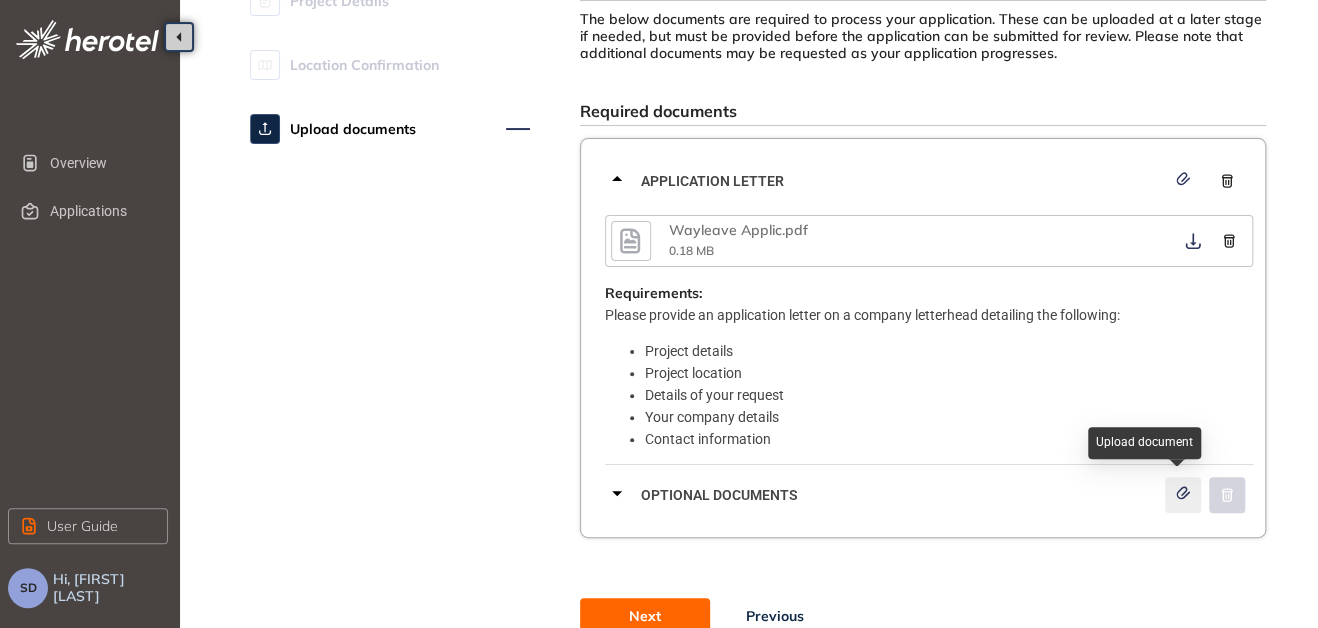 click 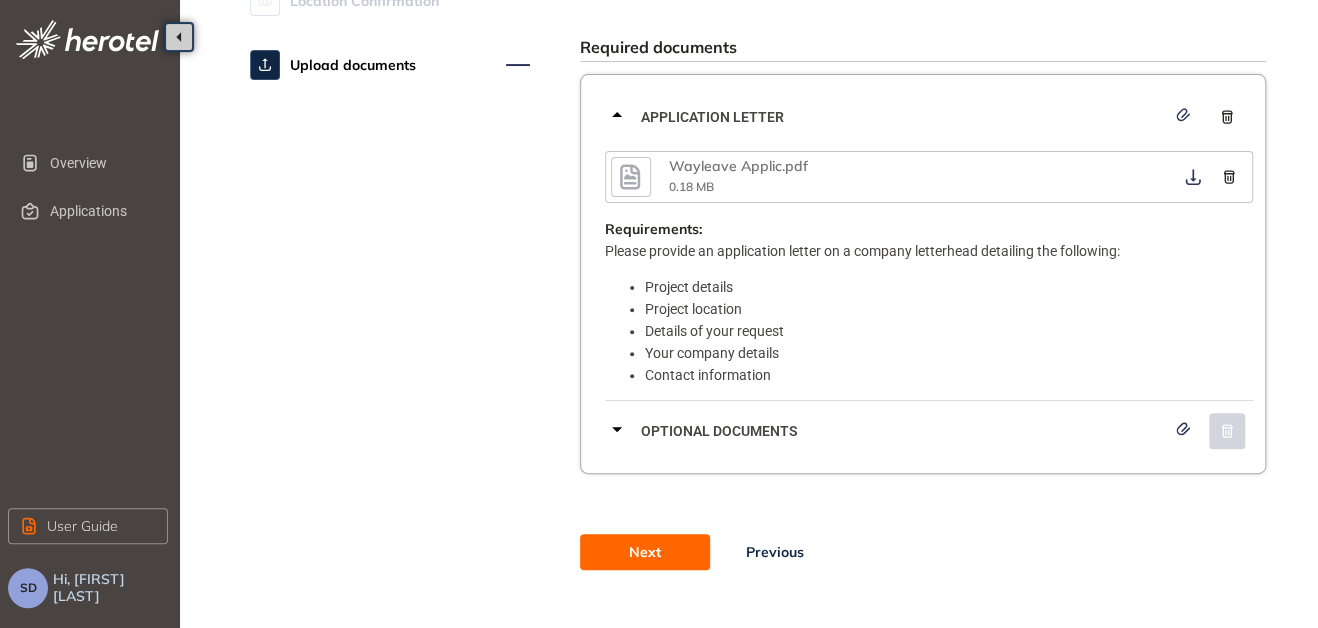 scroll, scrollTop: 196, scrollLeft: 0, axis: vertical 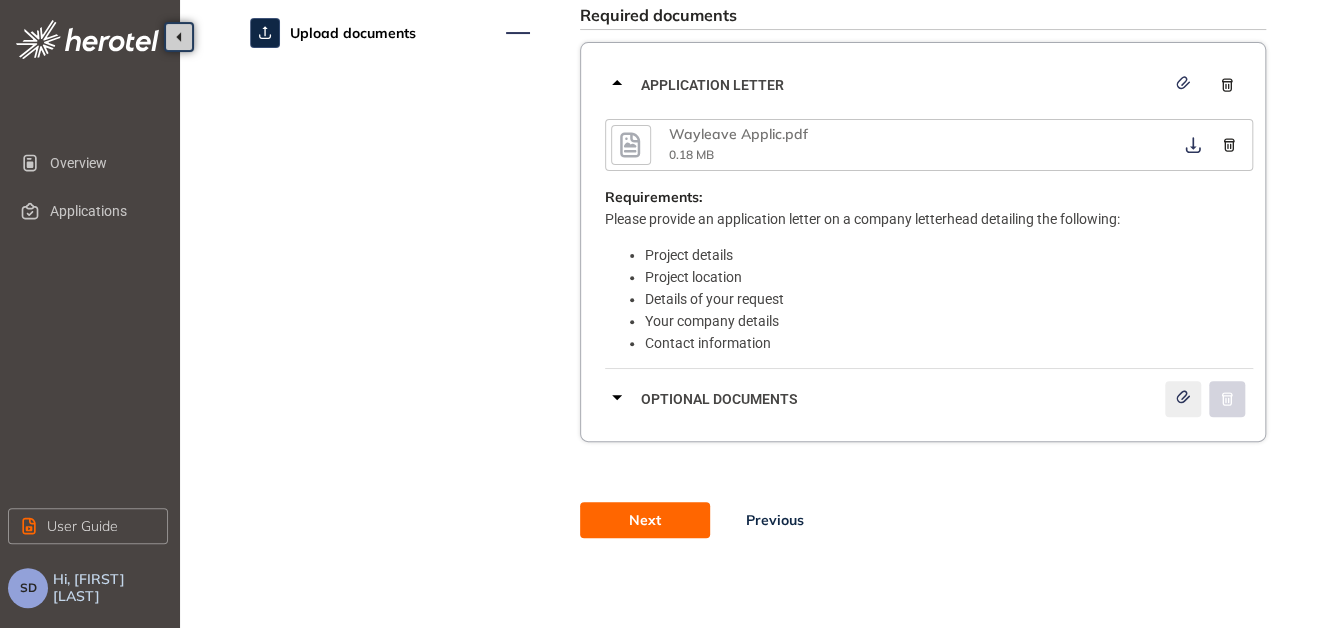 click at bounding box center (1183, 399) 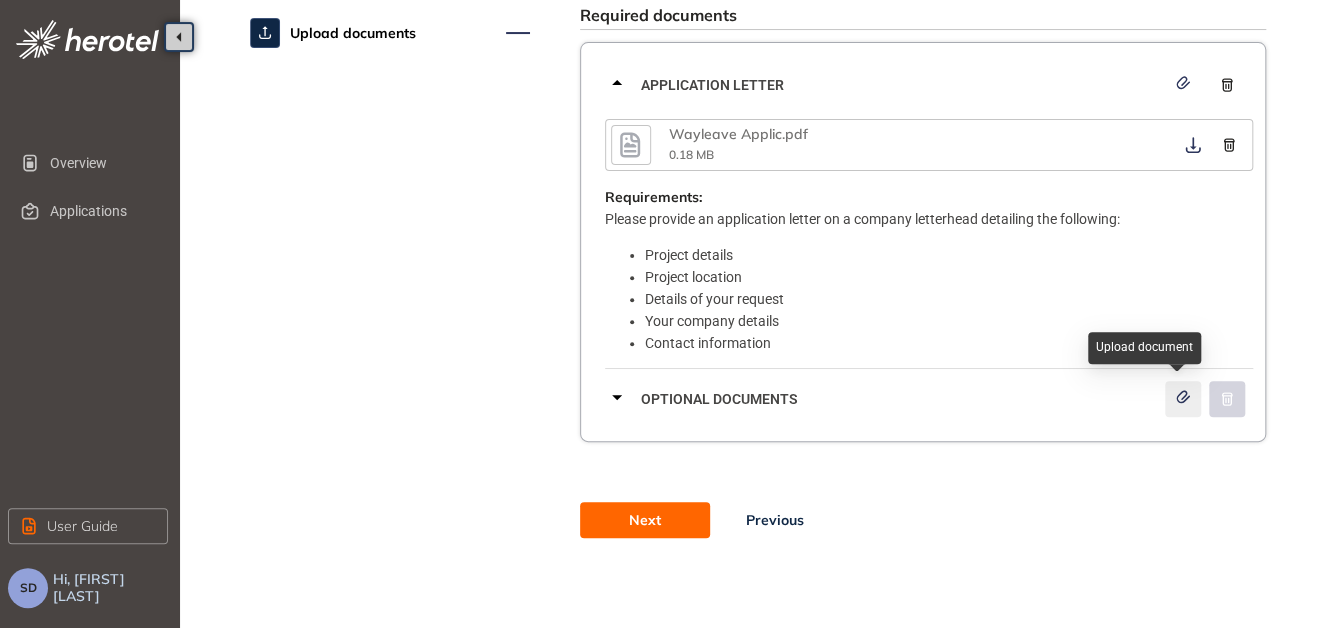 click 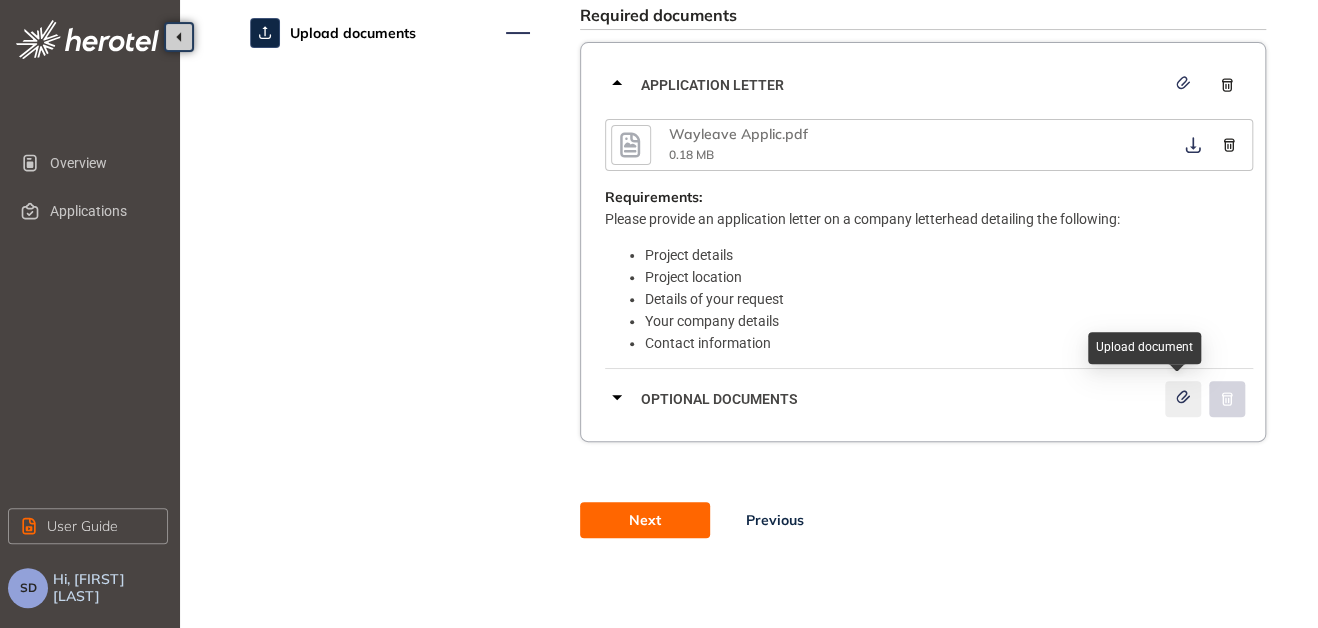 click 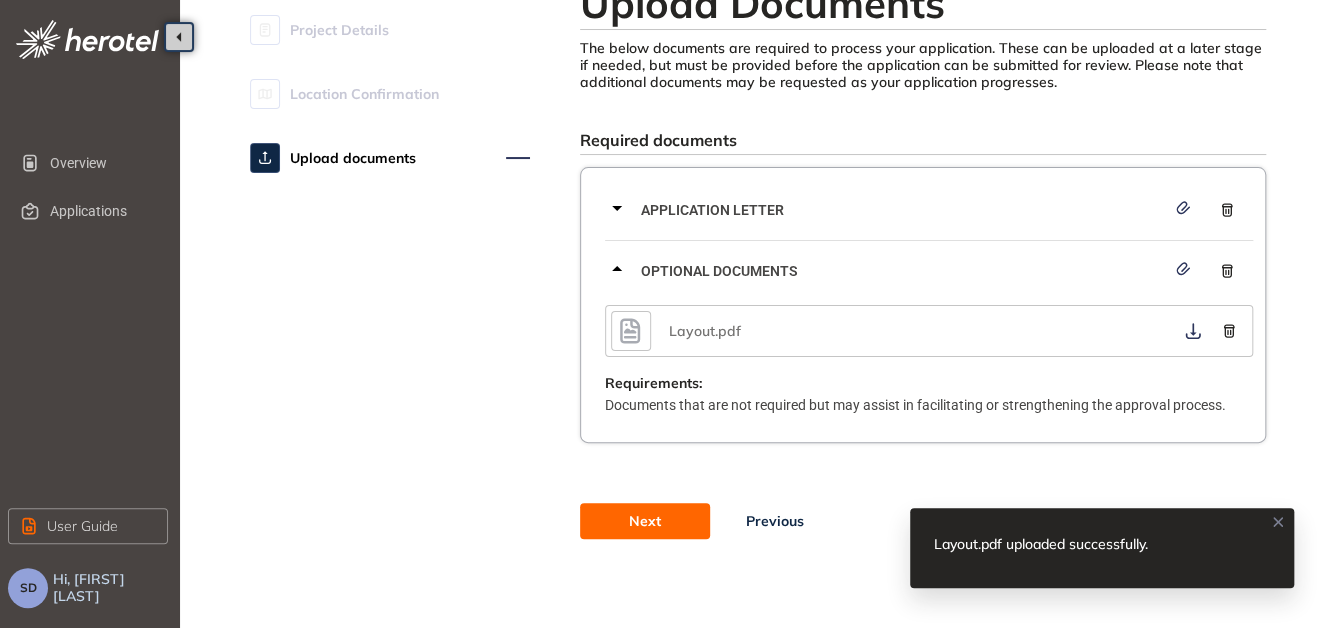 scroll, scrollTop: 131, scrollLeft: 0, axis: vertical 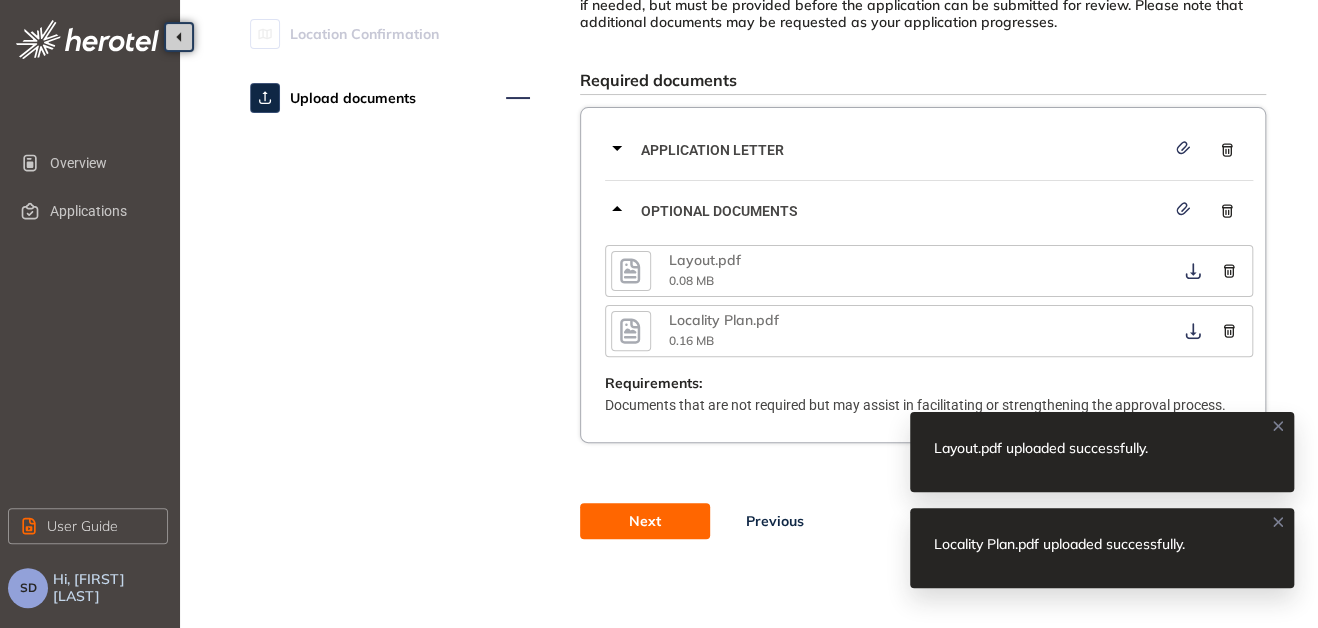 click on "Next" at bounding box center [645, 521] 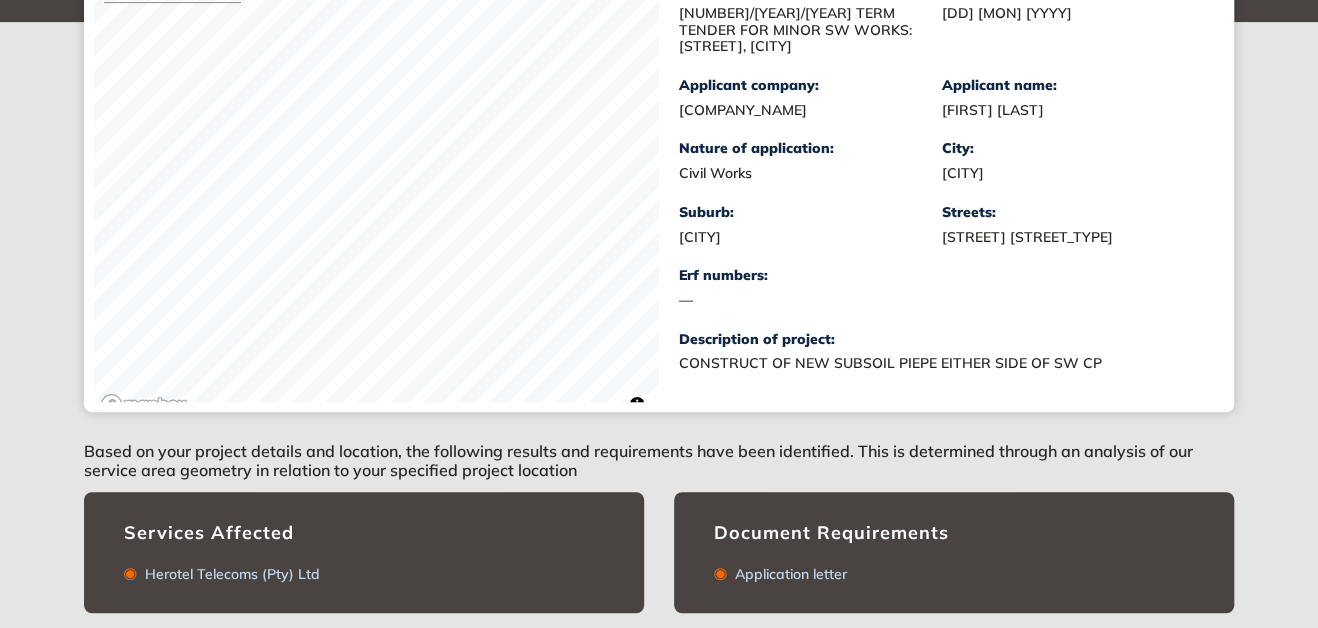 scroll, scrollTop: 548, scrollLeft: 0, axis: vertical 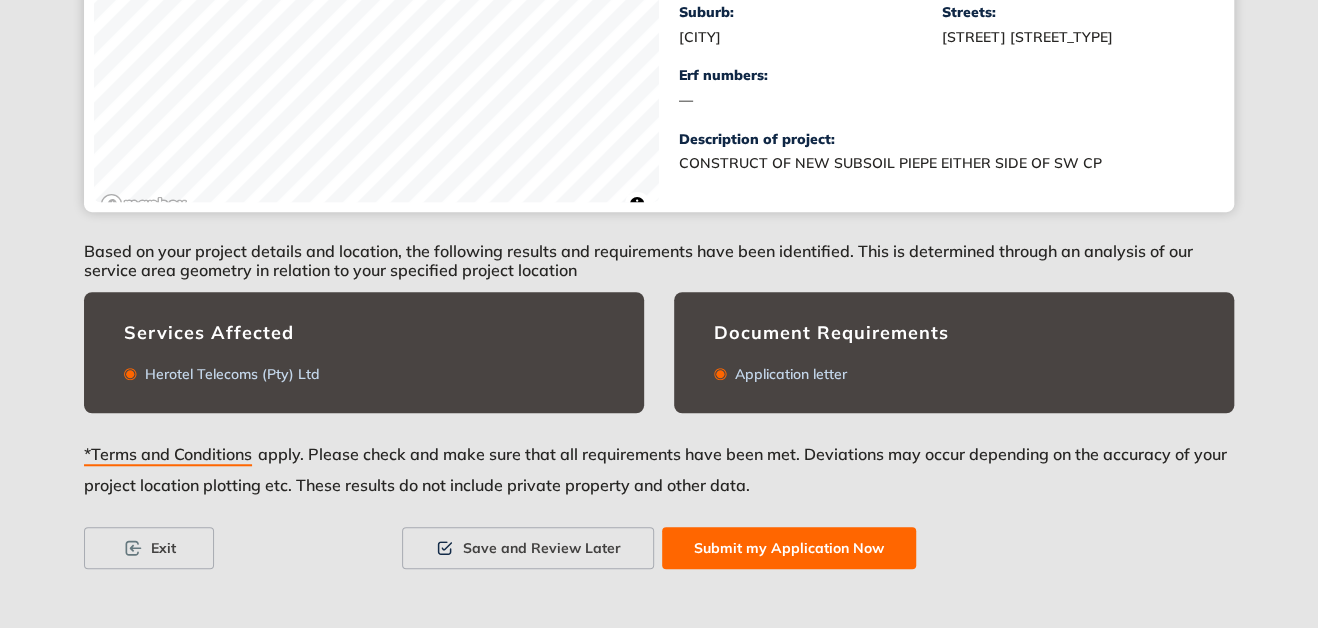 click on "Submit my Application Now" at bounding box center (789, 548) 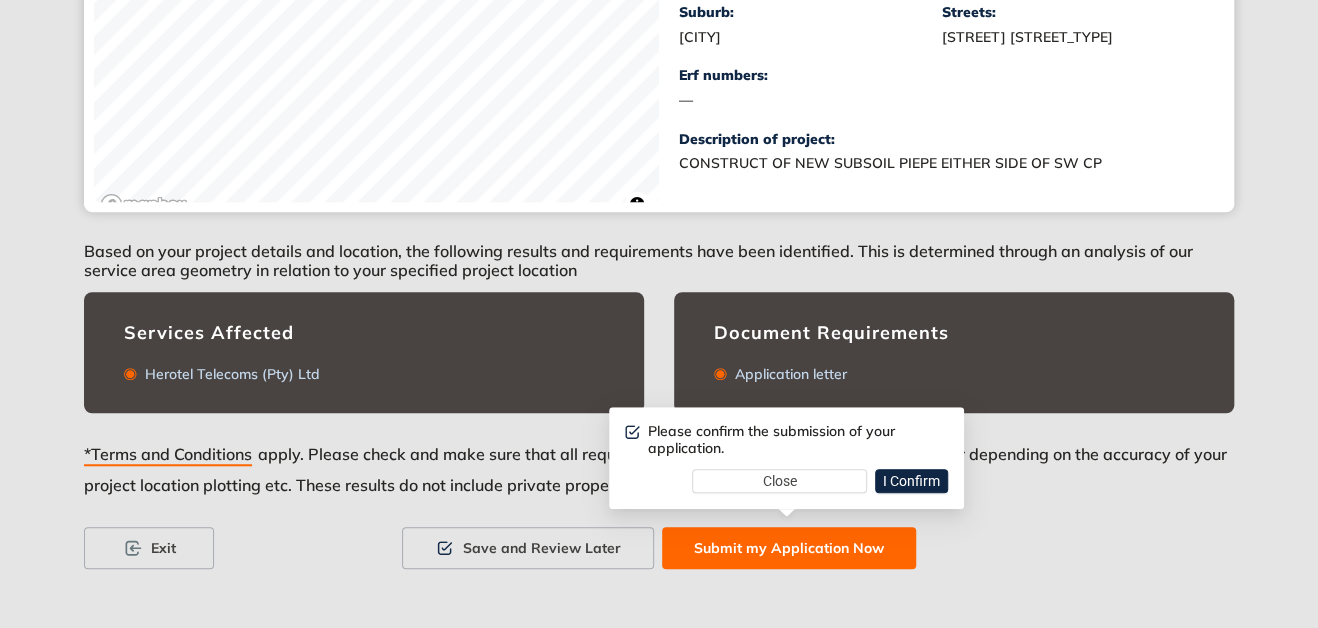click on "Please confirm the submission of your application." at bounding box center (786, 444) 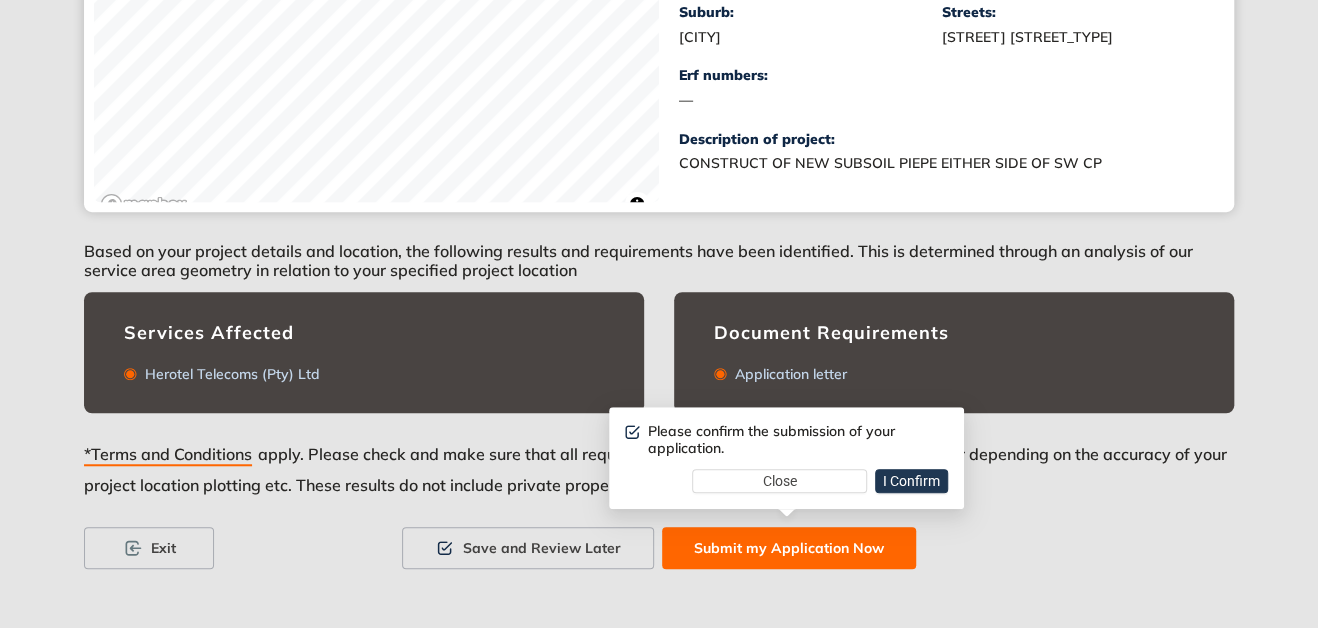 click on "I Confirm" at bounding box center (911, 481) 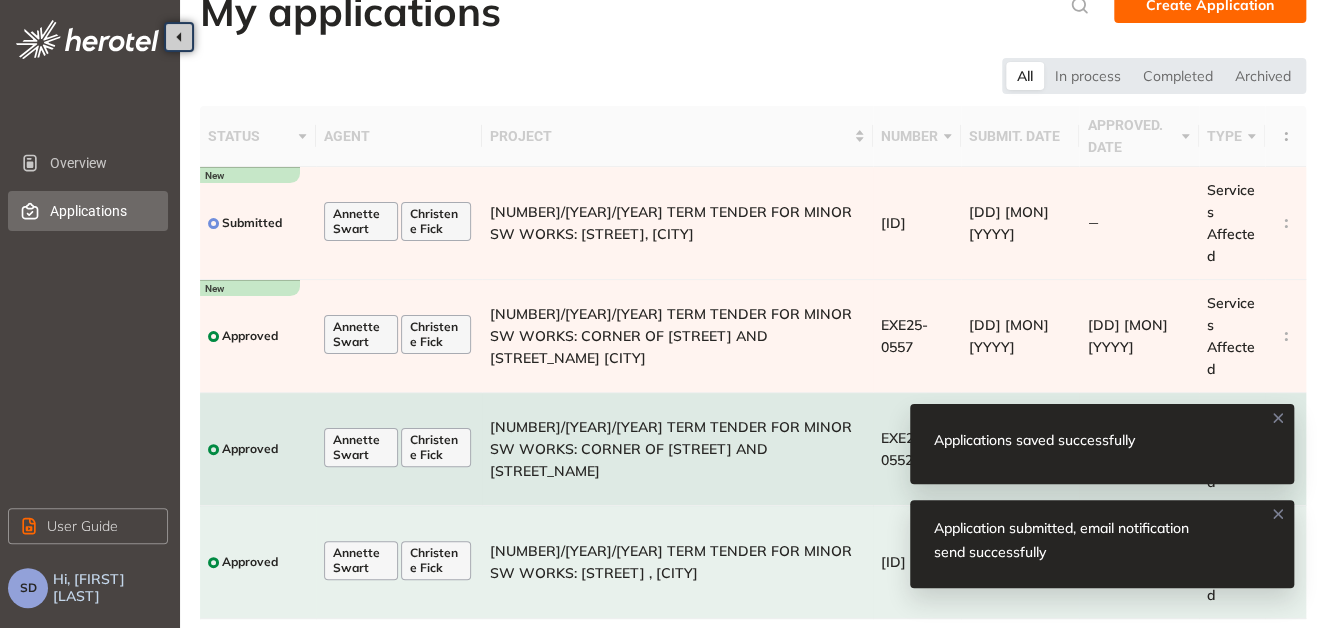scroll, scrollTop: 0, scrollLeft: 0, axis: both 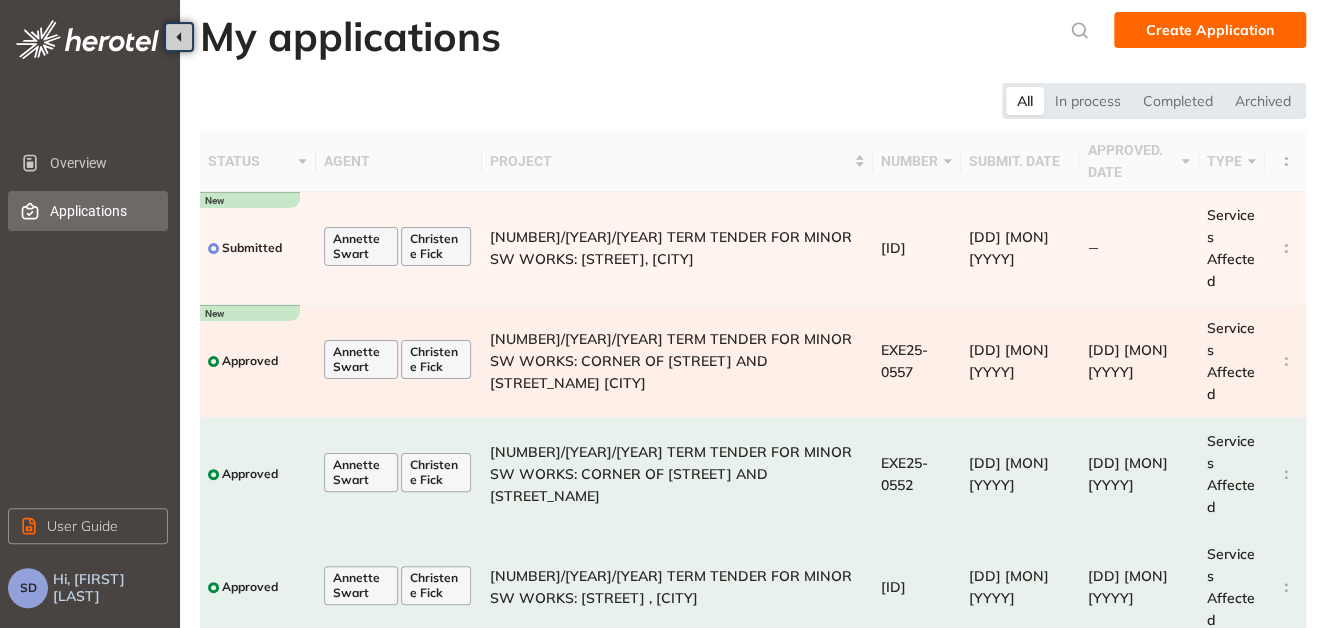 click on "[NUMBER]/[YEAR]/[YEAR] TERM TENDER FOR MINOR SW WORKS: CORNER OF [STREET] AND [STREET_NAME] [CITY]" at bounding box center [671, 361] 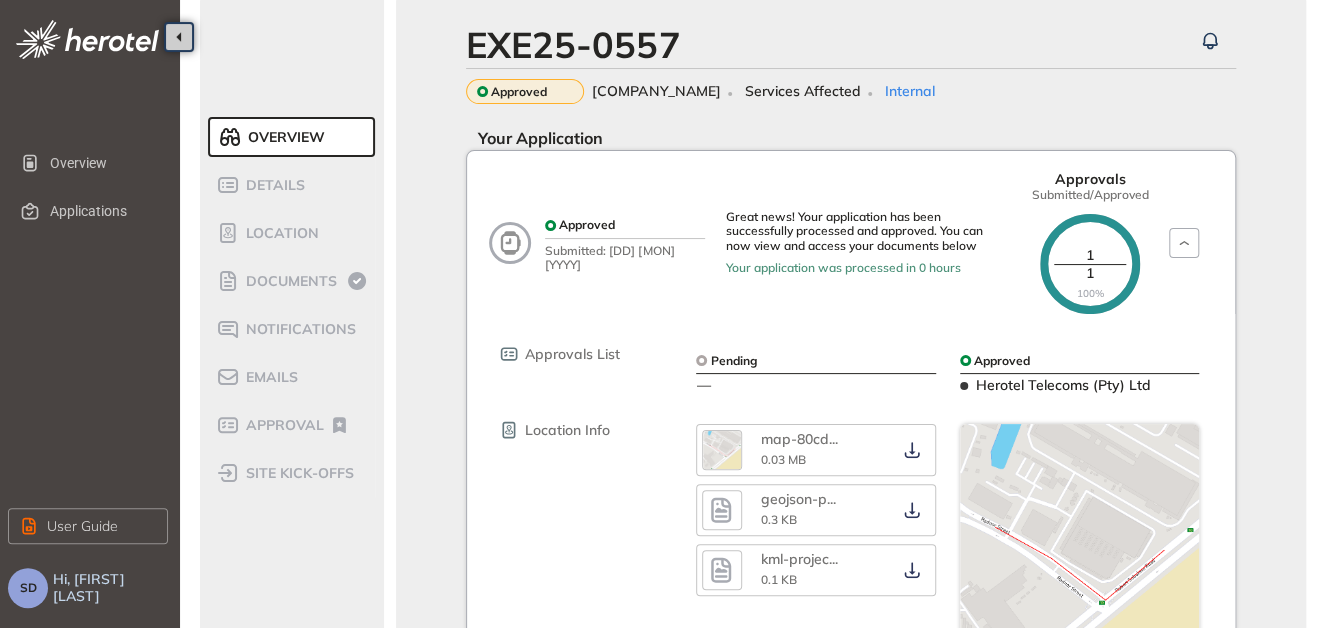 scroll, scrollTop: 0, scrollLeft: 0, axis: both 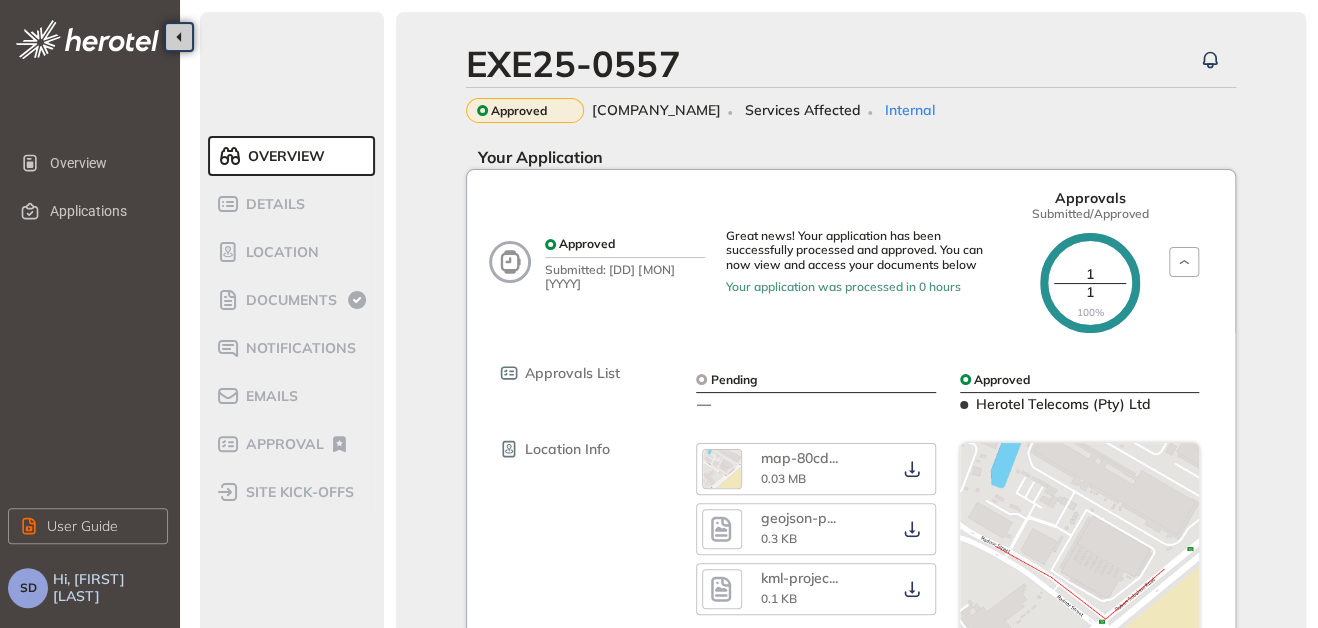 click at bounding box center (179, 37) 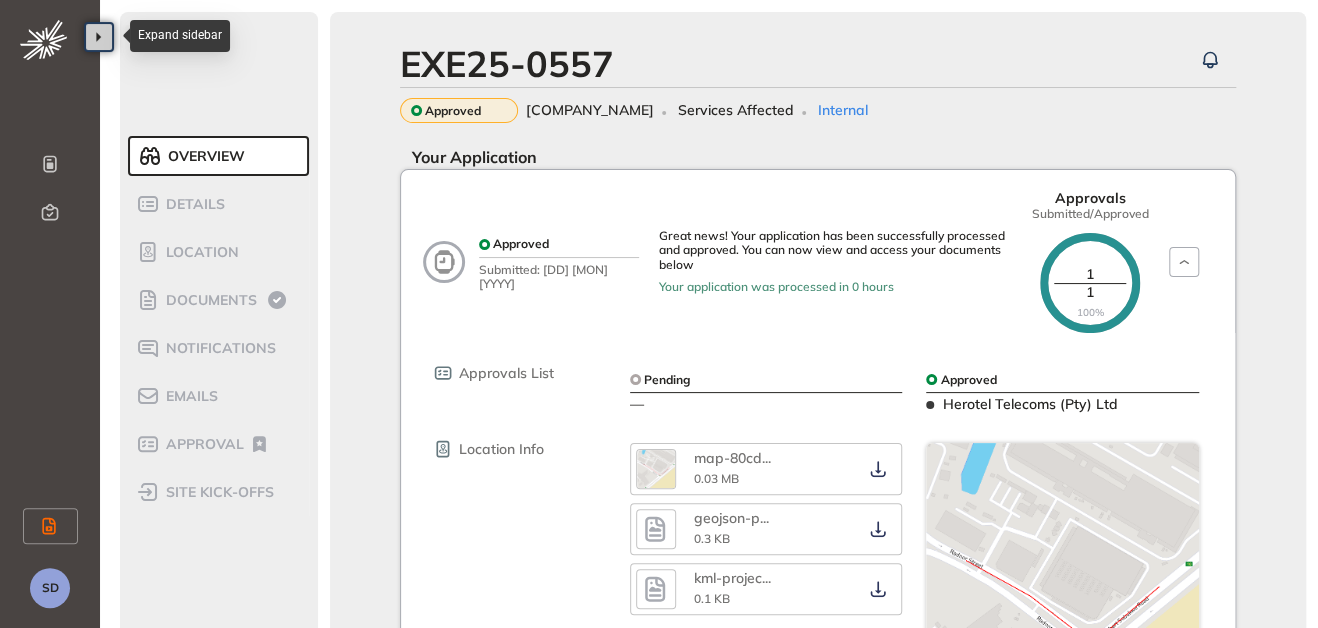 click 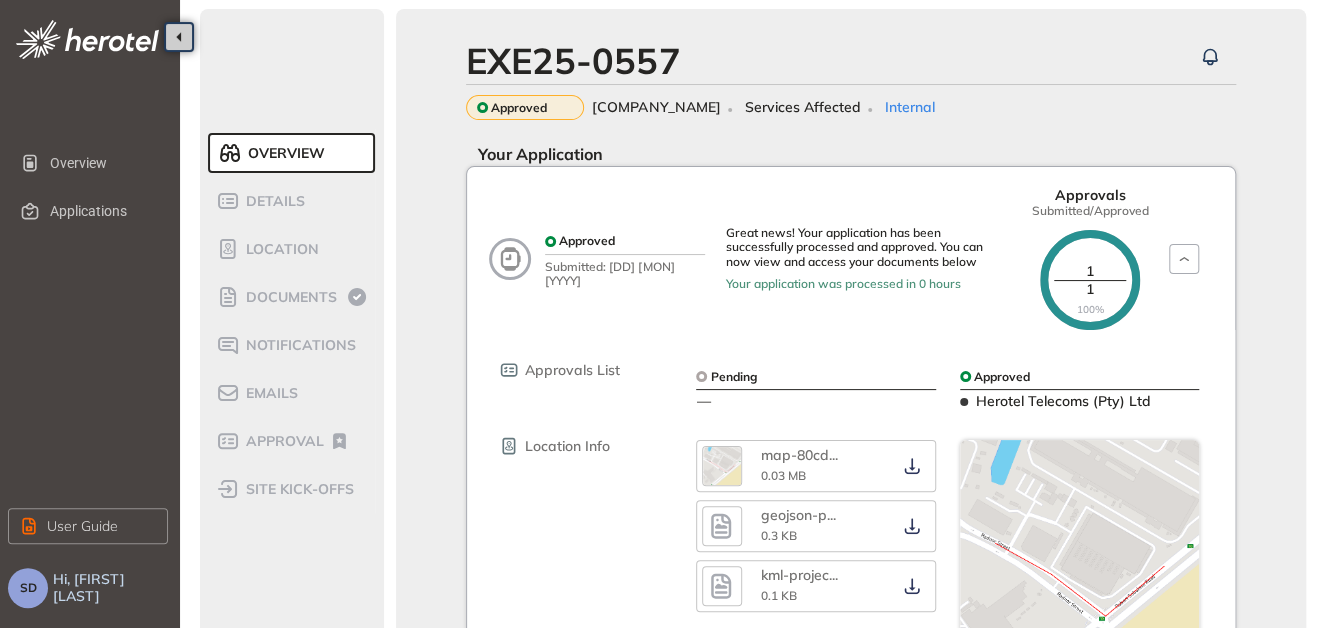 scroll, scrollTop: 0, scrollLeft: 0, axis: both 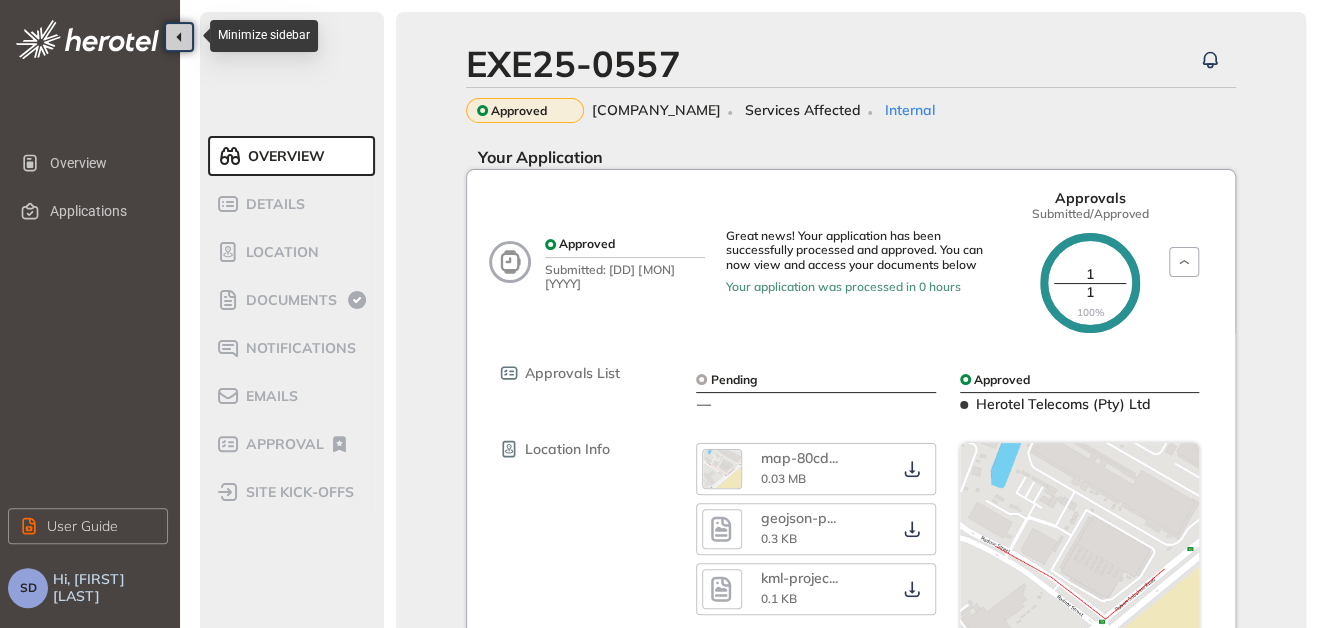click at bounding box center [179, 37] 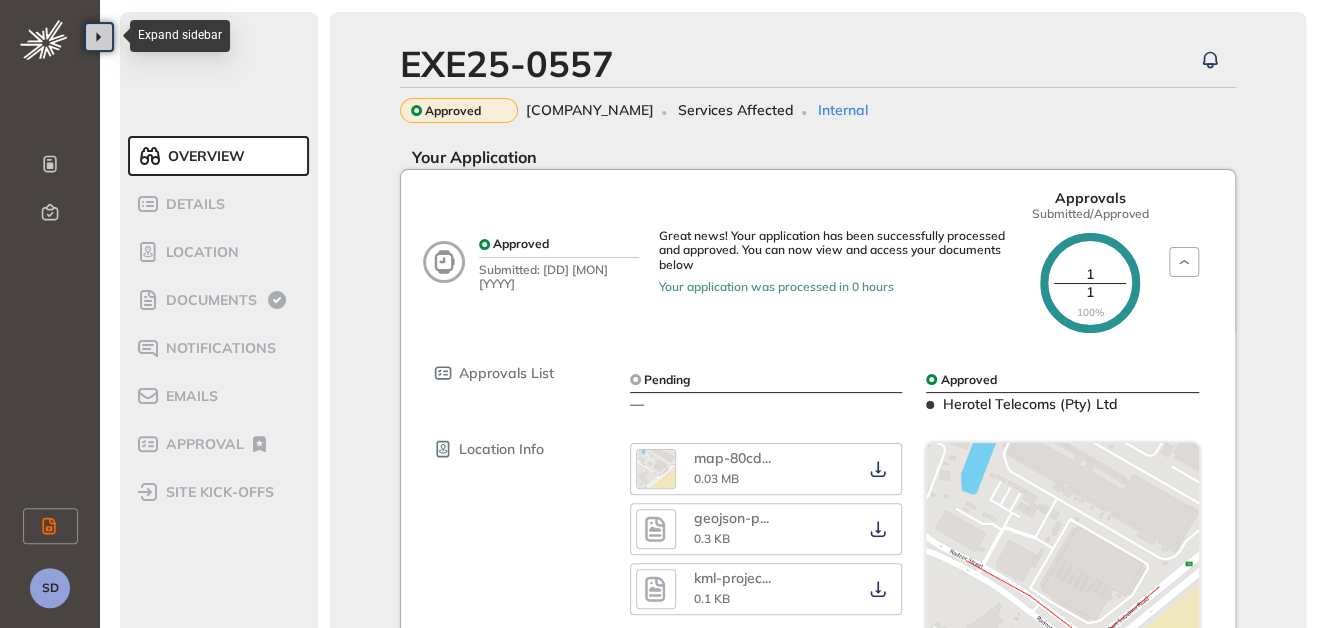 click 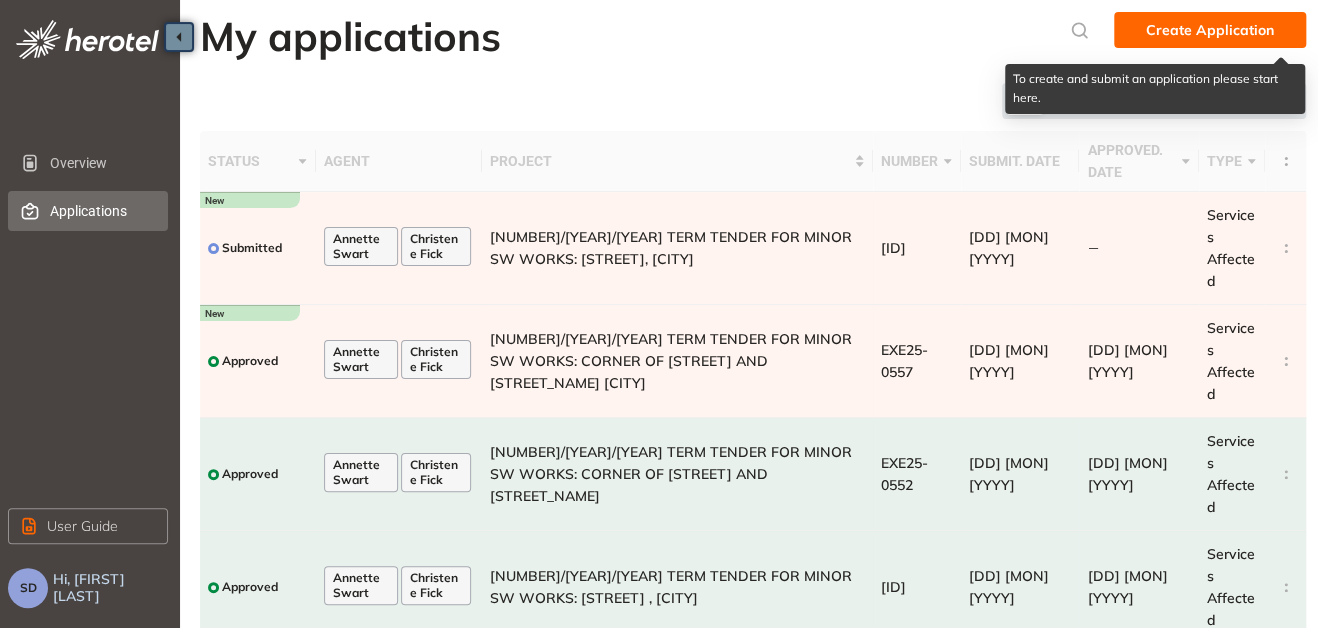 click on "Create Application" at bounding box center [1210, 30] 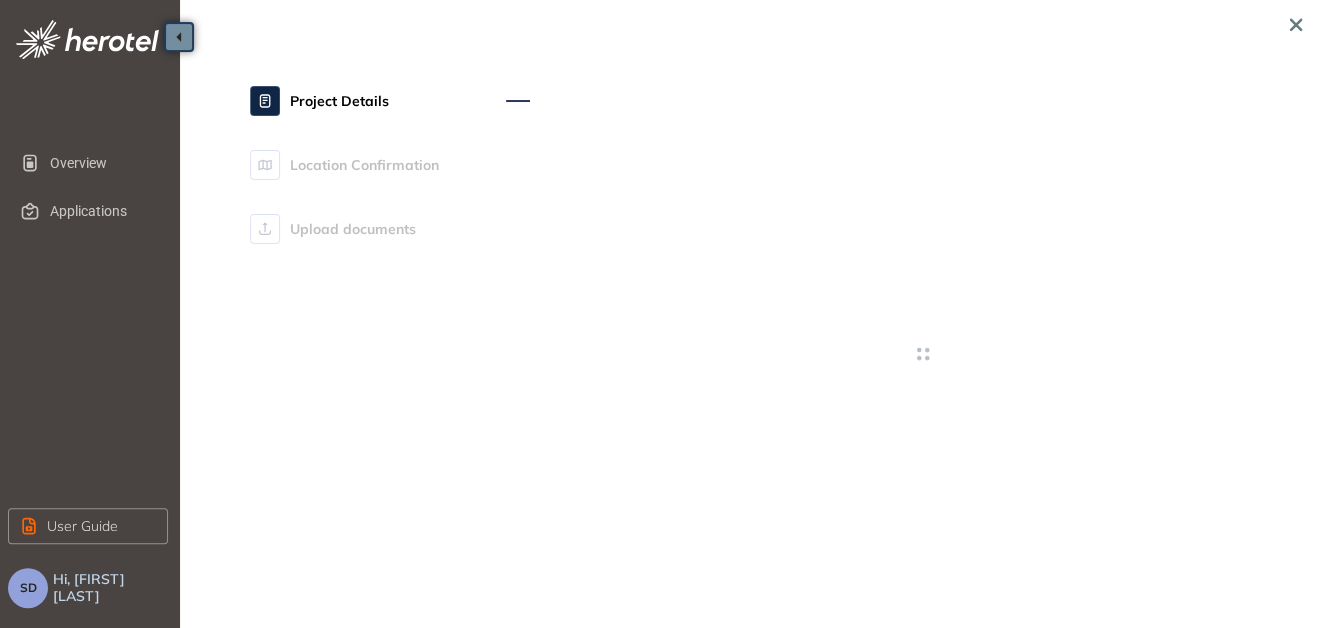type on "**********" 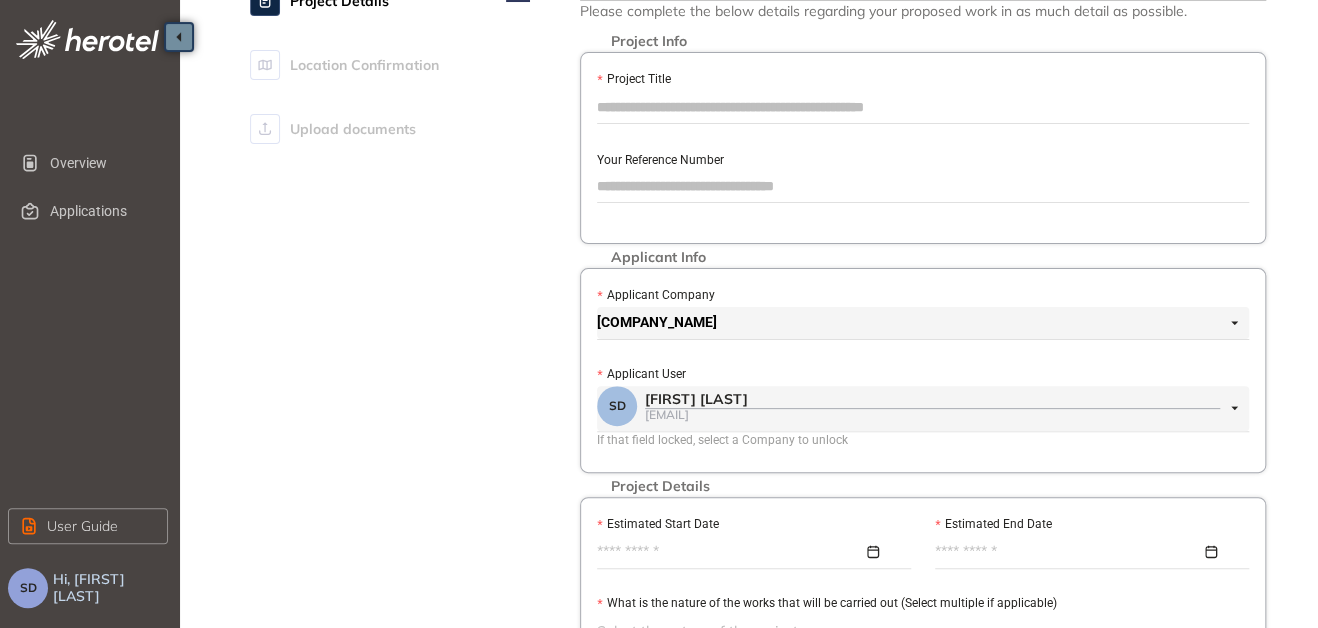 scroll, scrollTop: 0, scrollLeft: 0, axis: both 